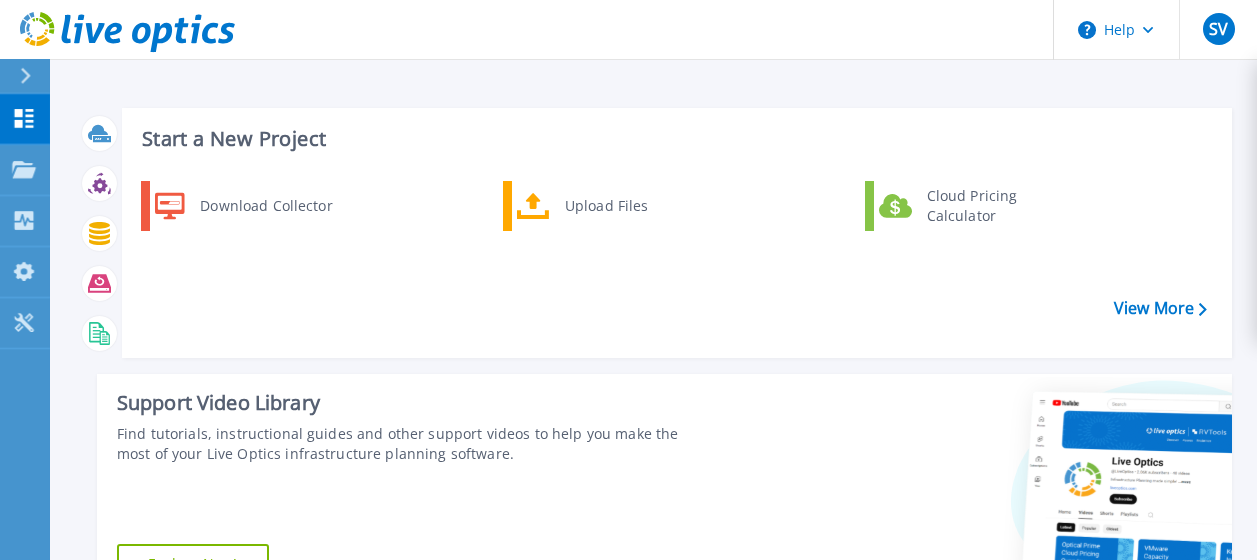 scroll, scrollTop: 0, scrollLeft: 0, axis: both 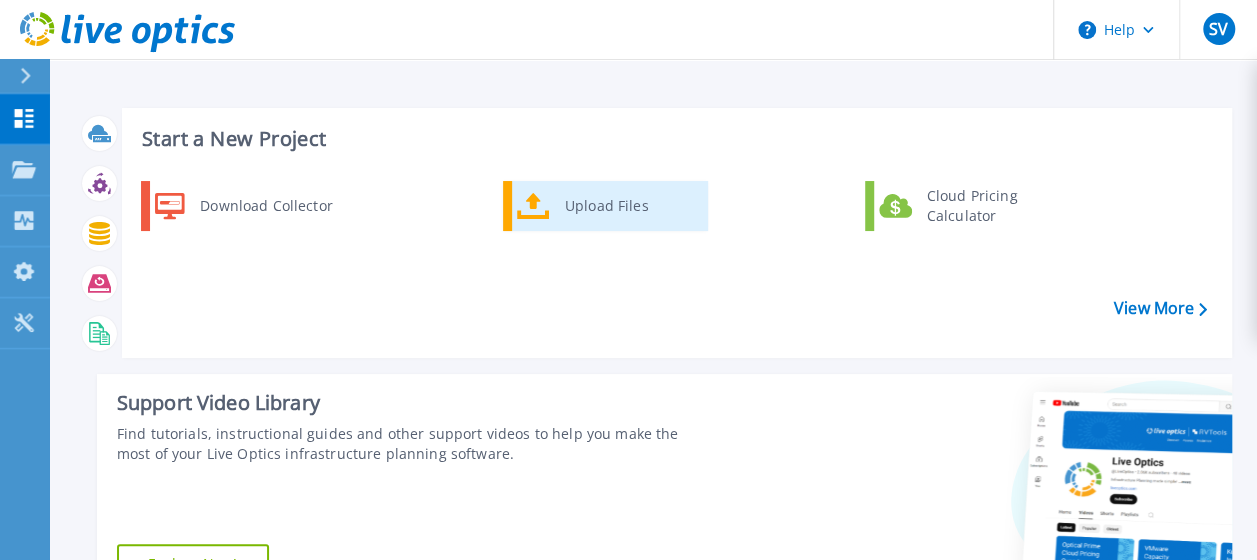 click on "Upload Files" at bounding box center (629, 206) 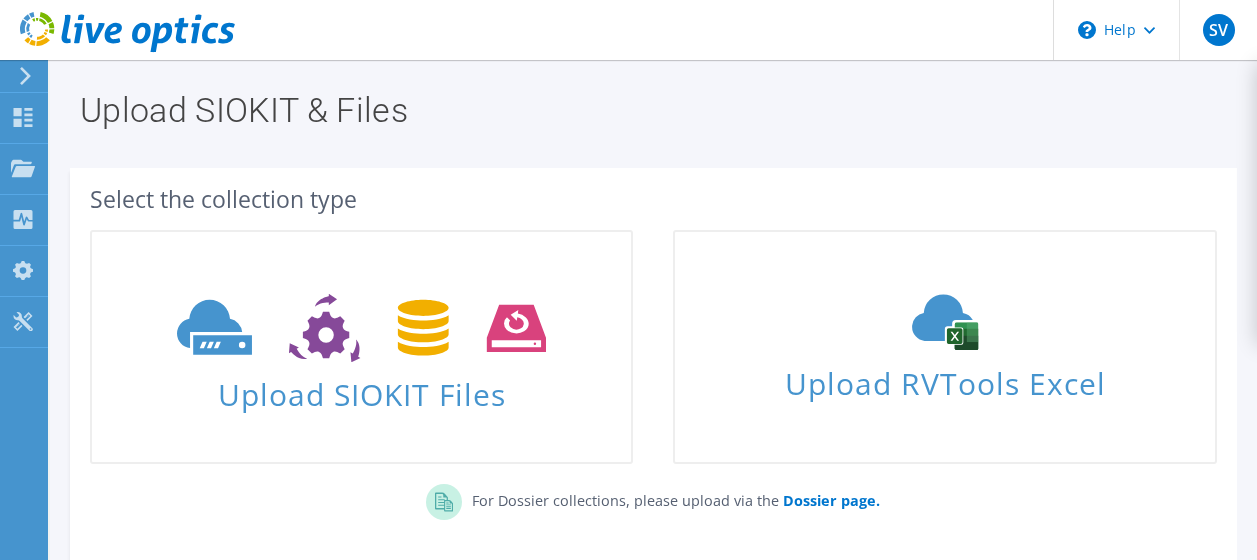 scroll, scrollTop: 0, scrollLeft: 0, axis: both 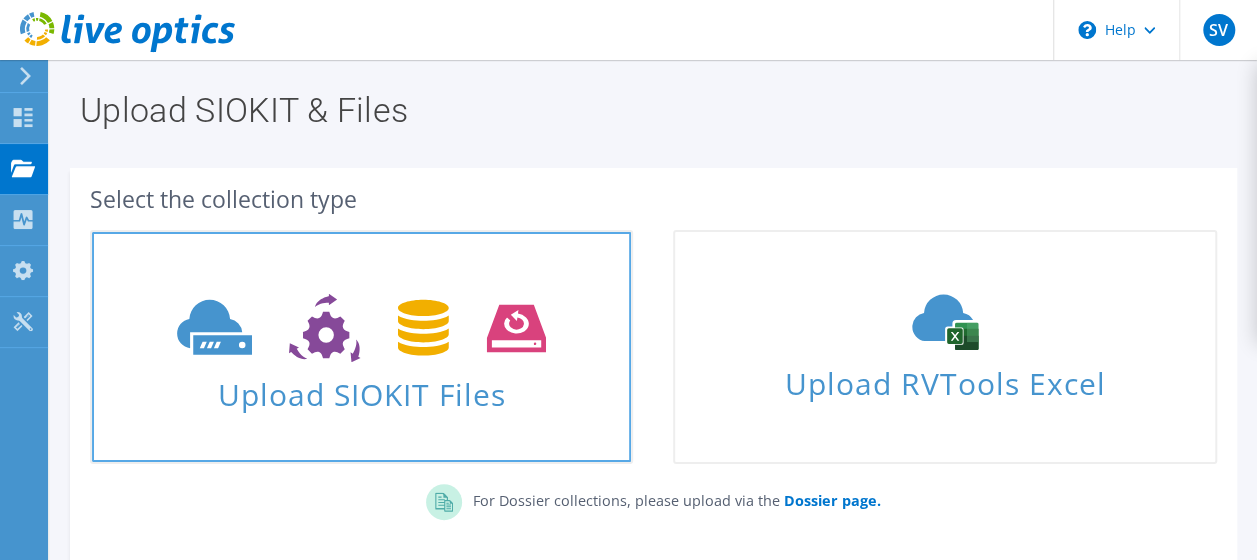 click 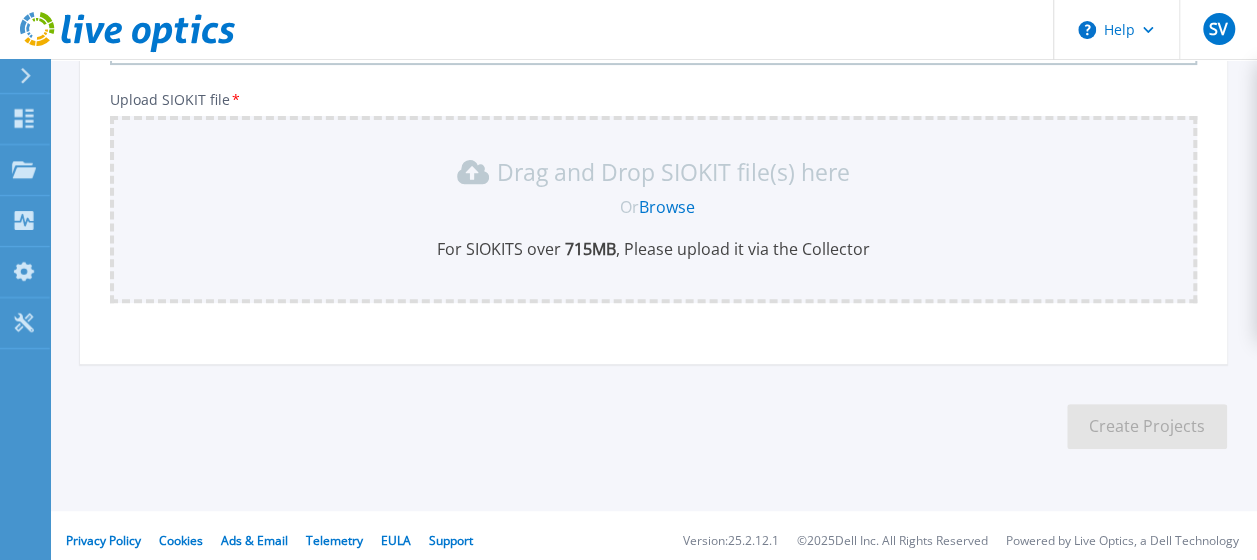scroll, scrollTop: 236, scrollLeft: 0, axis: vertical 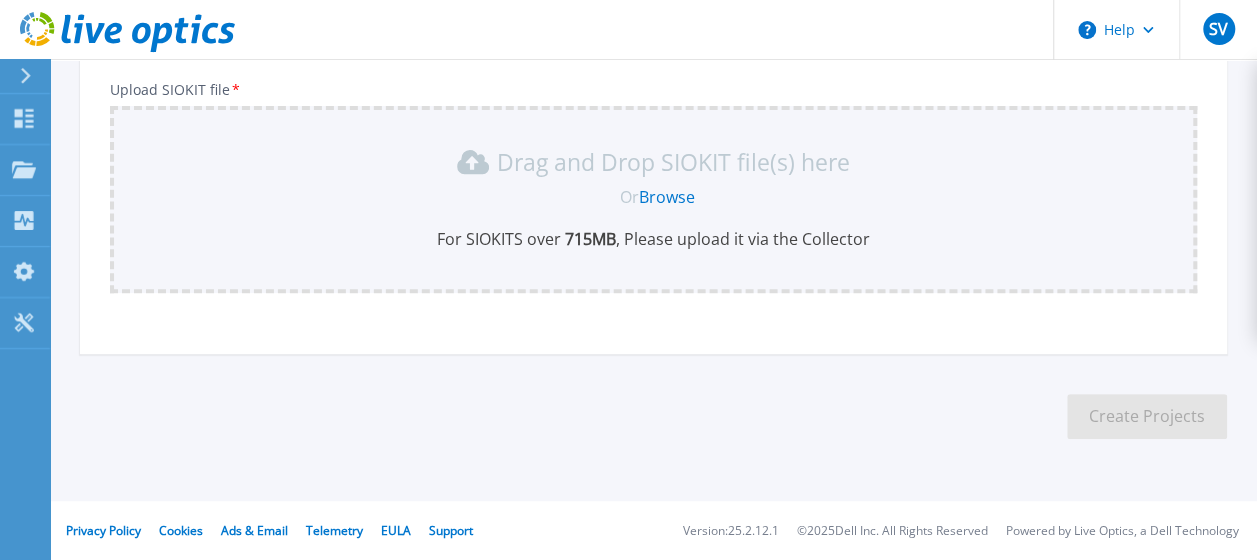 click on "Browse" at bounding box center (667, 197) 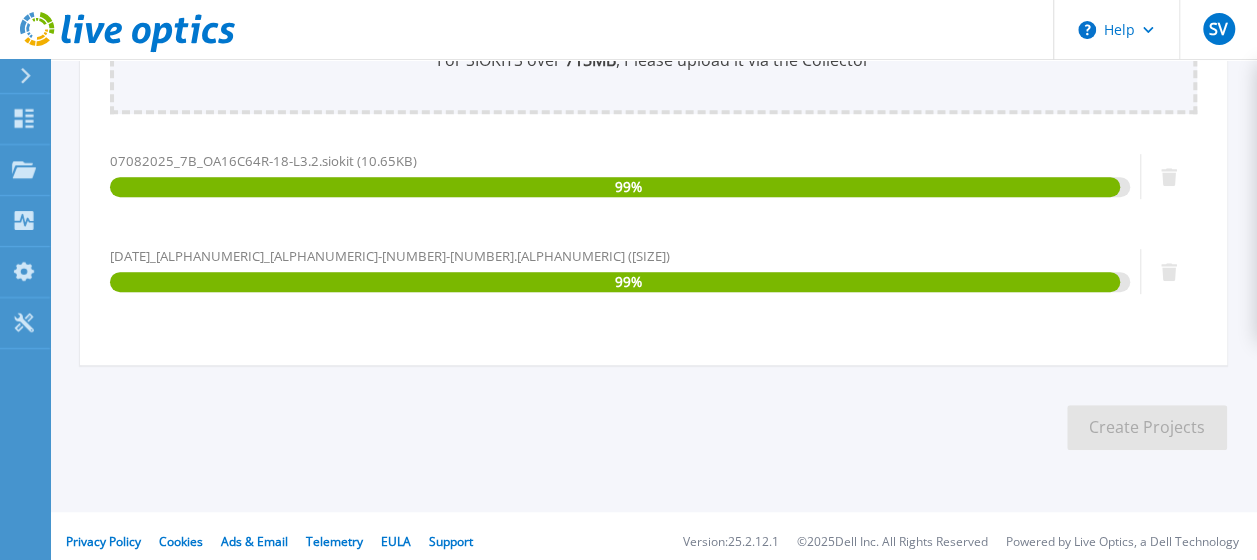 scroll, scrollTop: 426, scrollLeft: 0, axis: vertical 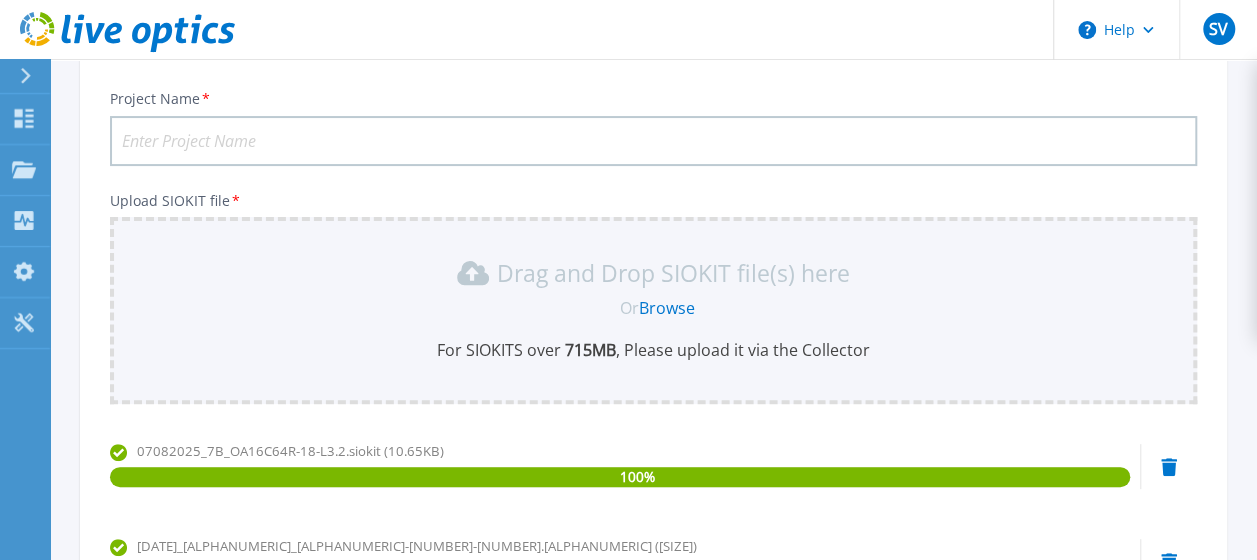click on "Project Name *" at bounding box center (653, 141) 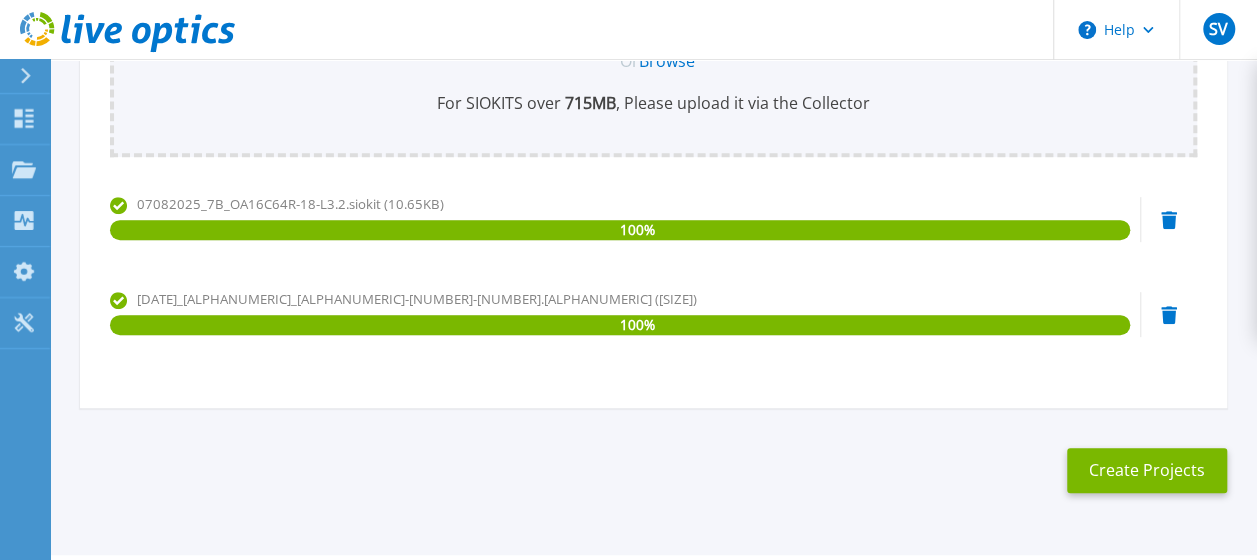 scroll, scrollTop: 389, scrollLeft: 0, axis: vertical 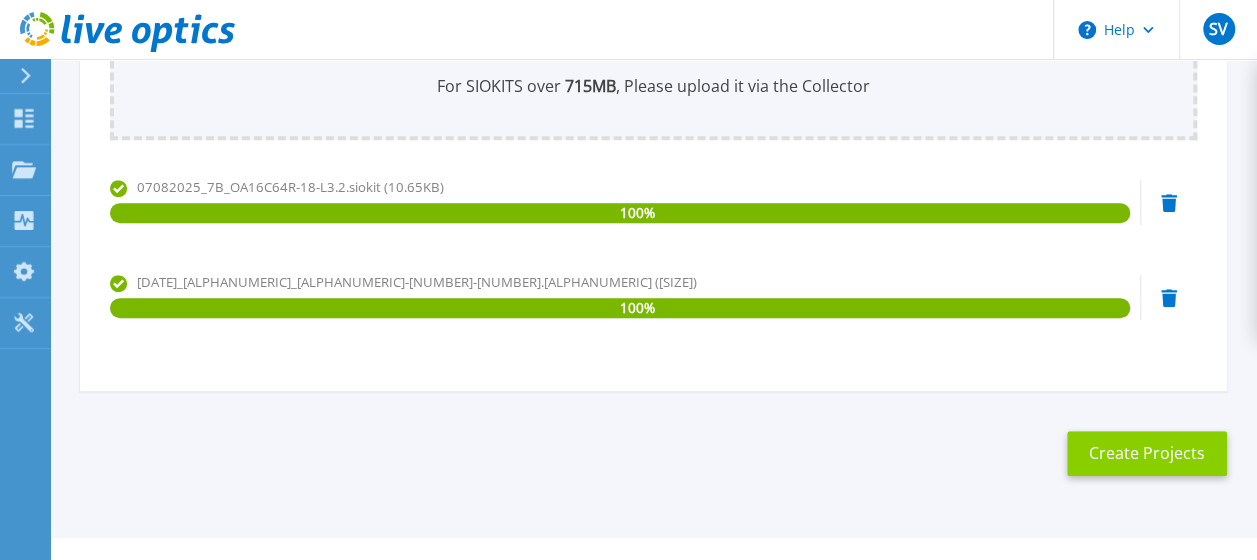 type on "HALO OA Kiran saurabh" 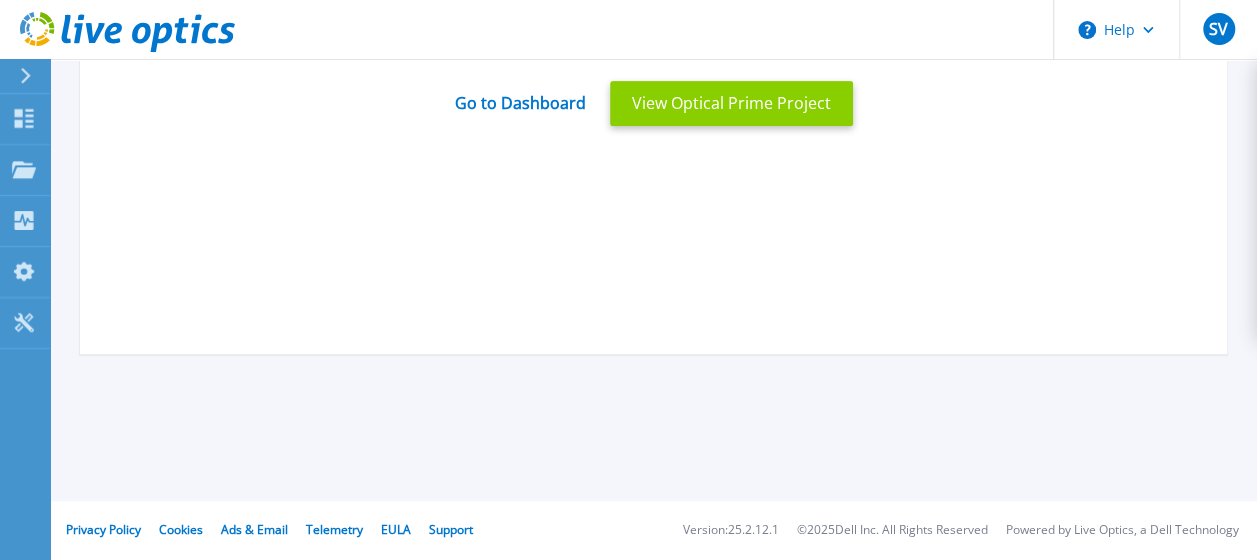 click on "View Optical Prime Project" at bounding box center [731, 103] 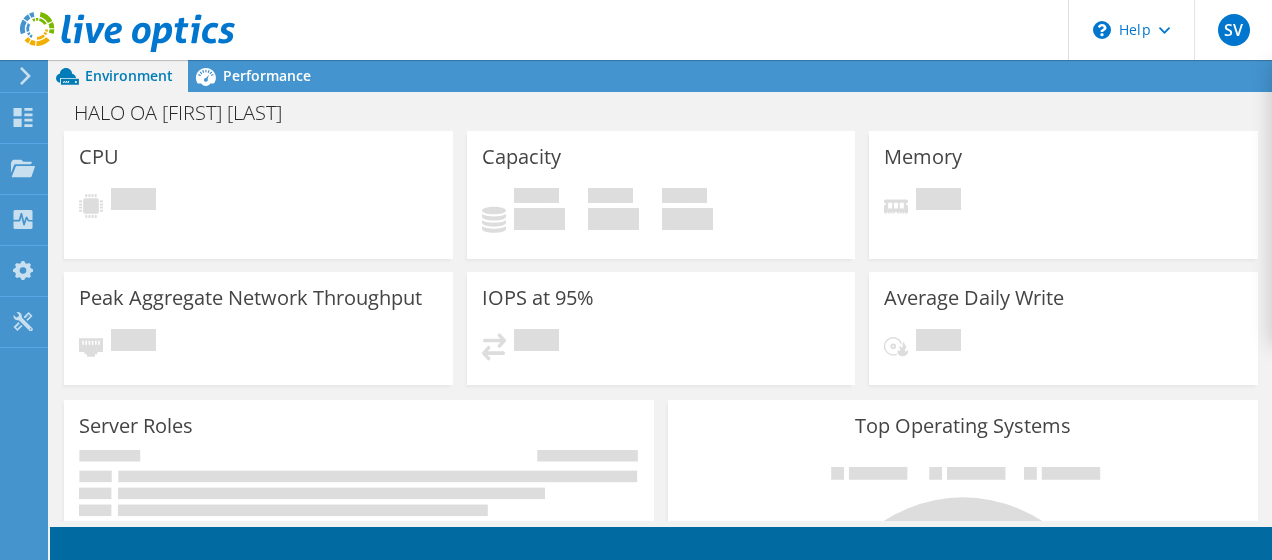 scroll, scrollTop: 0, scrollLeft: 0, axis: both 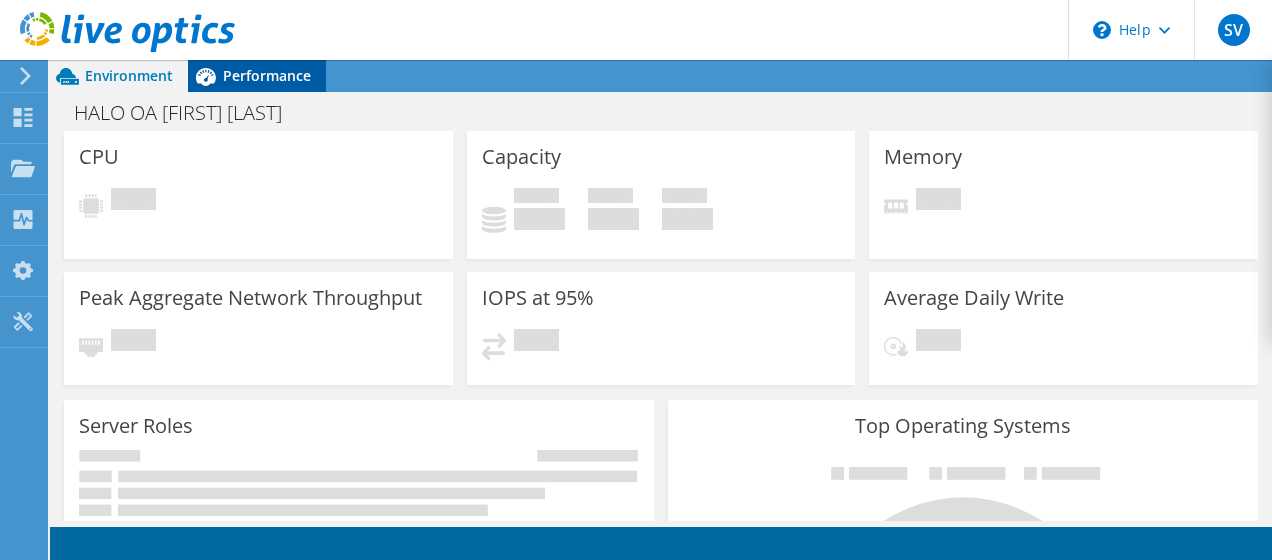 click on "Performance" at bounding box center [267, 75] 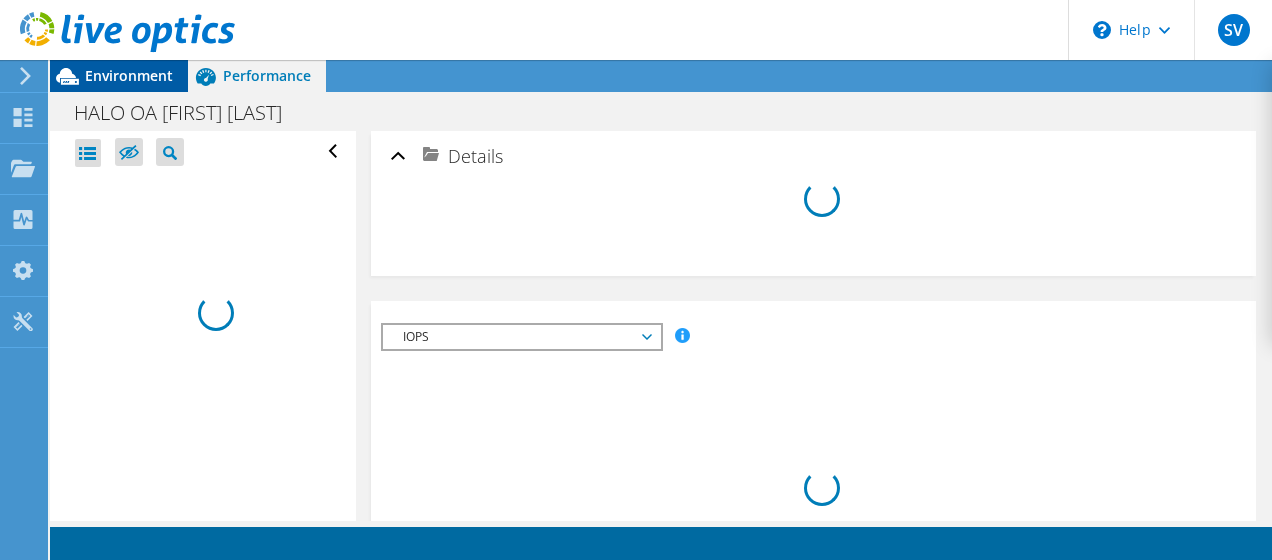 click on "Environment" at bounding box center (129, 75) 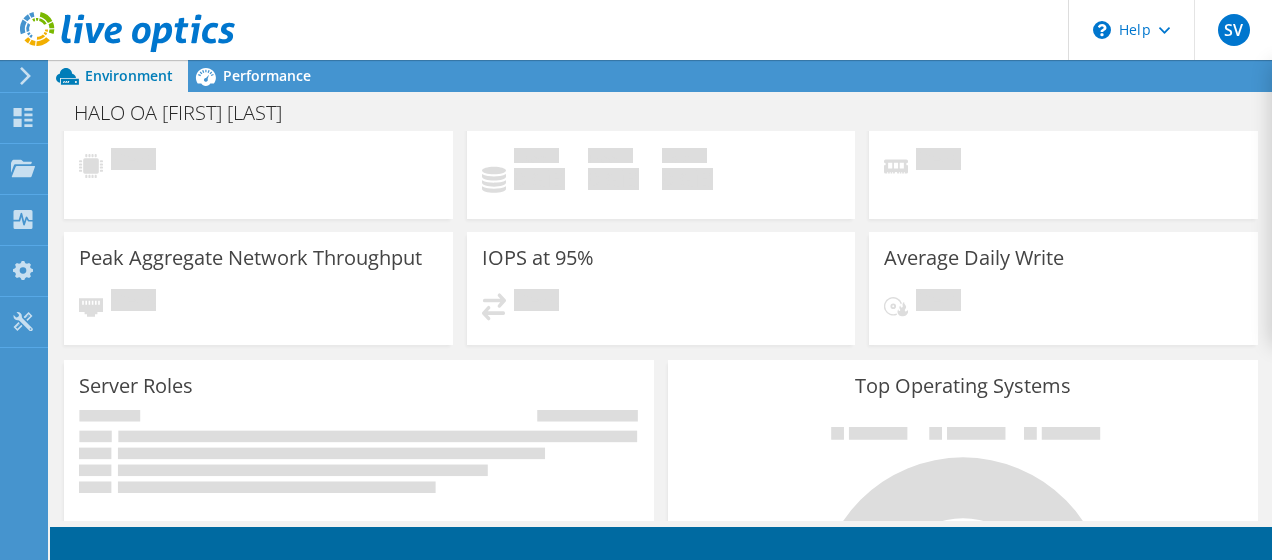 scroll, scrollTop: 0, scrollLeft: 0, axis: both 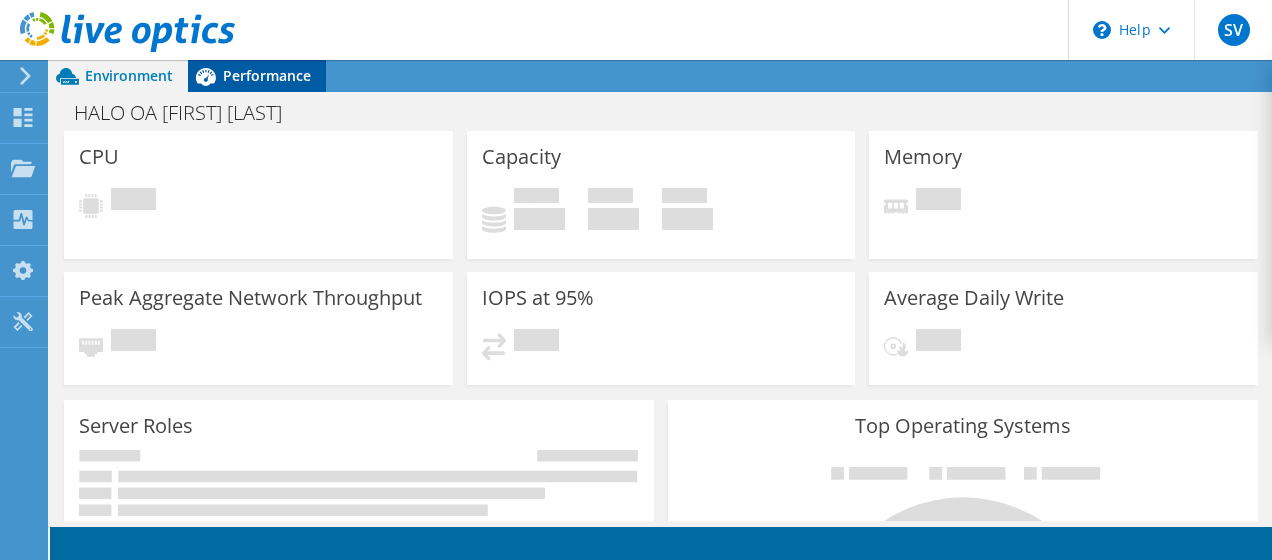 click on "Performance" at bounding box center [267, 75] 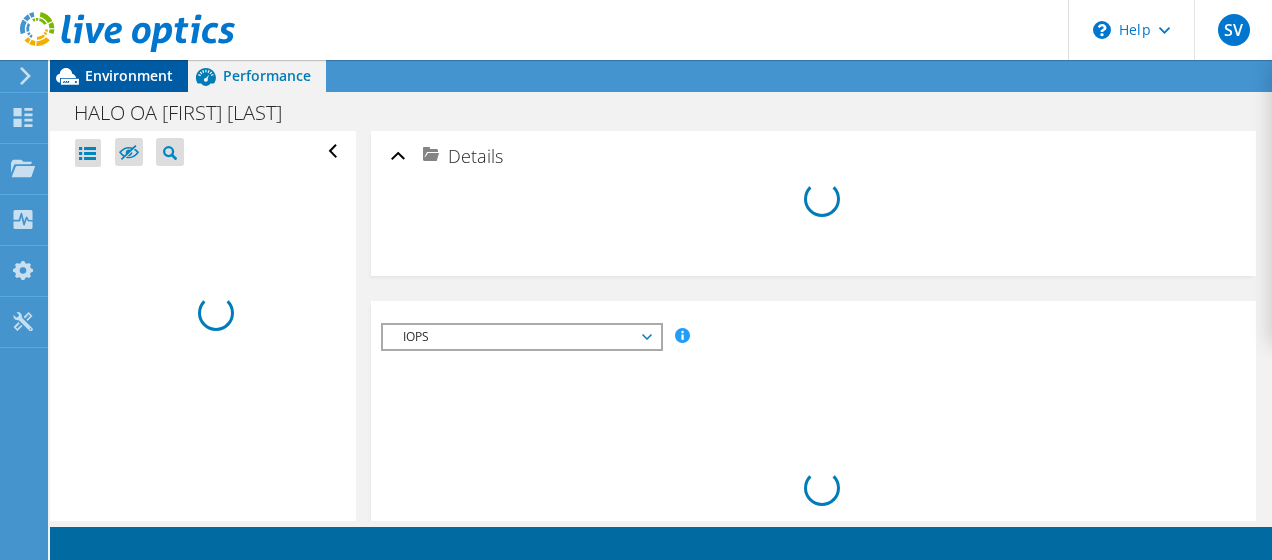 click on "Environment" at bounding box center (129, 75) 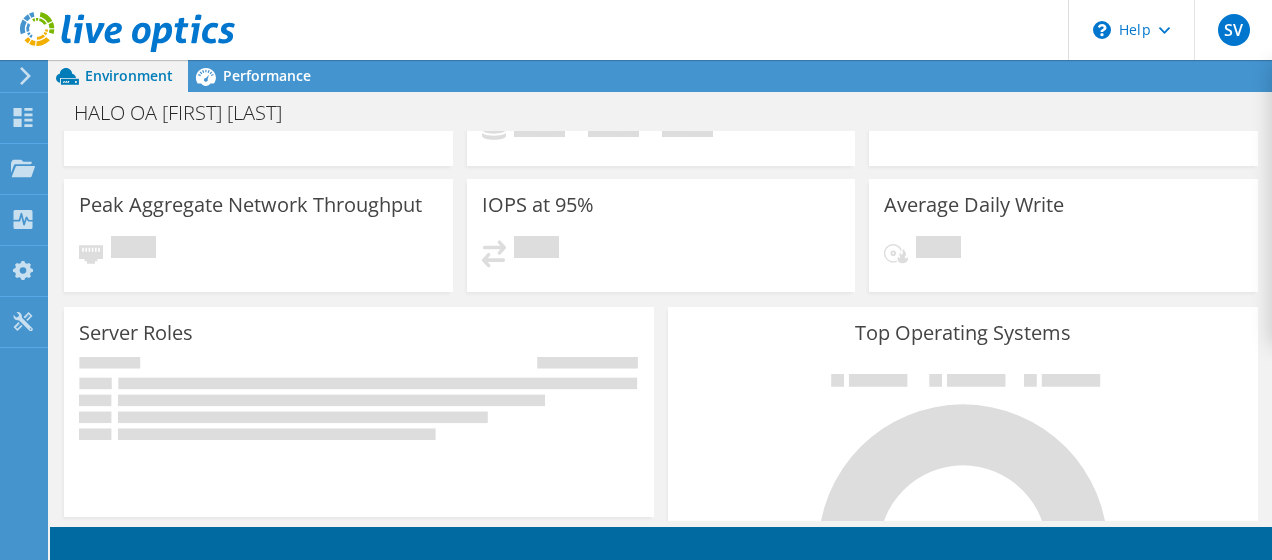 scroll, scrollTop: 0, scrollLeft: 0, axis: both 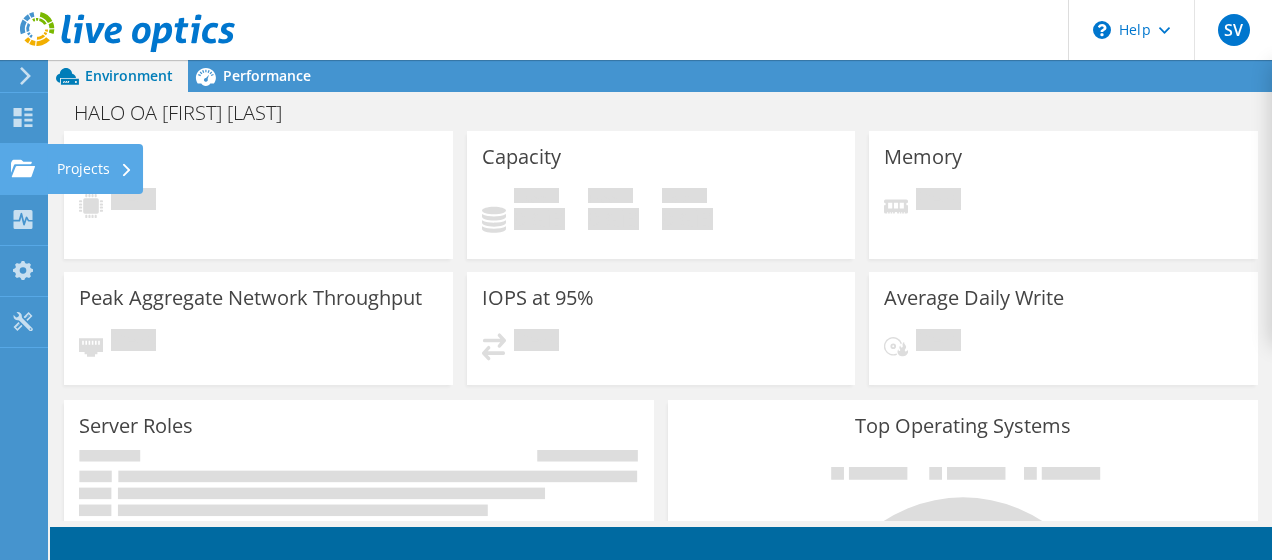 click on "Projects" at bounding box center (95, 169) 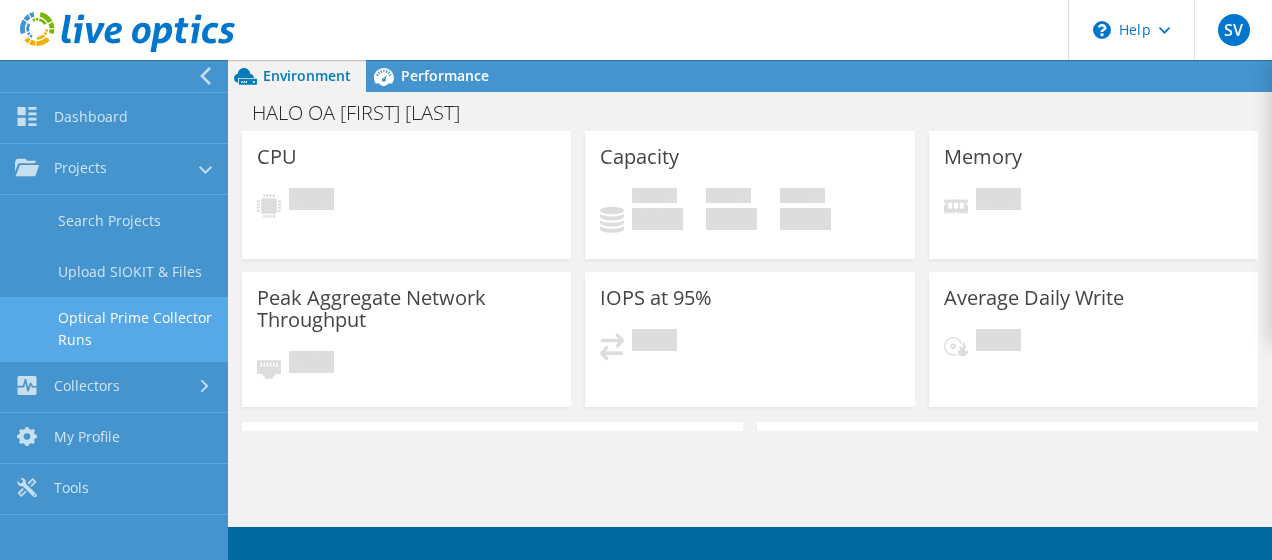 click on "Optical Prime Collector Runs" at bounding box center [114, 329] 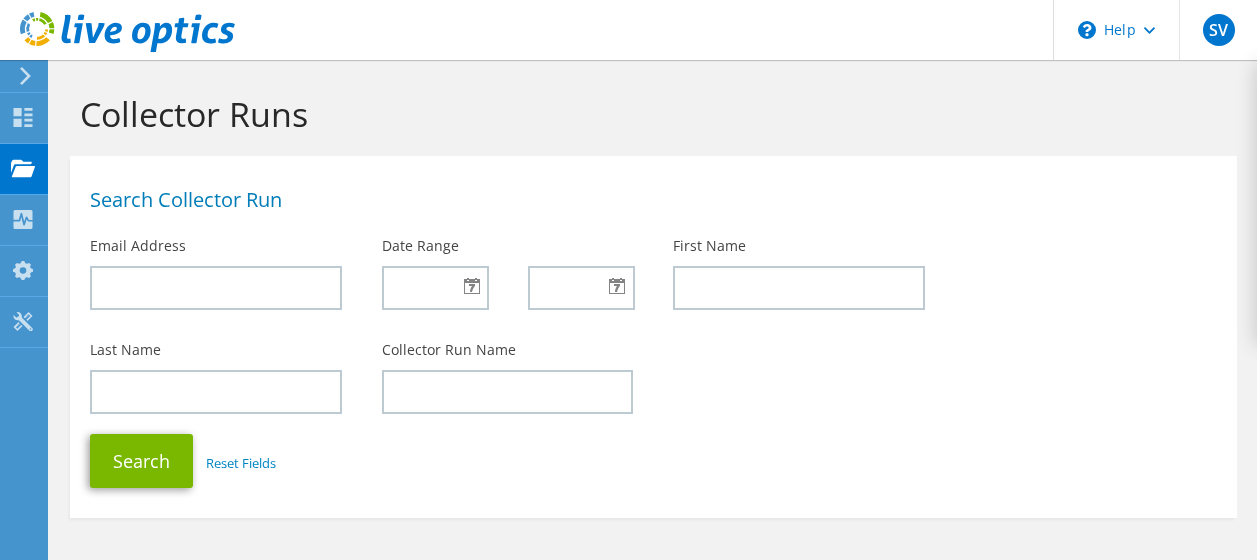 scroll, scrollTop: 0, scrollLeft: 0, axis: both 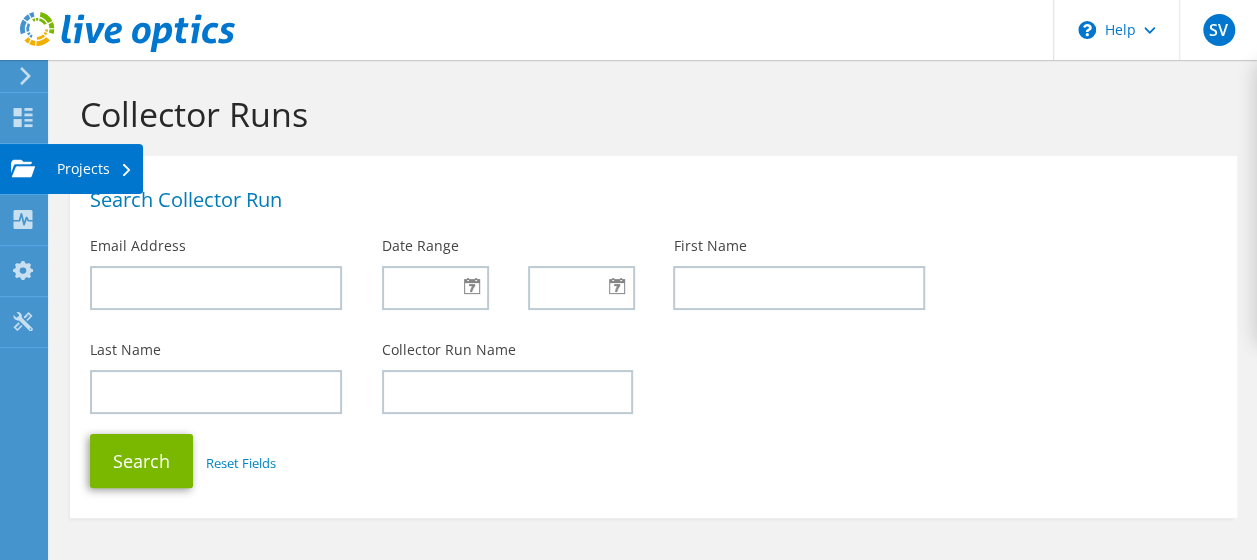 click on "Projects" at bounding box center [95, 169] 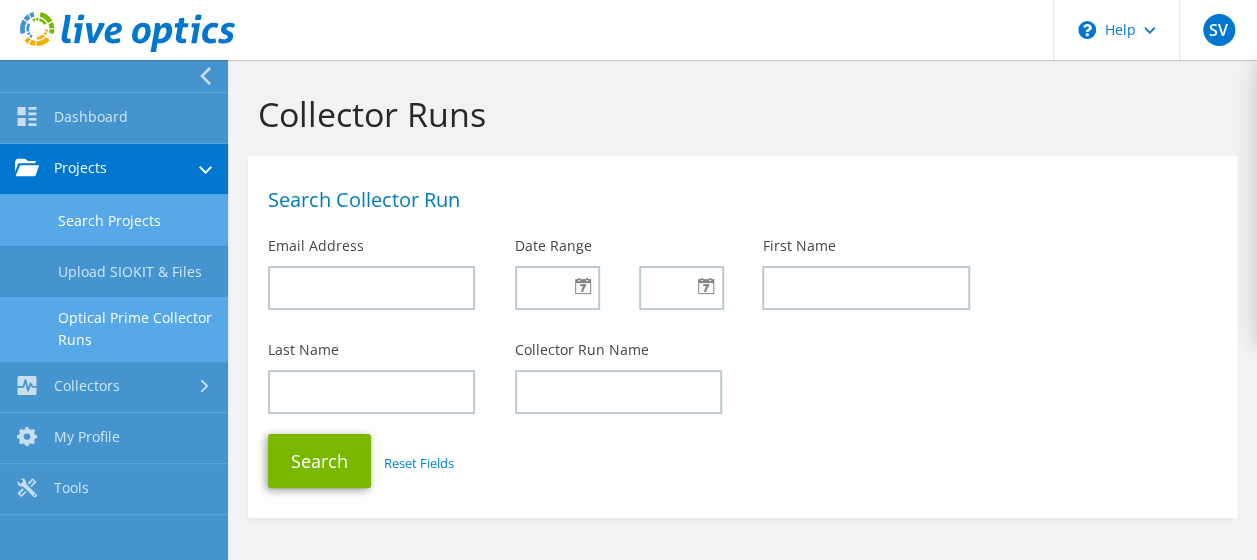 click on "Search Projects" at bounding box center [114, 220] 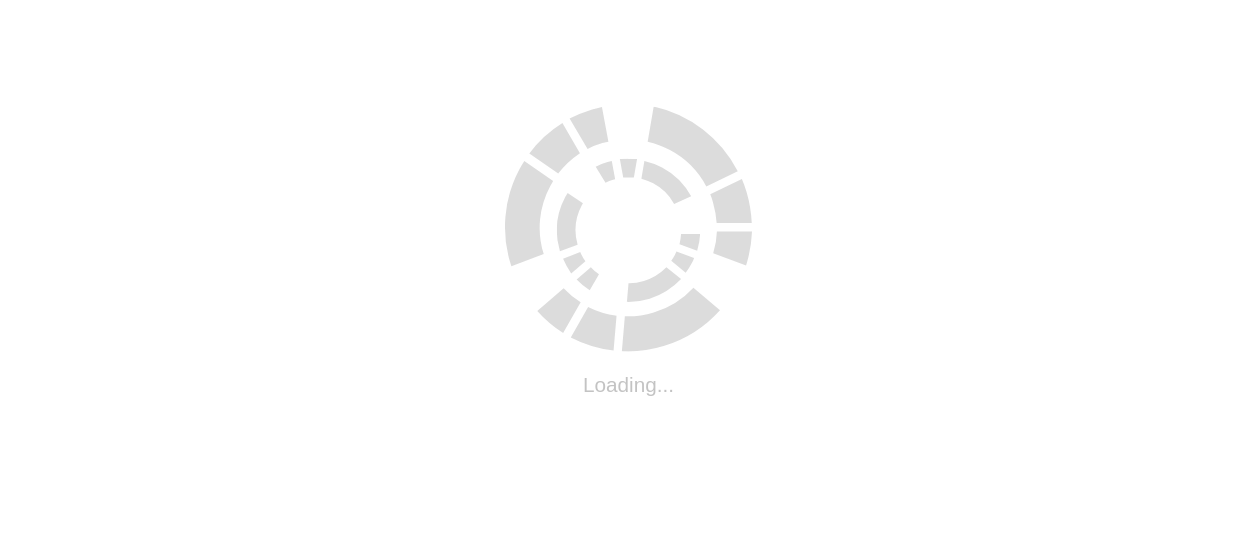 scroll, scrollTop: 0, scrollLeft: 0, axis: both 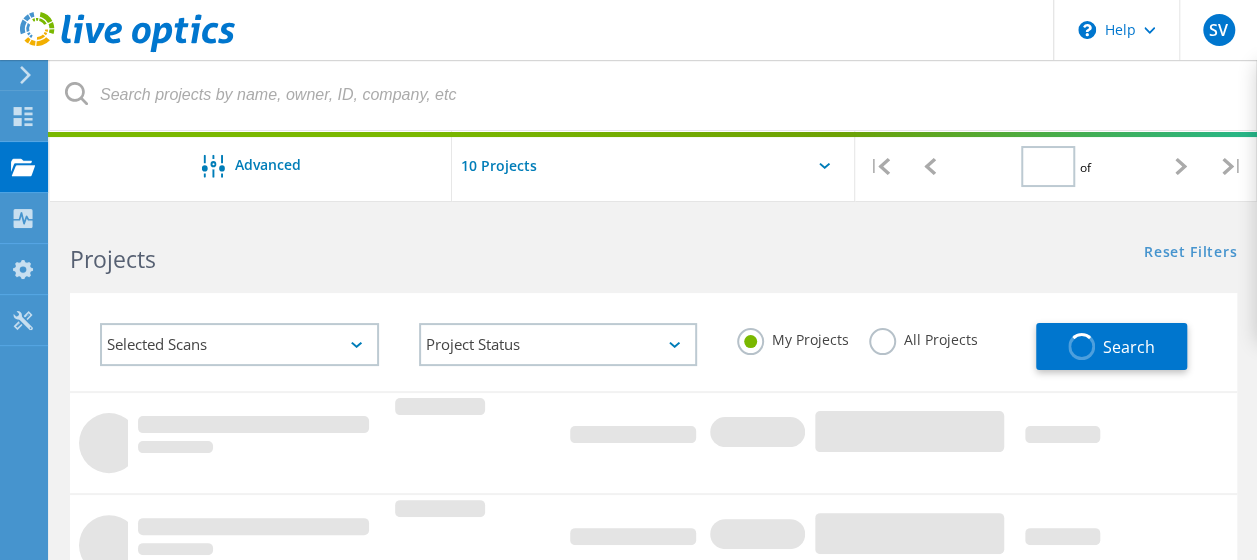 type on "1" 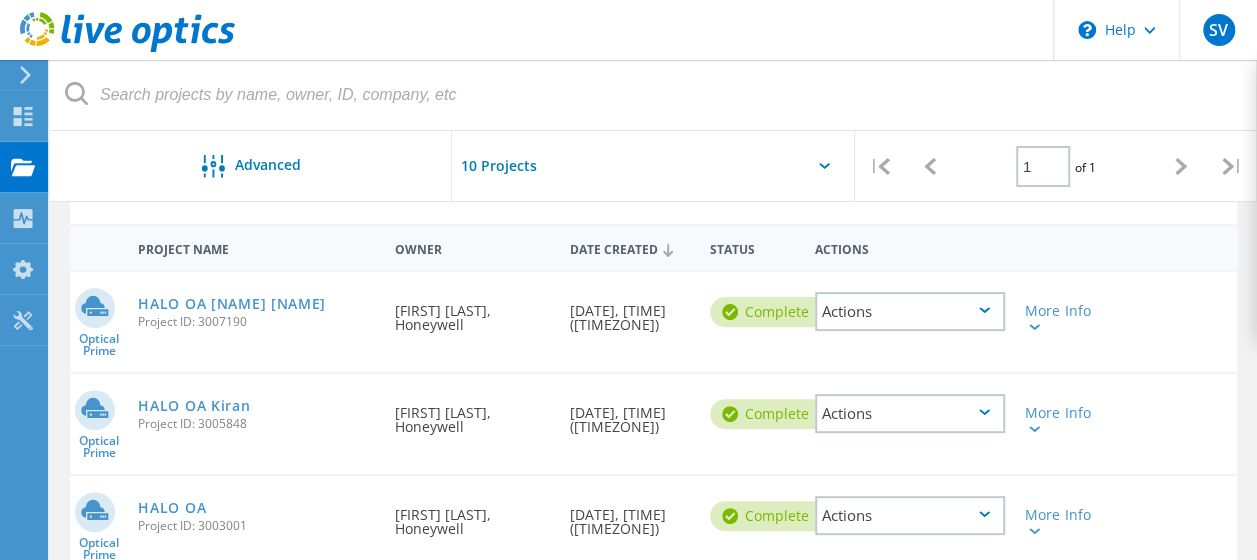 scroll, scrollTop: 163, scrollLeft: 0, axis: vertical 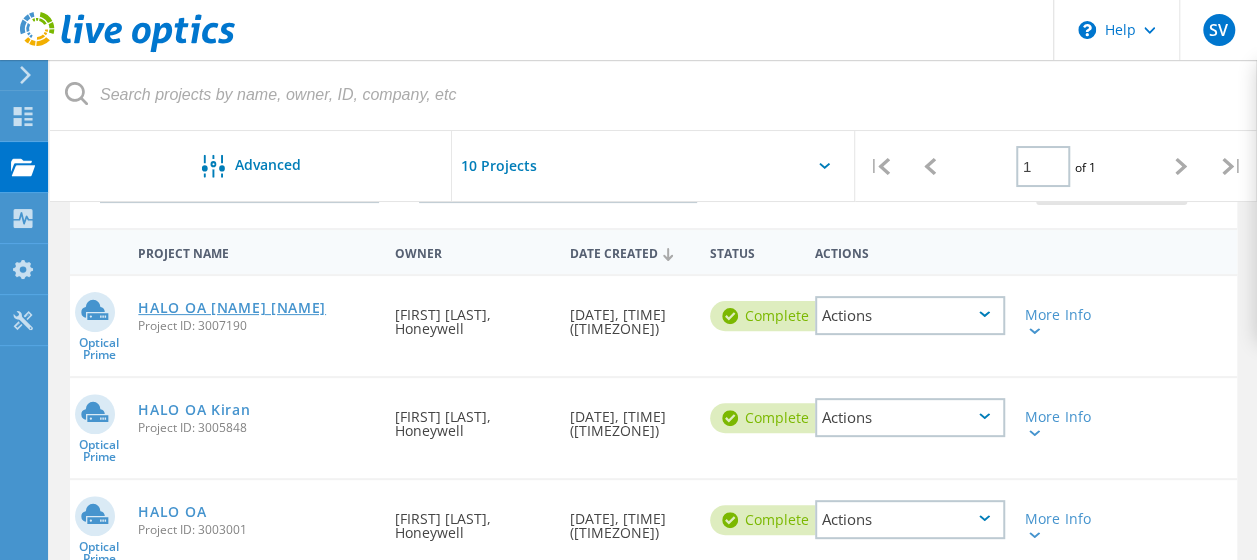 click on "HALO OA [NAME] [NAME]" 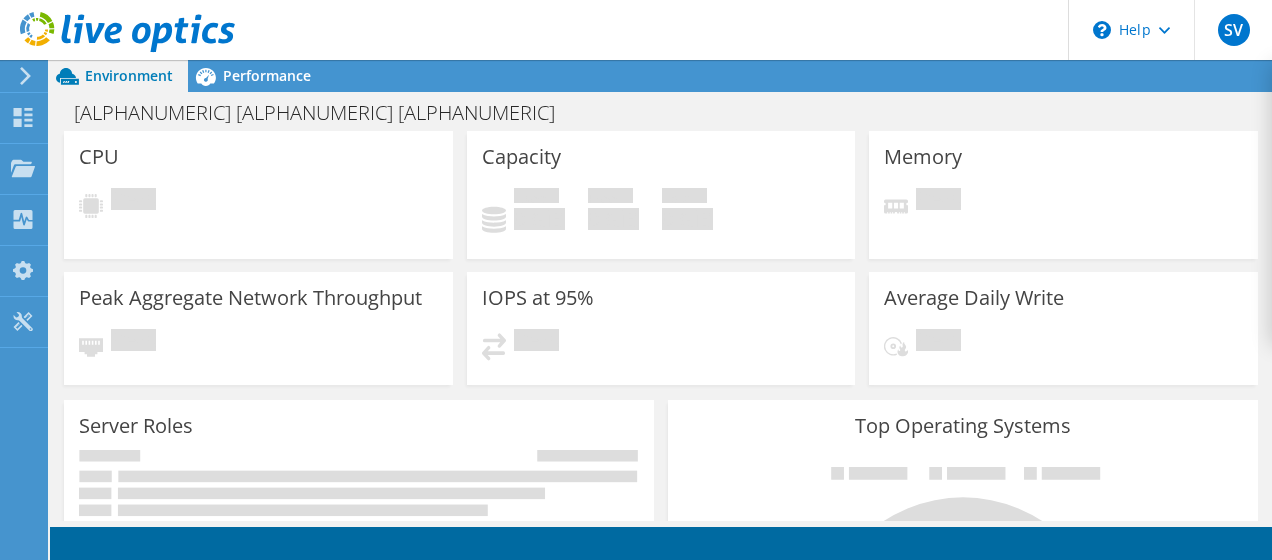 scroll, scrollTop: 0, scrollLeft: 0, axis: both 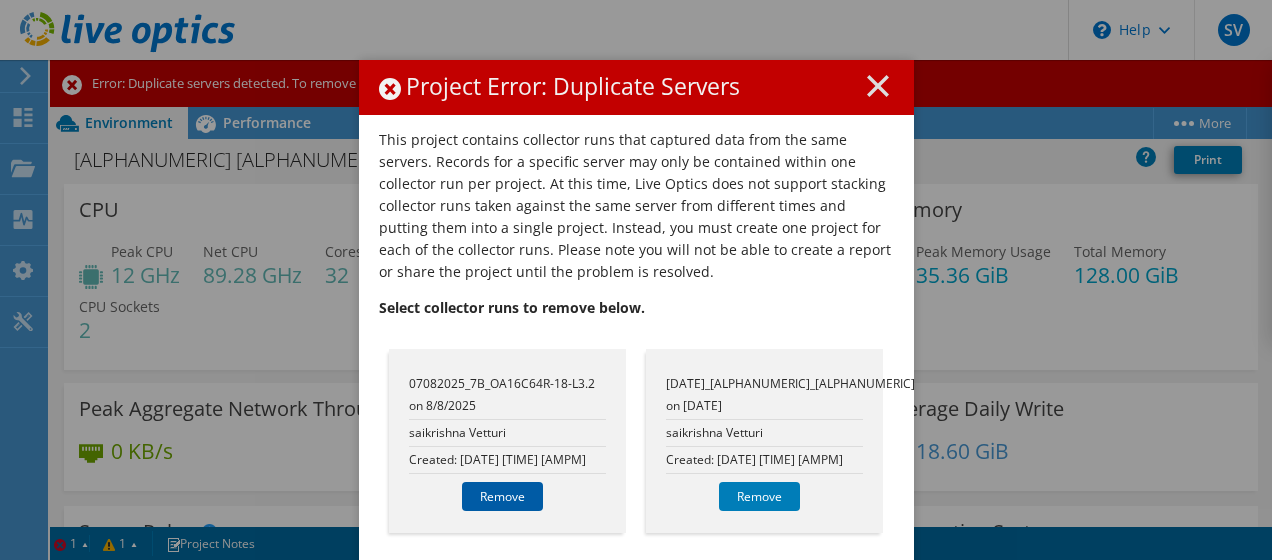 click on "Remove" at bounding box center (502, 496) 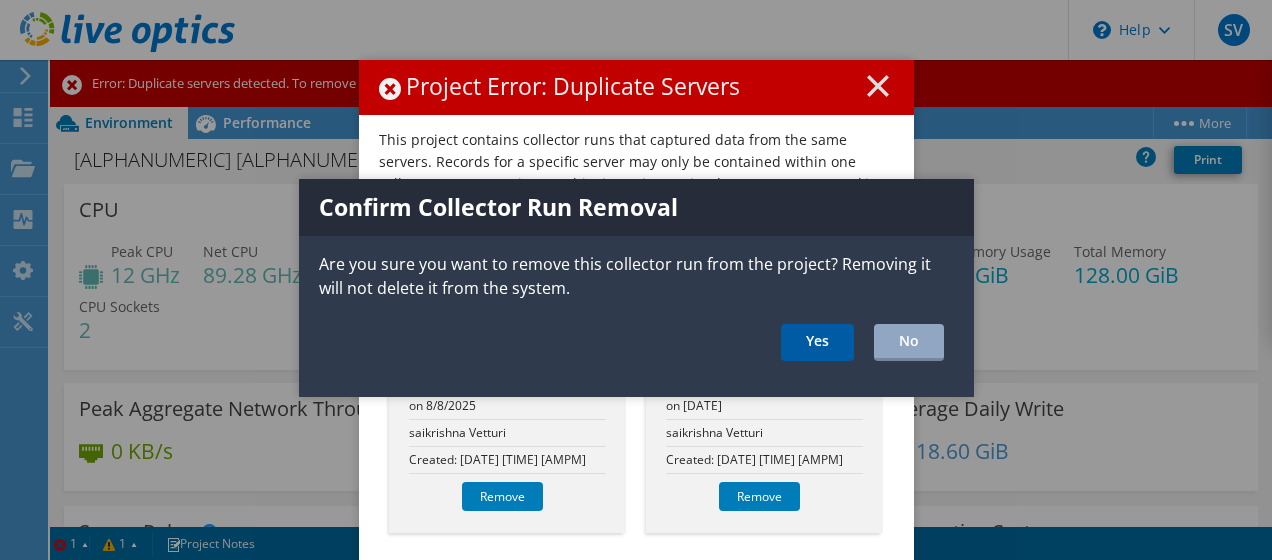 click on "Yes" at bounding box center (817, 342) 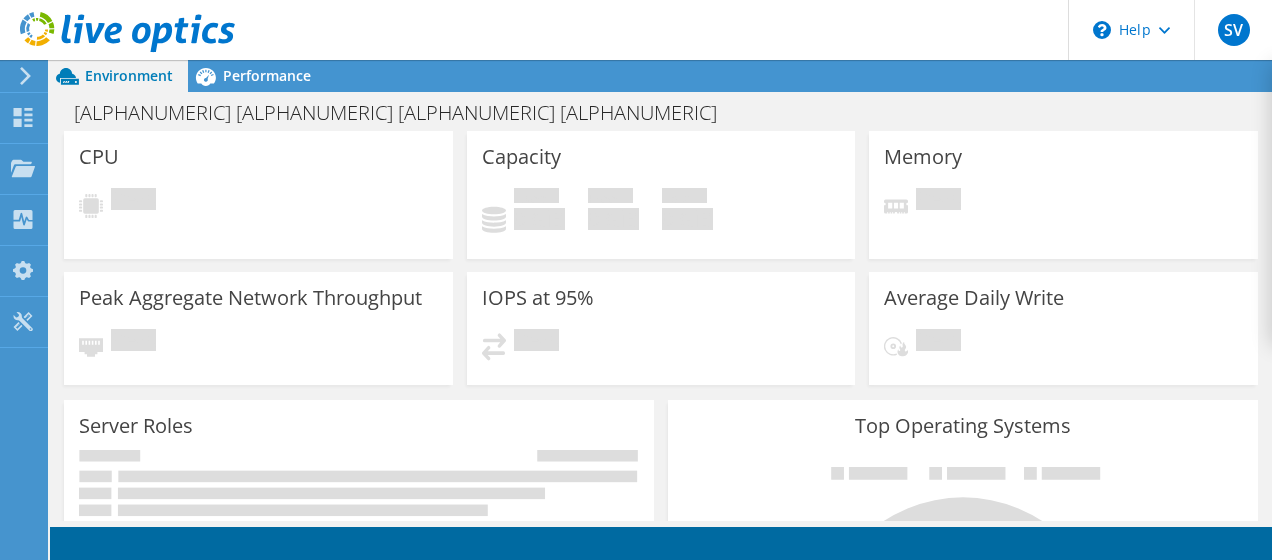 scroll, scrollTop: 0, scrollLeft: 0, axis: both 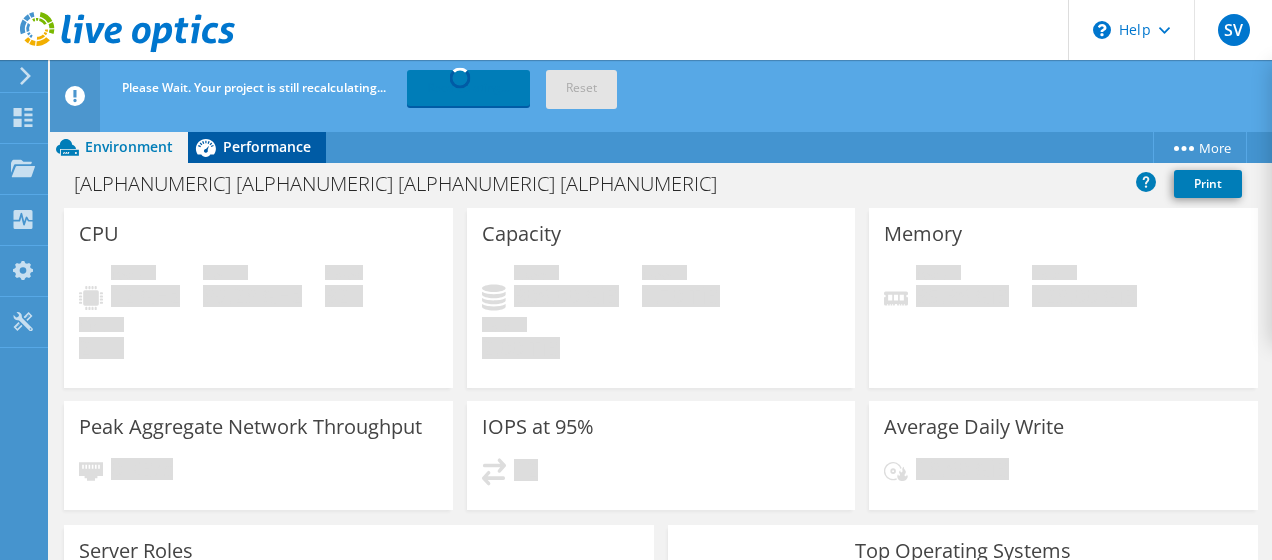 click on "Performance" at bounding box center (267, 146) 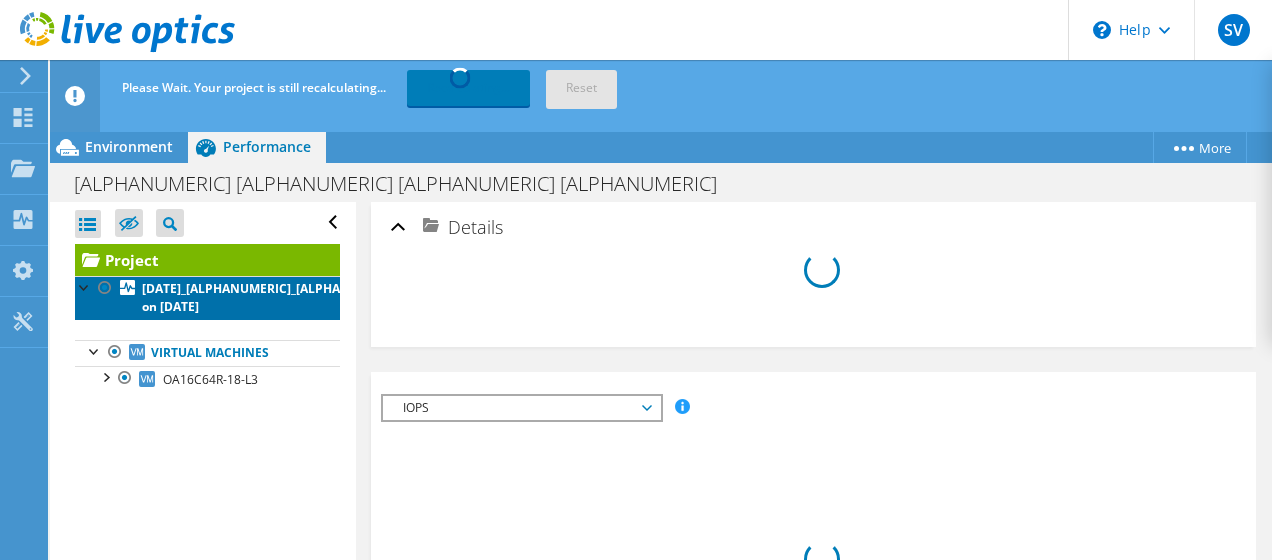 click on "07082025_7A_OA16C64R-18-L3.1 on 8/8/2025" at bounding box center (326, 297) 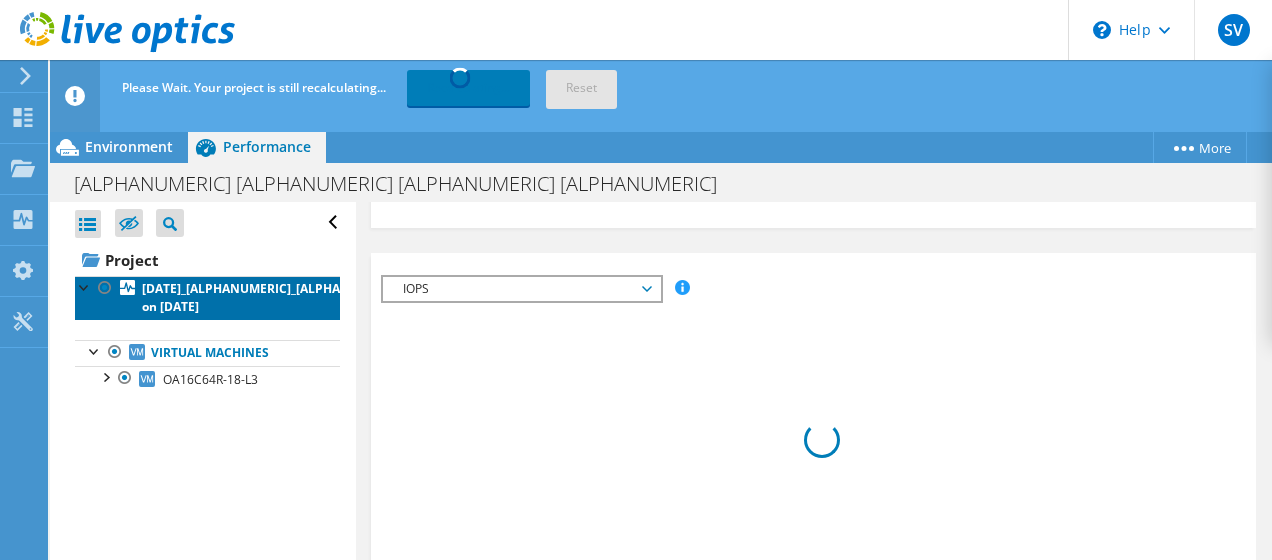 scroll, scrollTop: 0, scrollLeft: 0, axis: both 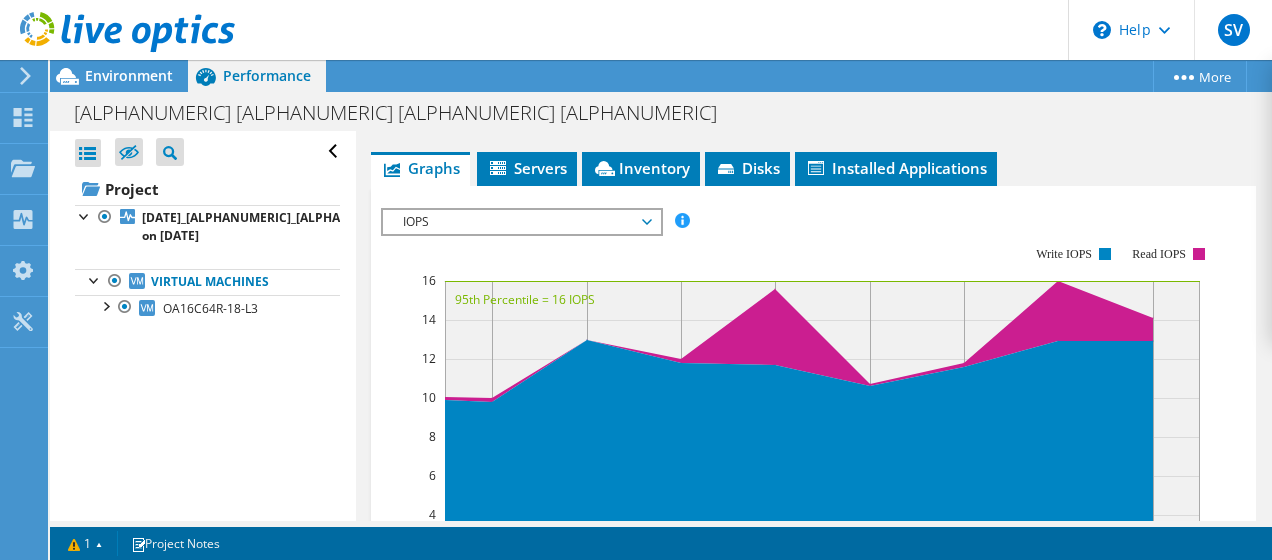 click on "IOPS" at bounding box center (521, 222) 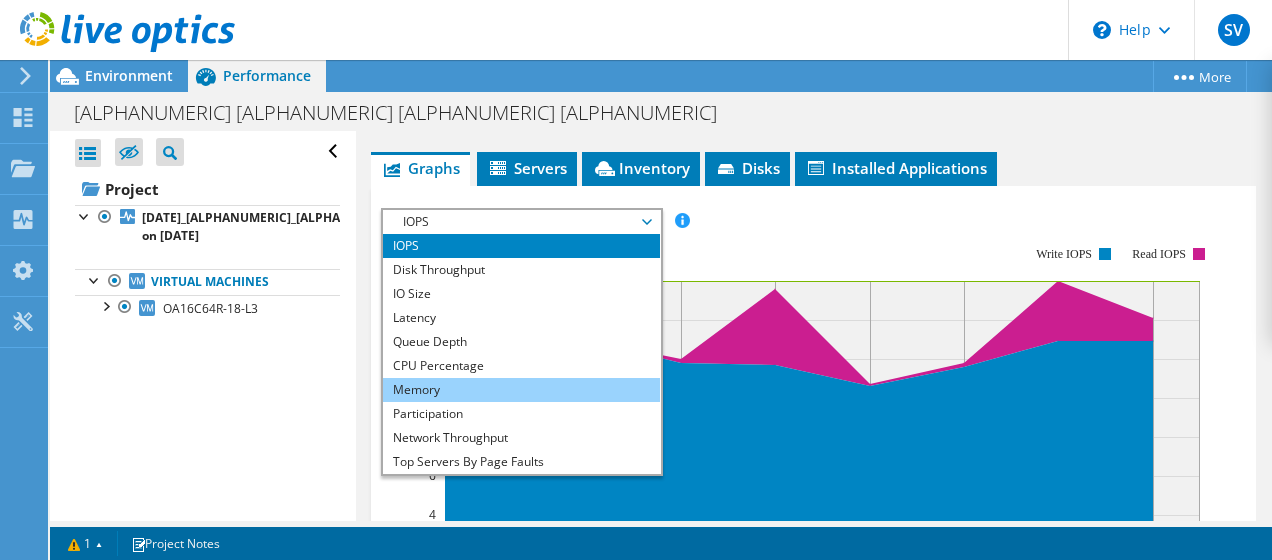 click on "Memory" at bounding box center (521, 390) 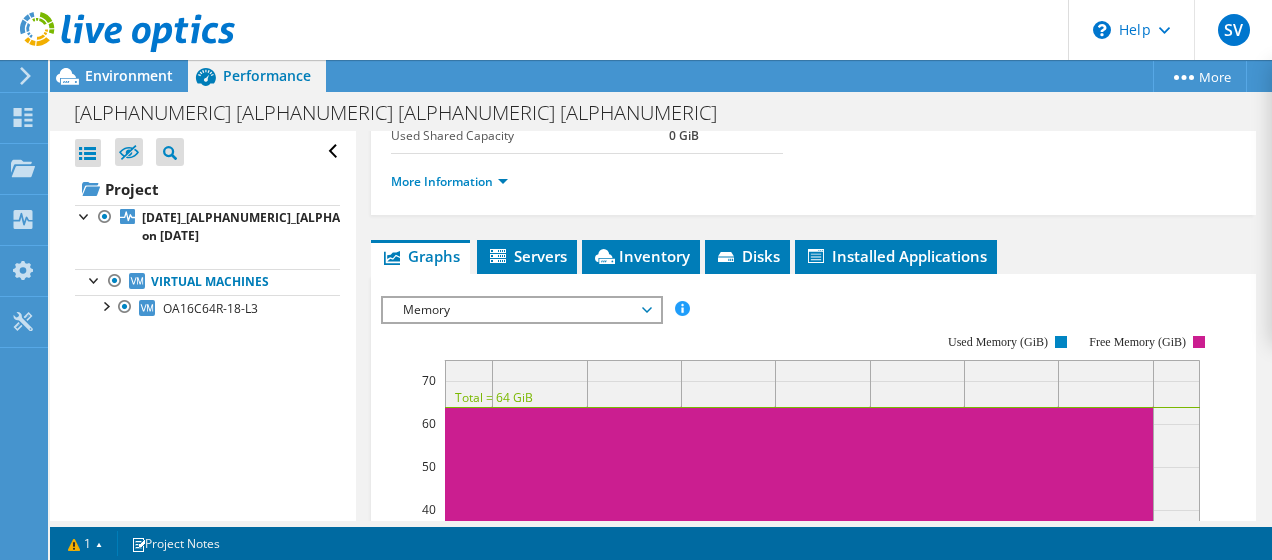 scroll, scrollTop: 478, scrollLeft: 0, axis: vertical 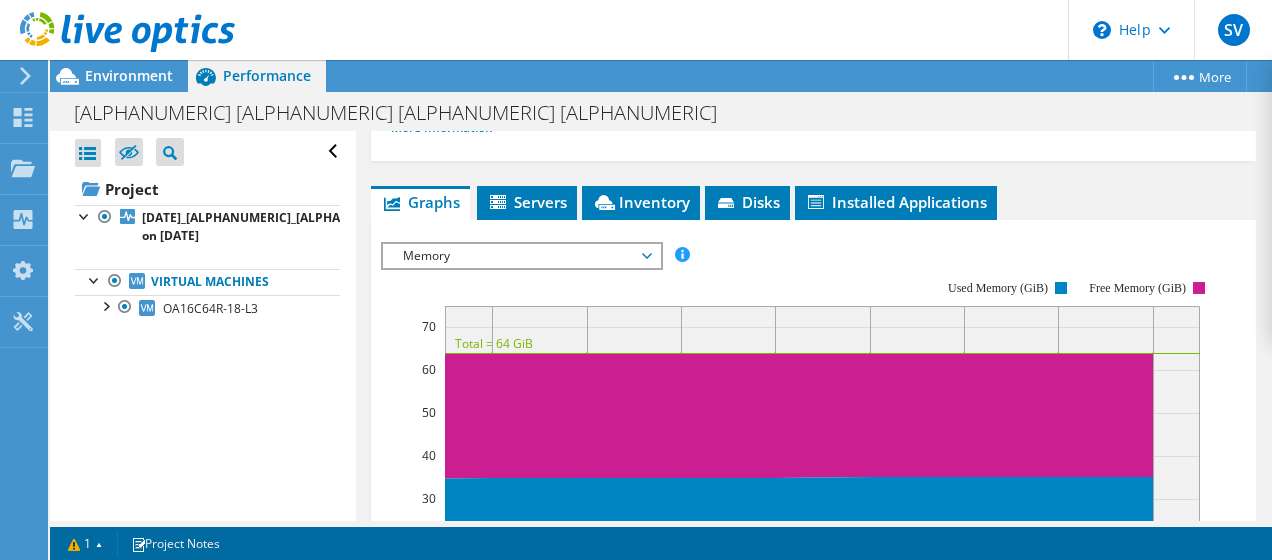 click on "Memory" at bounding box center (521, 256) 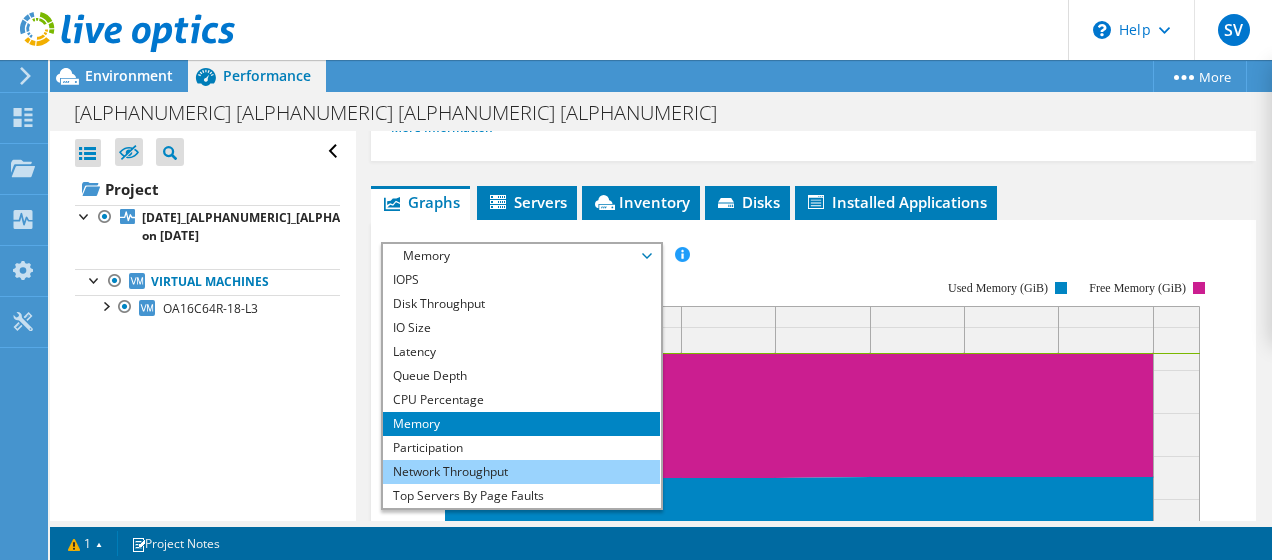 click on "Network Throughput" at bounding box center [521, 472] 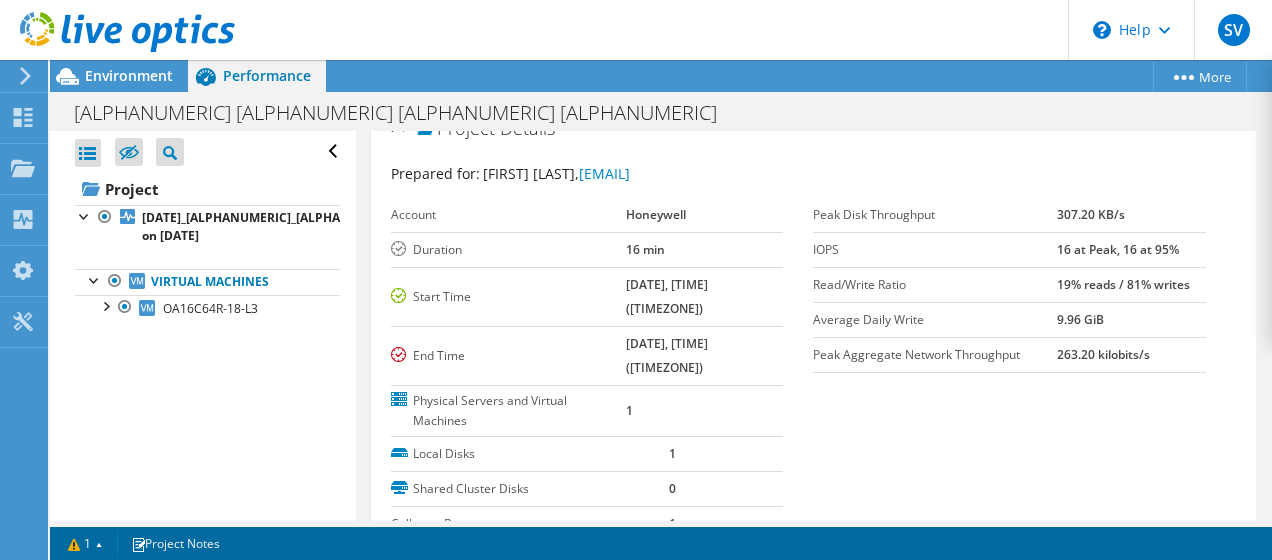 scroll, scrollTop: 0, scrollLeft: 0, axis: both 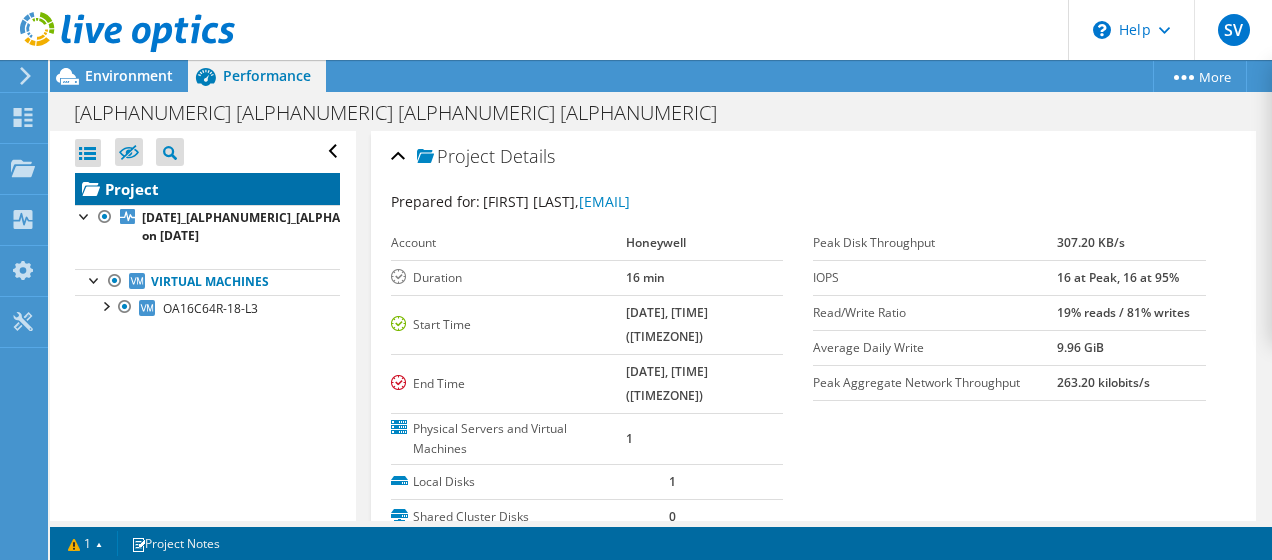 click on "Project" at bounding box center [207, 189] 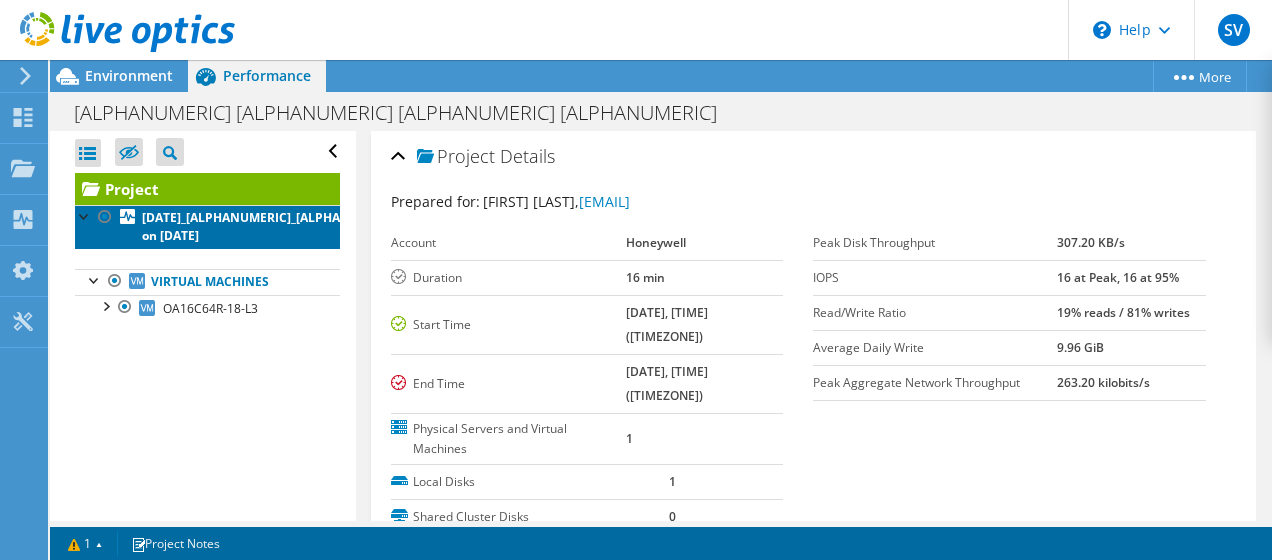 click on "[DATE]_7A_OA16C64R-18-L3.1 on [DATE]" at bounding box center (326, 226) 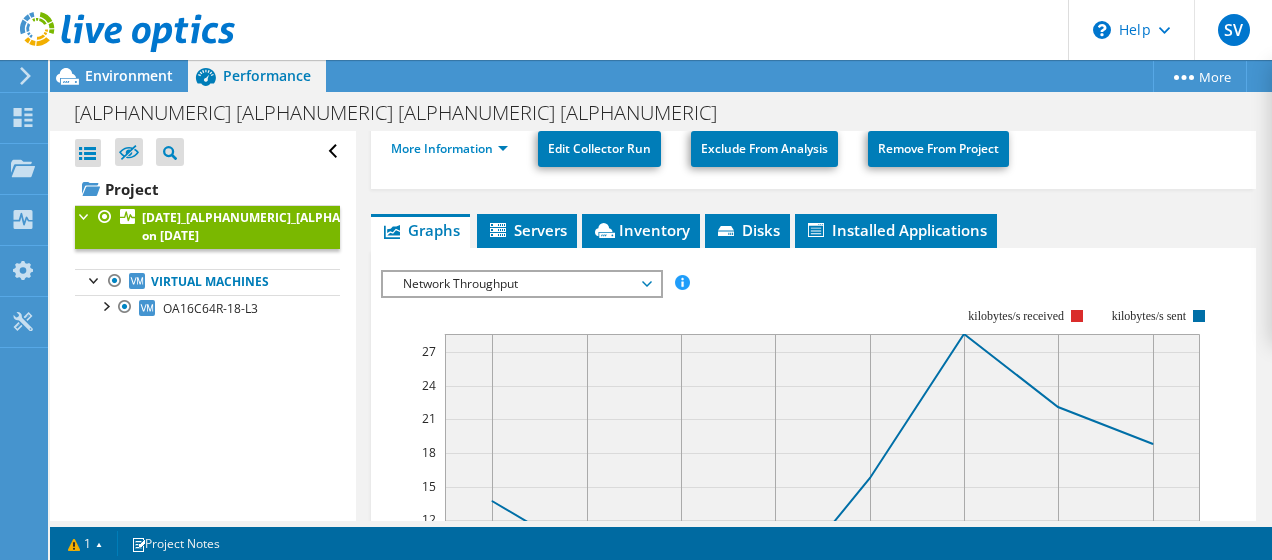 scroll, scrollTop: 326, scrollLeft: 0, axis: vertical 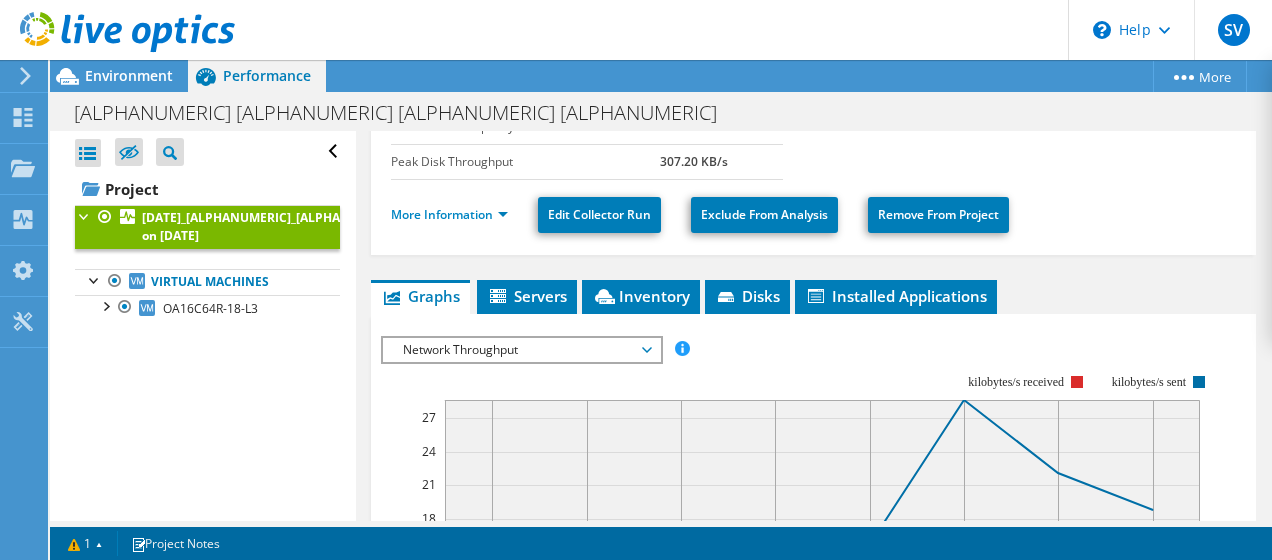 click on "Network Throughput" at bounding box center [521, 350] 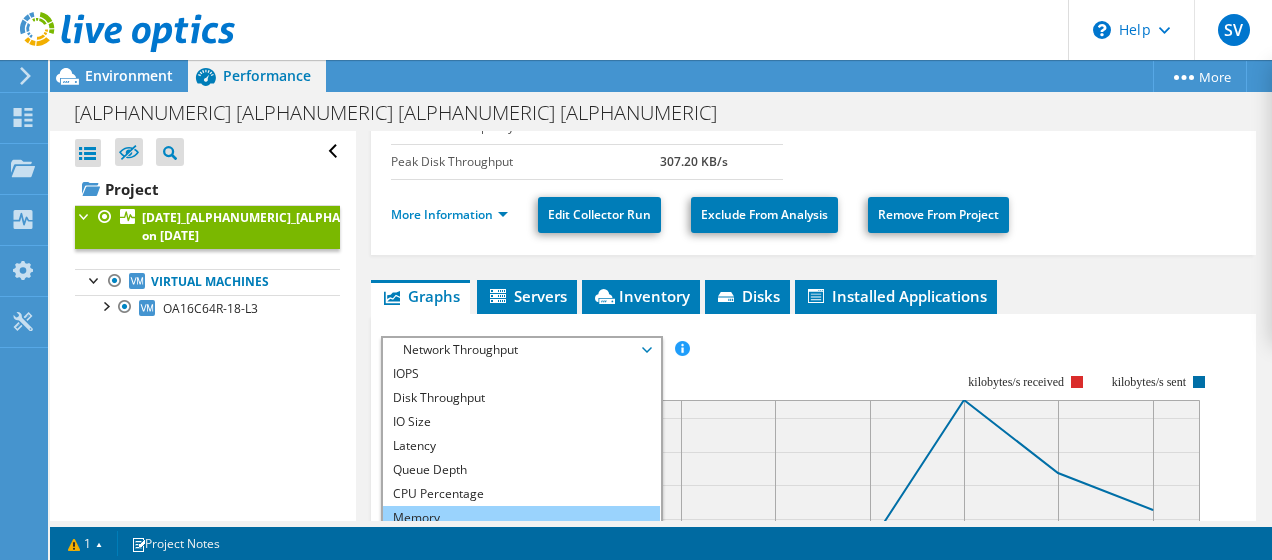 click on "Memory" at bounding box center [521, 518] 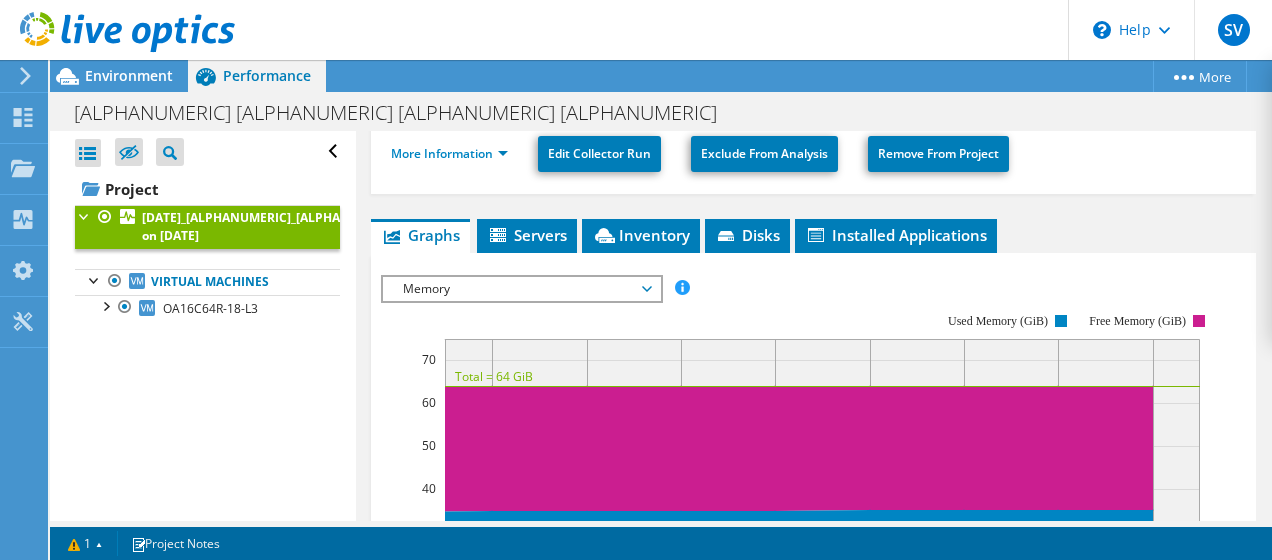 scroll, scrollTop: 360, scrollLeft: 0, axis: vertical 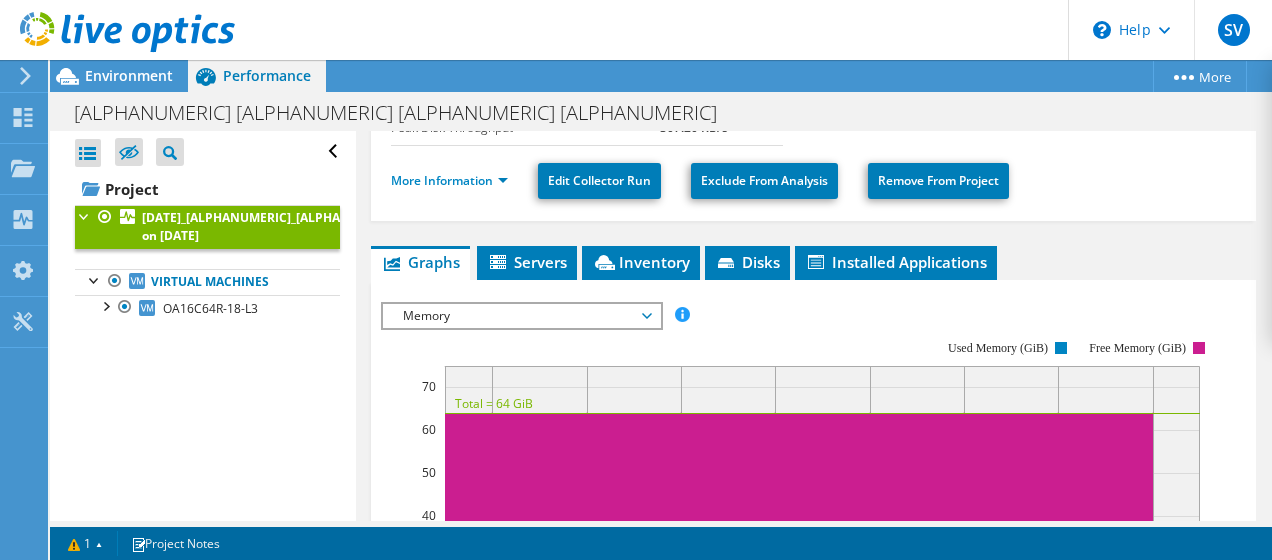 click on "Memory" at bounding box center [521, 316] 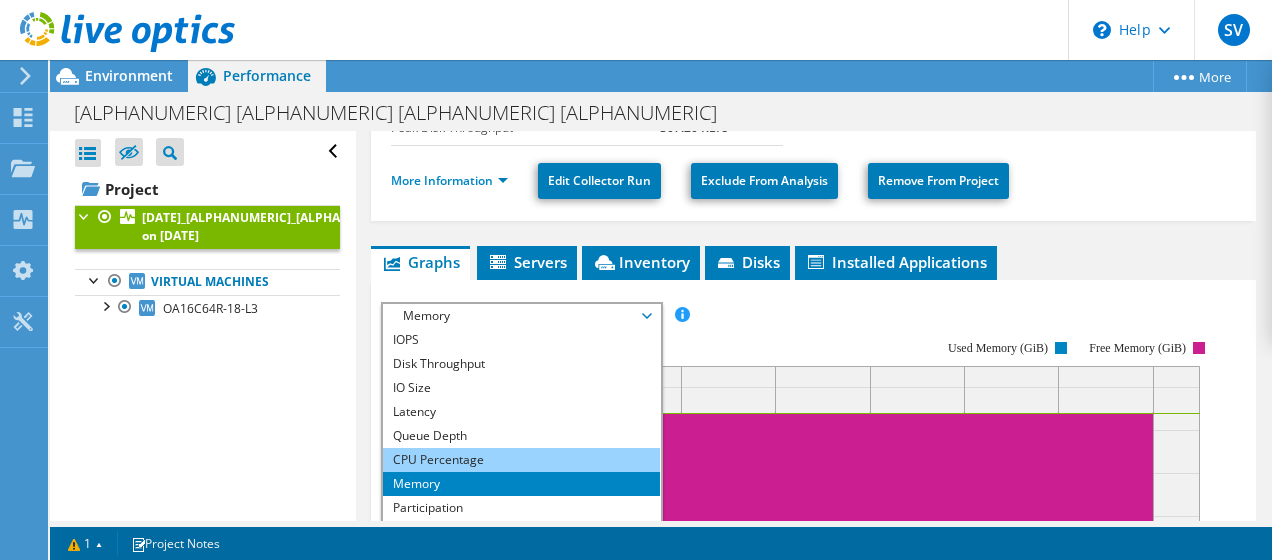 click on "CPU Percentage" at bounding box center (521, 460) 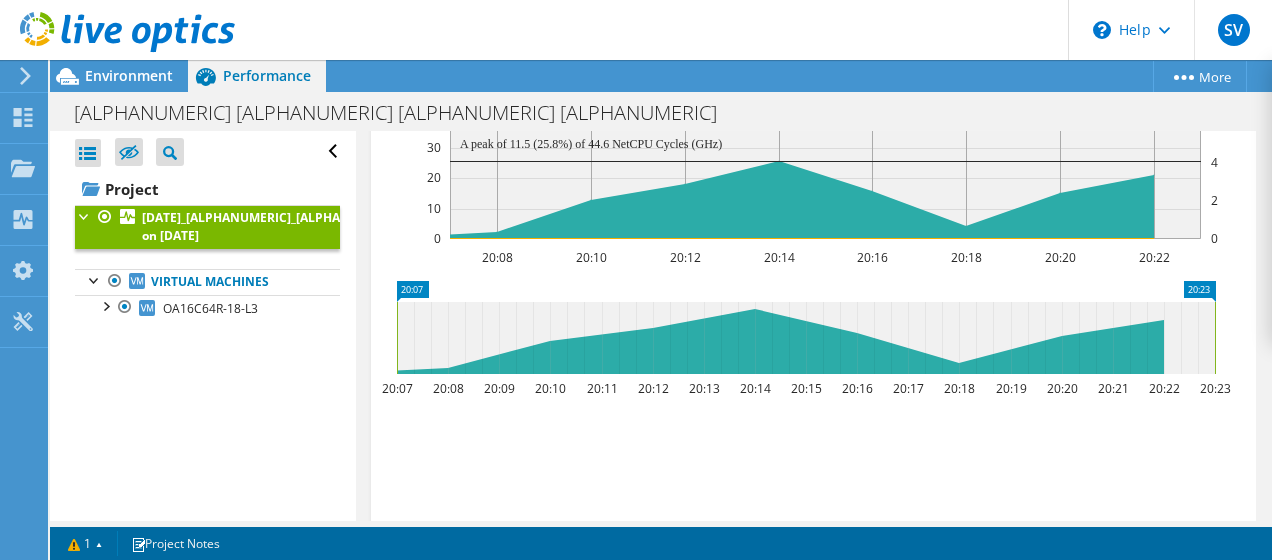 scroll, scrollTop: 828, scrollLeft: 0, axis: vertical 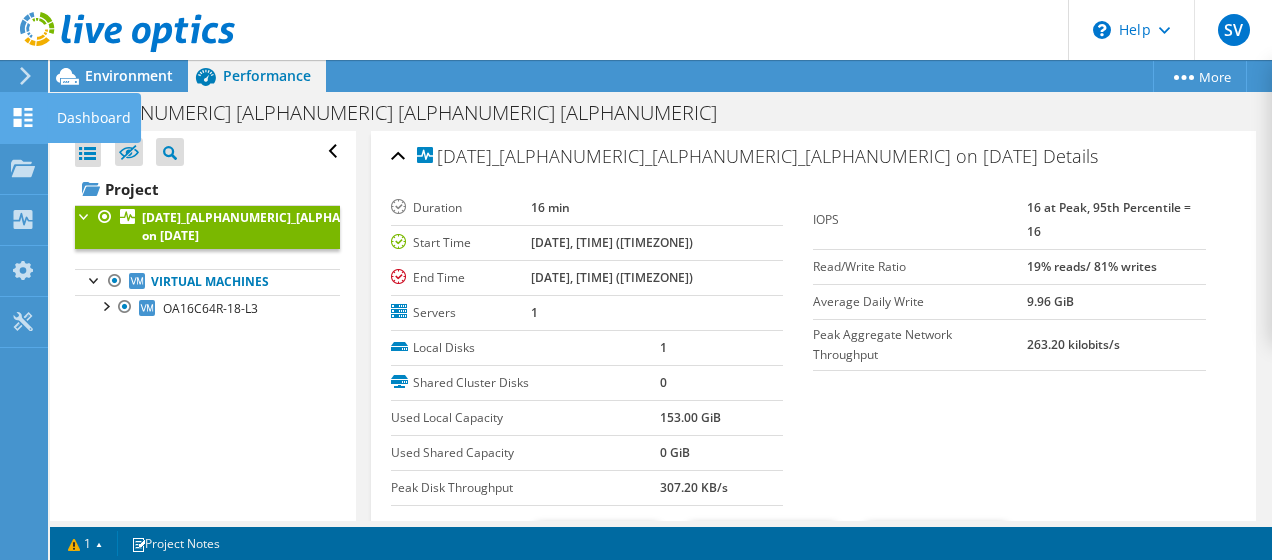 click 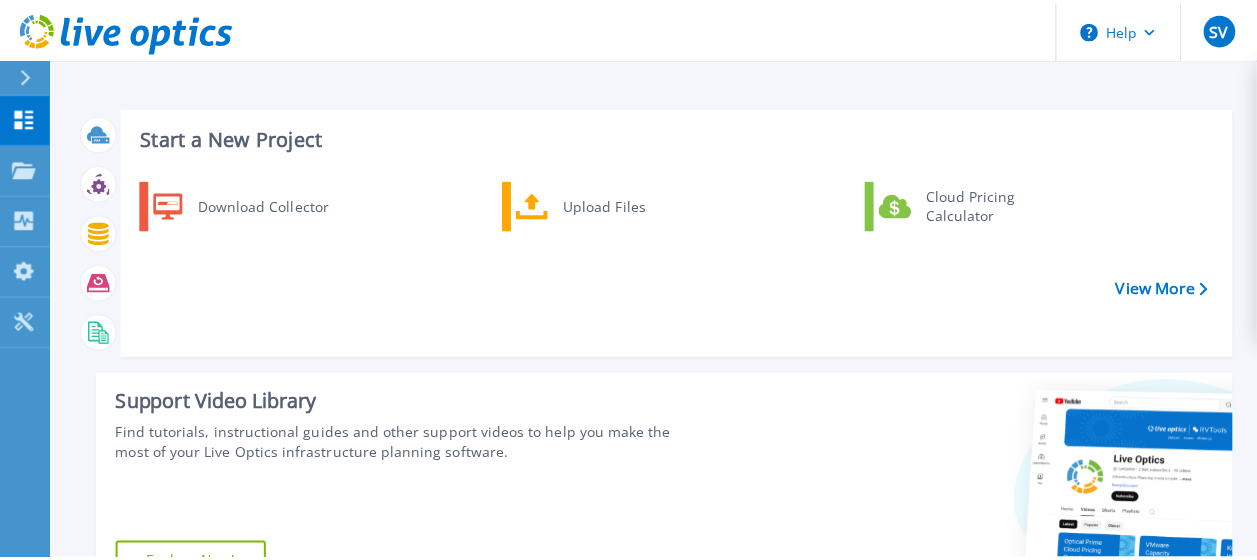 scroll, scrollTop: 0, scrollLeft: 0, axis: both 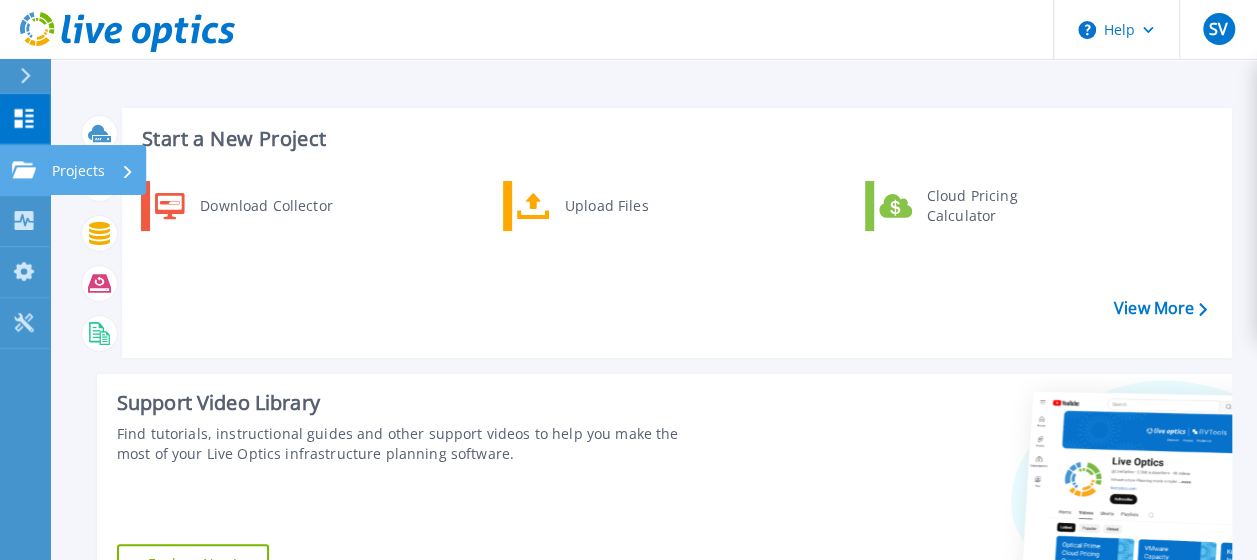 click on "Projects" at bounding box center (78, 171) 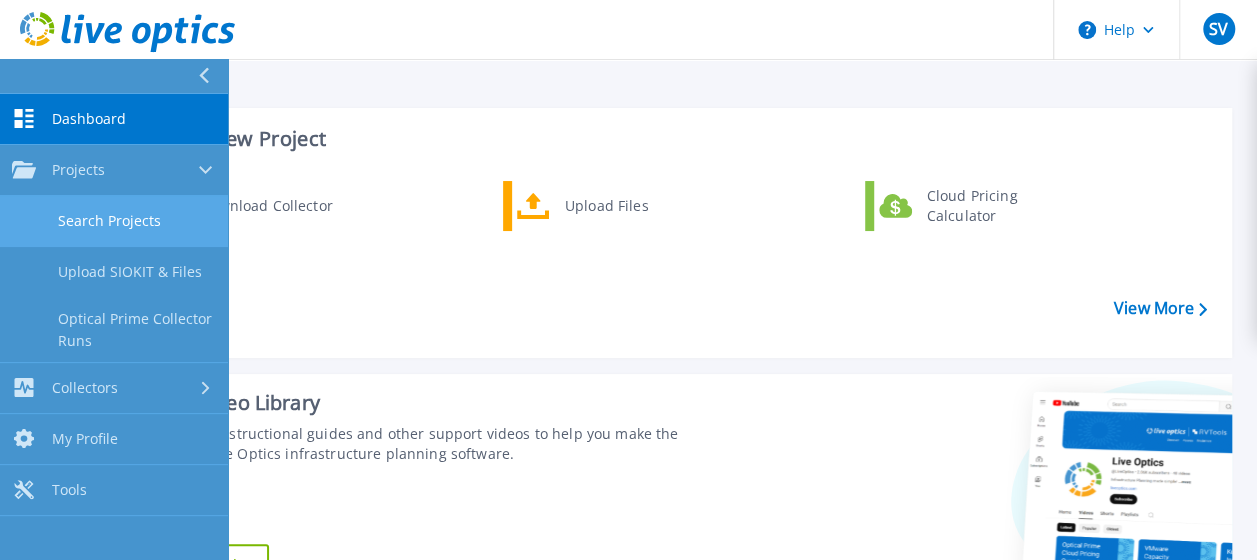 click on "Search Projects" at bounding box center (114, 221) 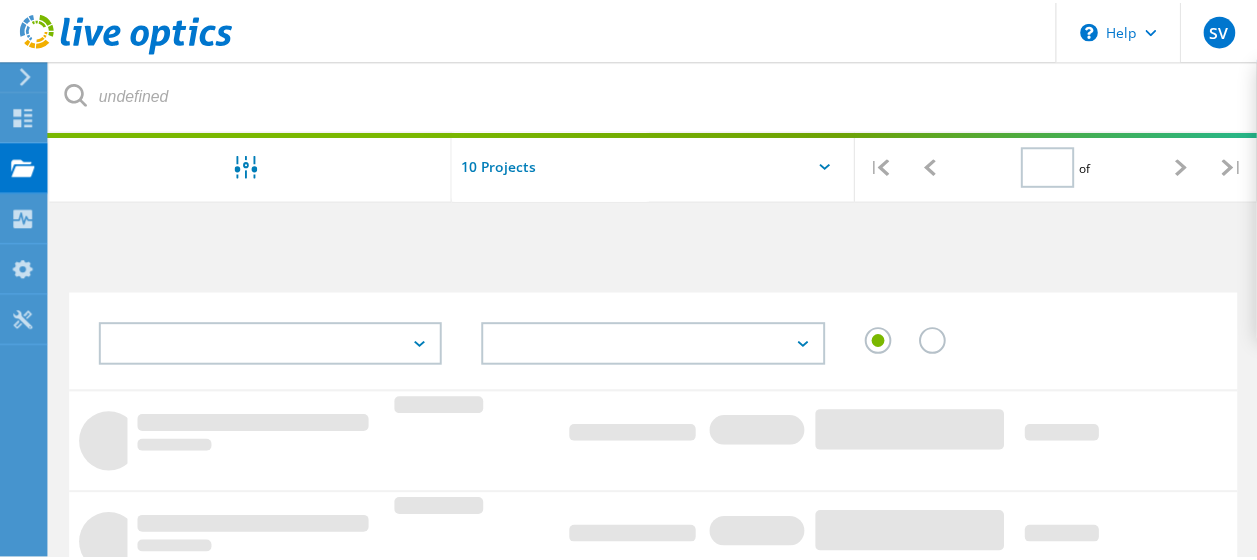 scroll, scrollTop: 0, scrollLeft: 0, axis: both 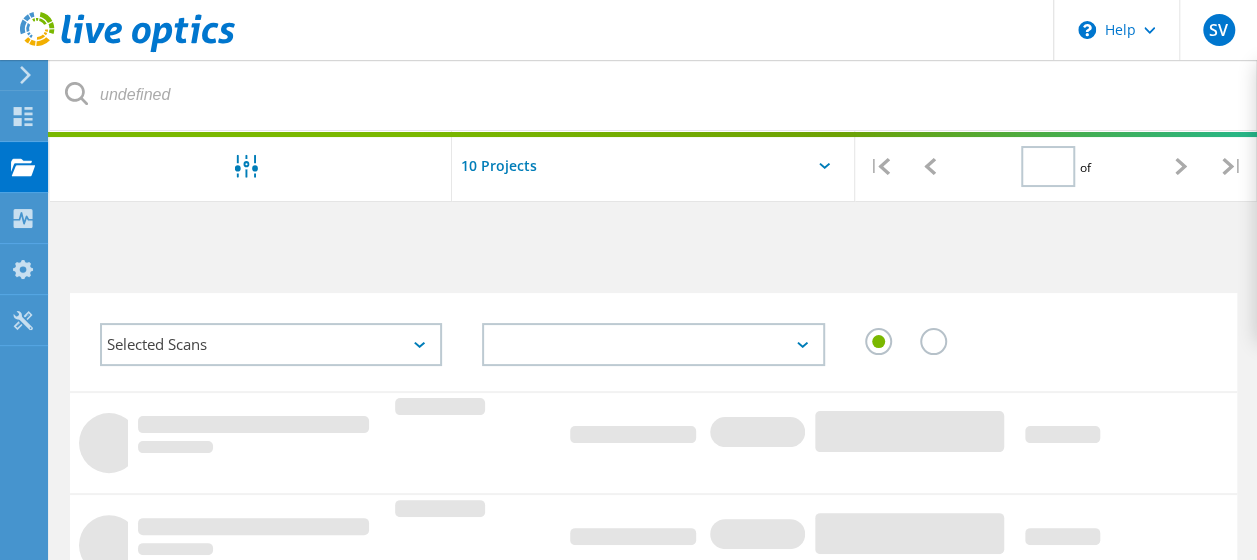 type on "1" 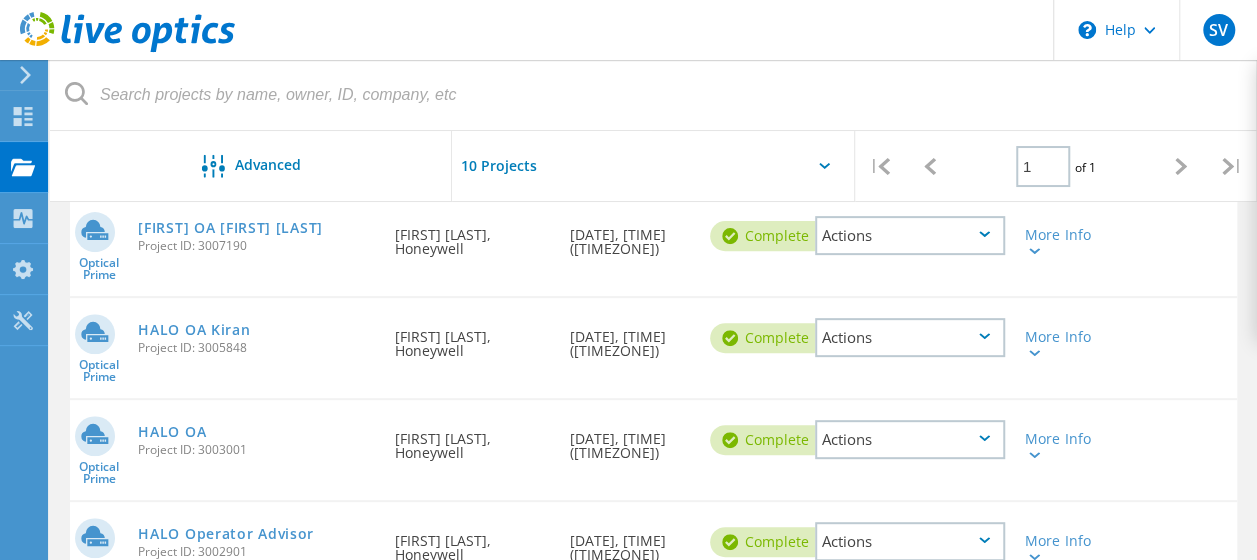 scroll, scrollTop: 240, scrollLeft: 0, axis: vertical 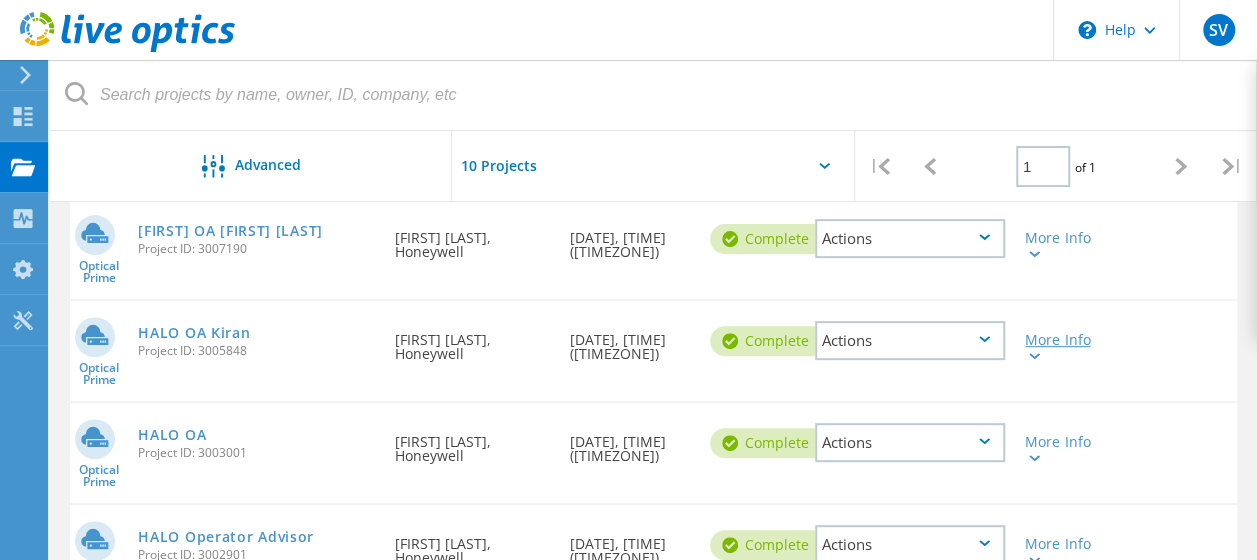 click on "More Info" 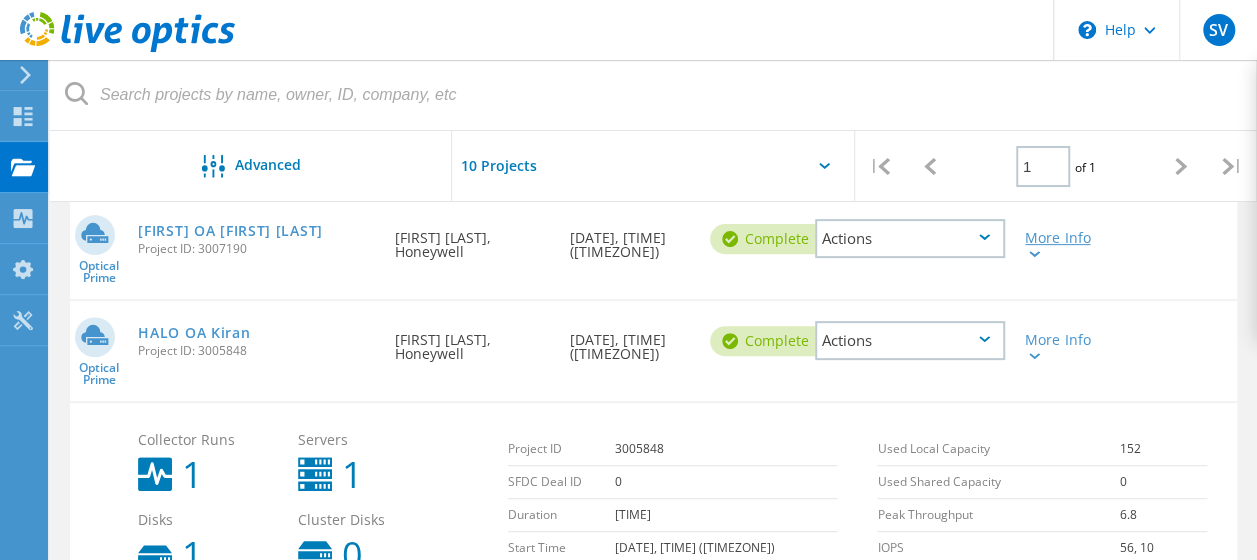 click 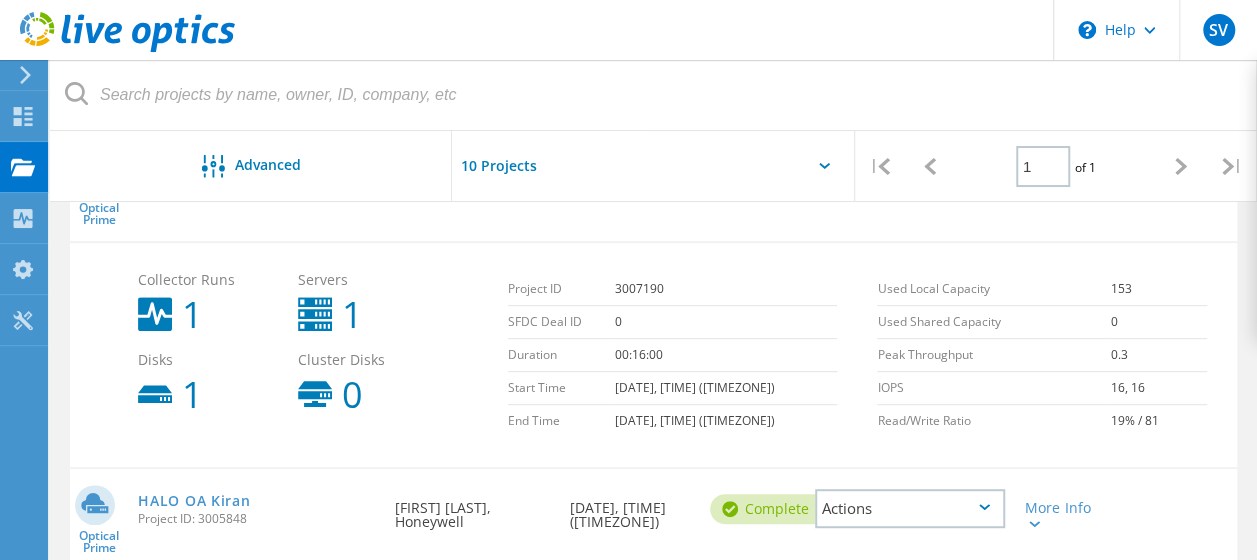 scroll, scrollTop: 284, scrollLeft: 0, axis: vertical 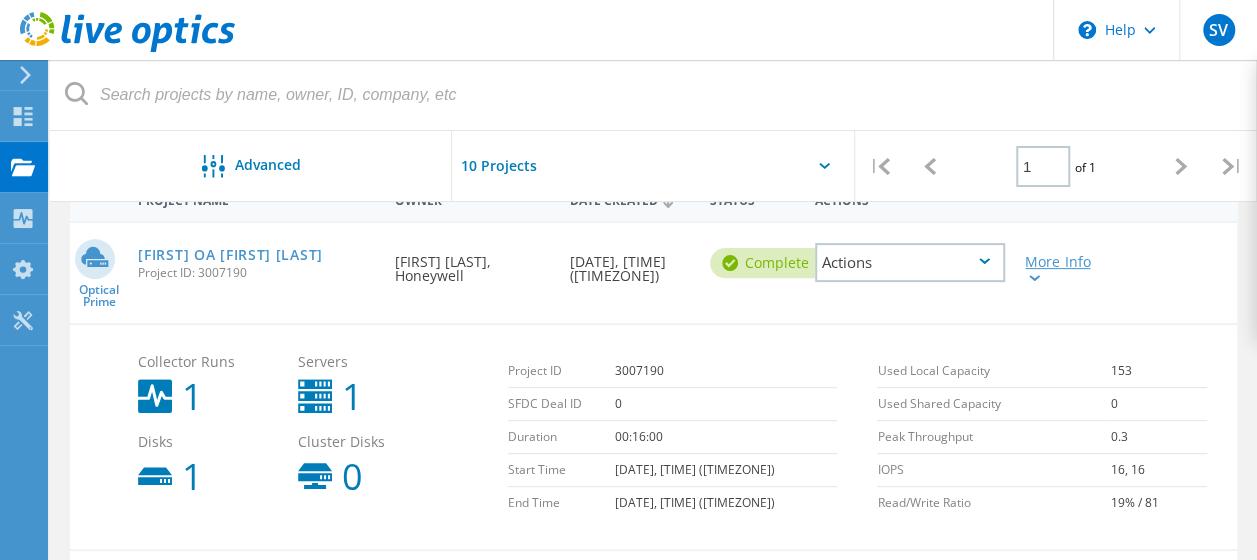 click 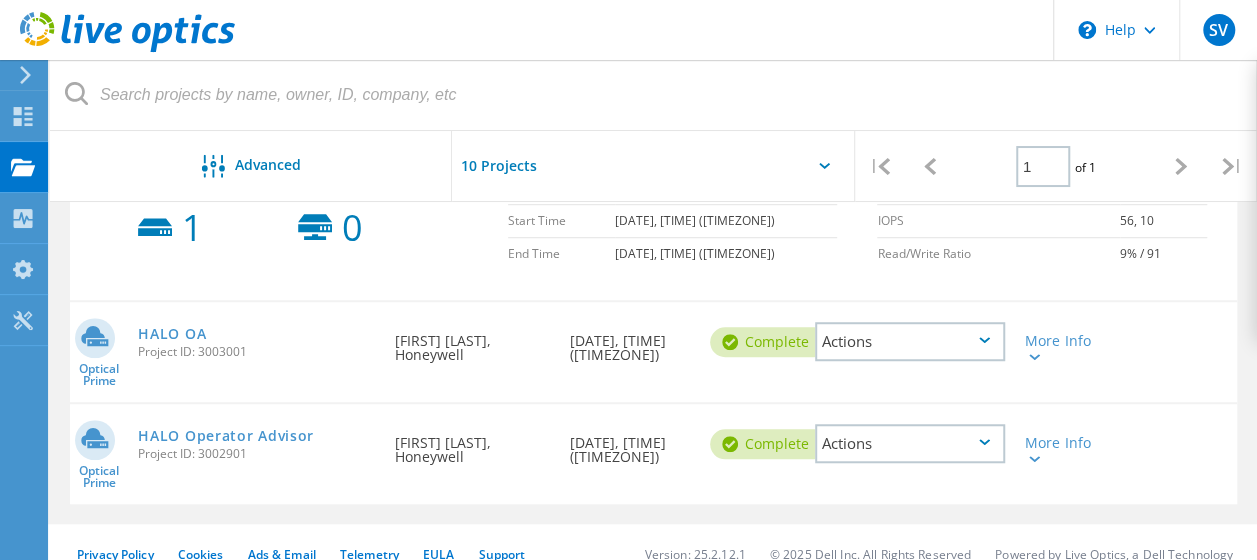 scroll, scrollTop: 590, scrollLeft: 0, axis: vertical 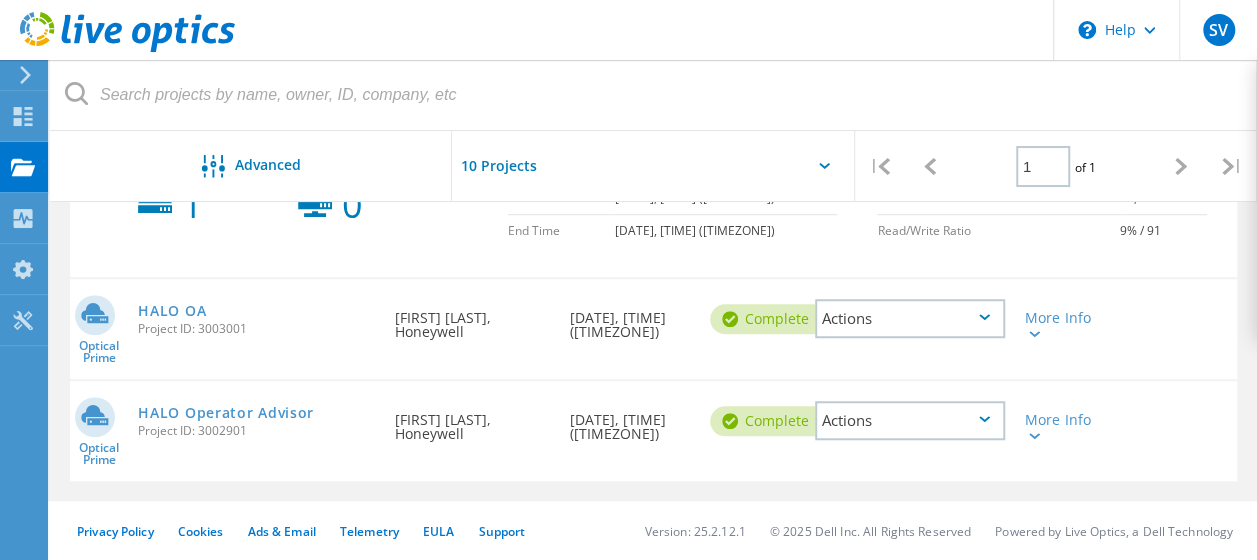 click on "Actions" 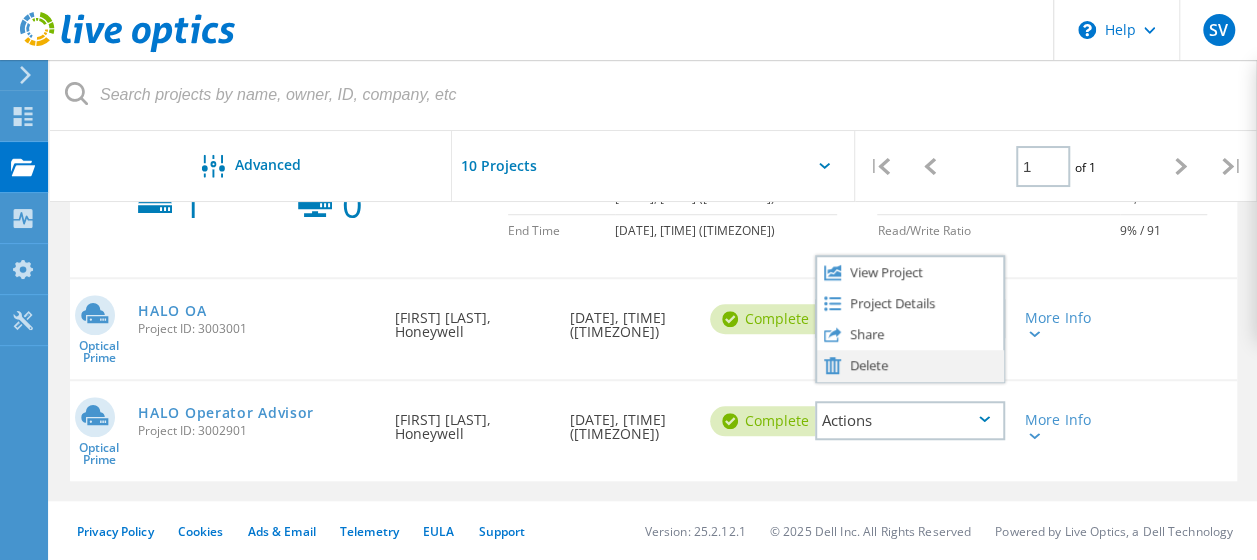 click on "Delete" 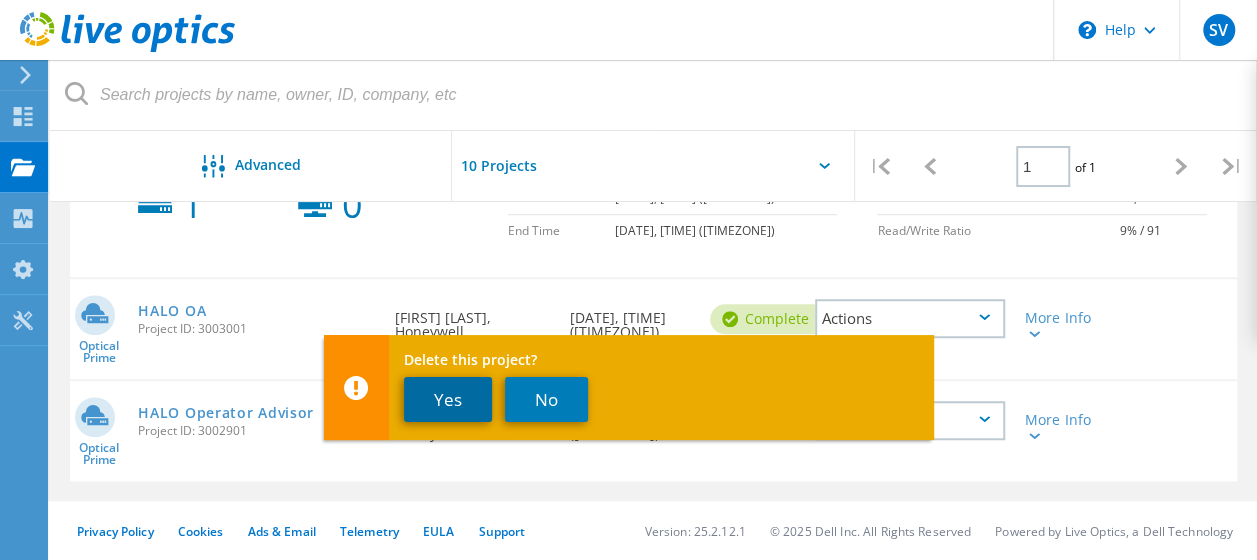 click on "Yes" at bounding box center (448, 399) 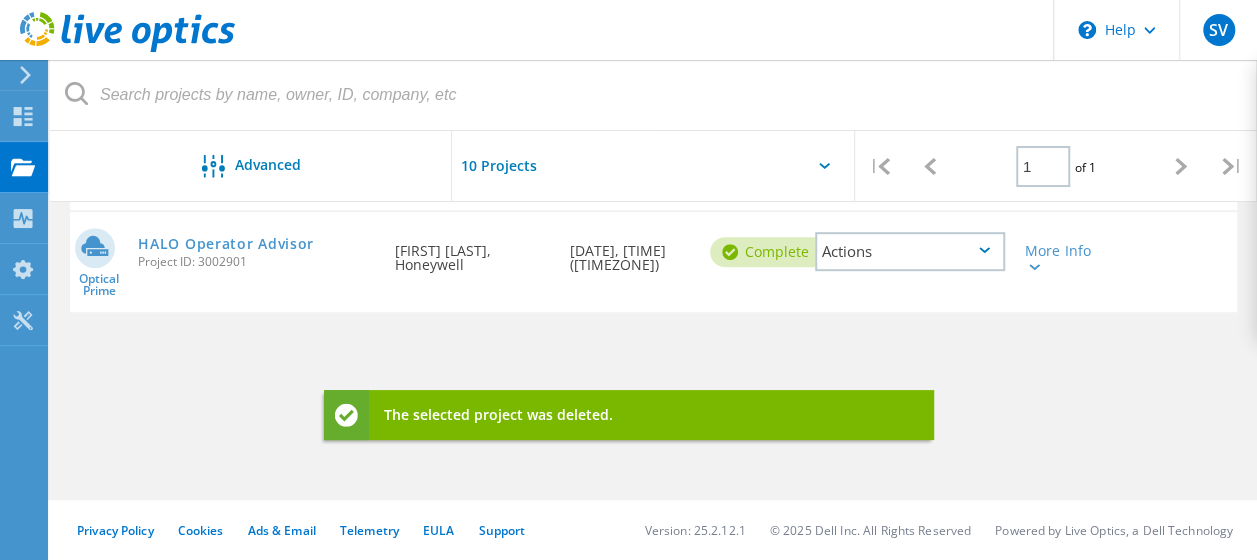 scroll, scrollTop: 431, scrollLeft: 0, axis: vertical 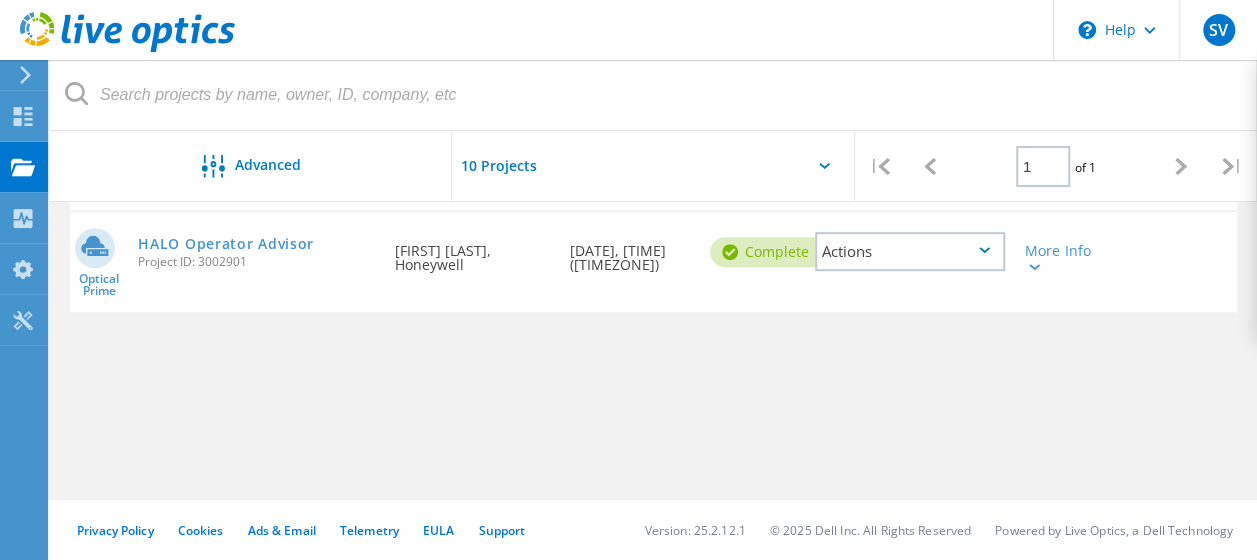 click on "Actions" 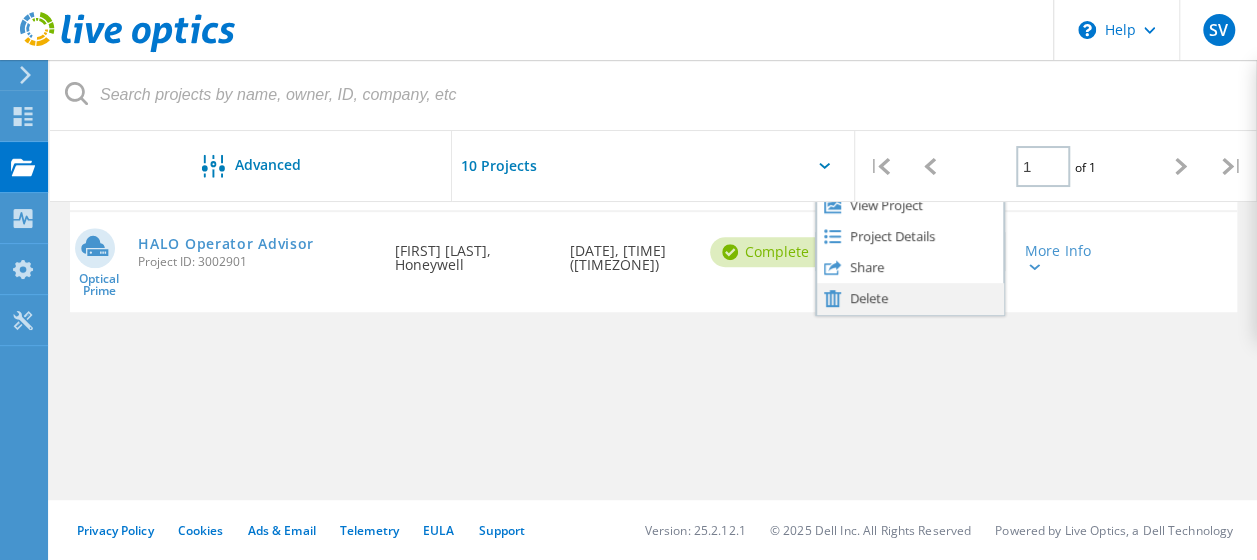 click on "Delete" 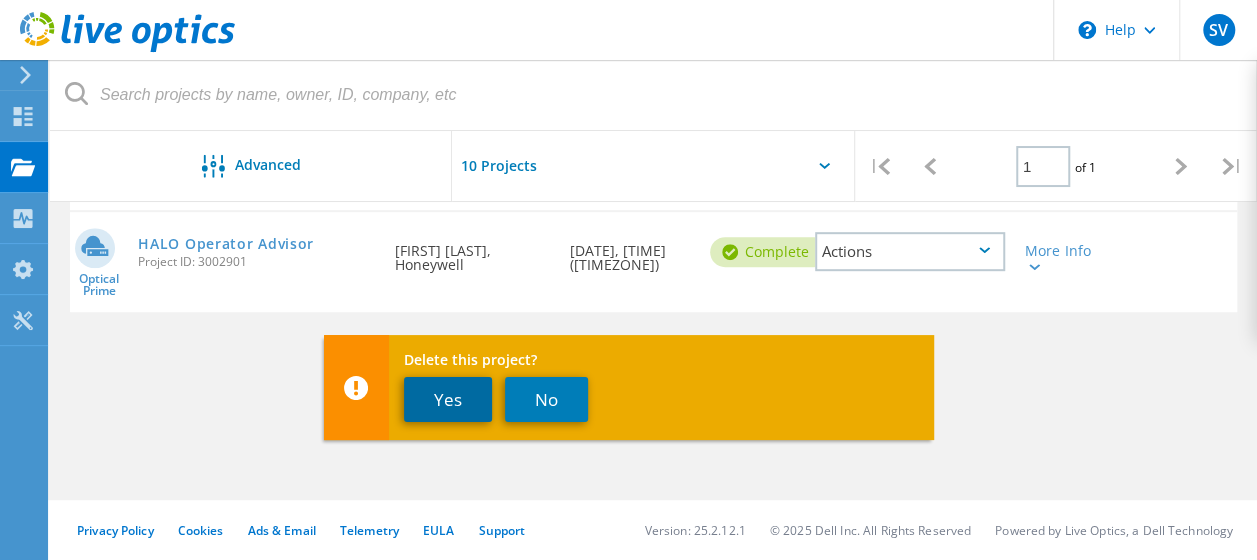 click on "Yes" at bounding box center (448, 399) 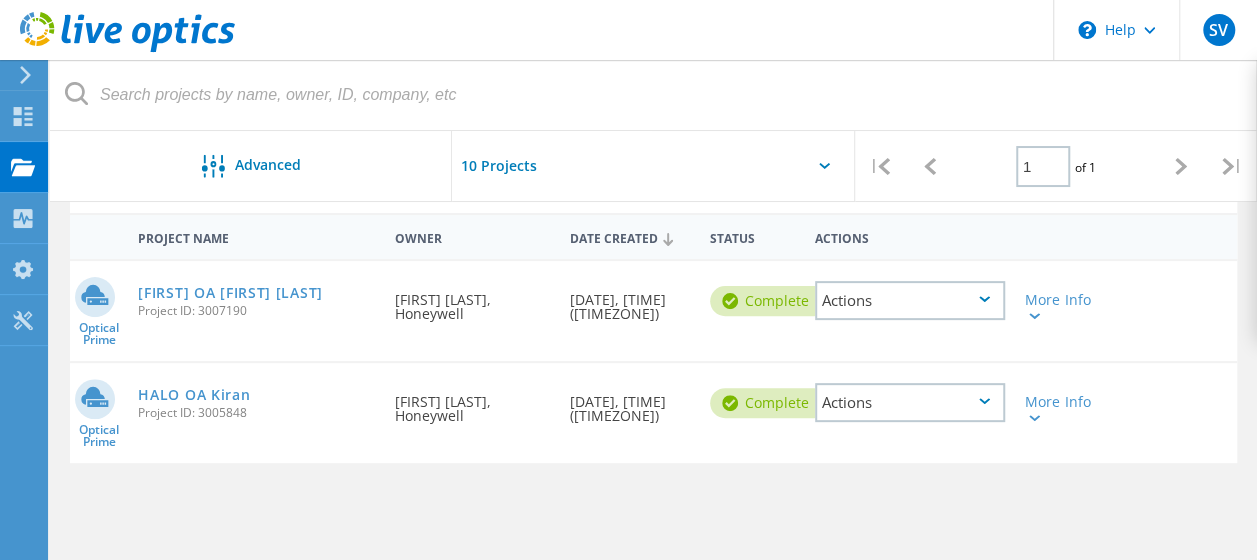 scroll, scrollTop: 176, scrollLeft: 0, axis: vertical 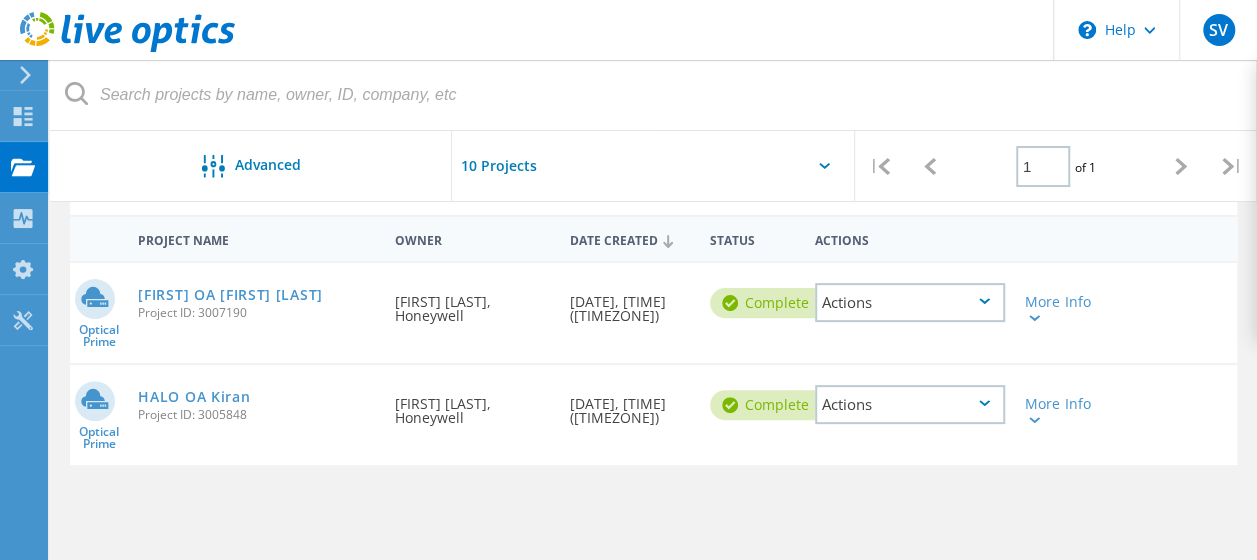 click on "Actions" 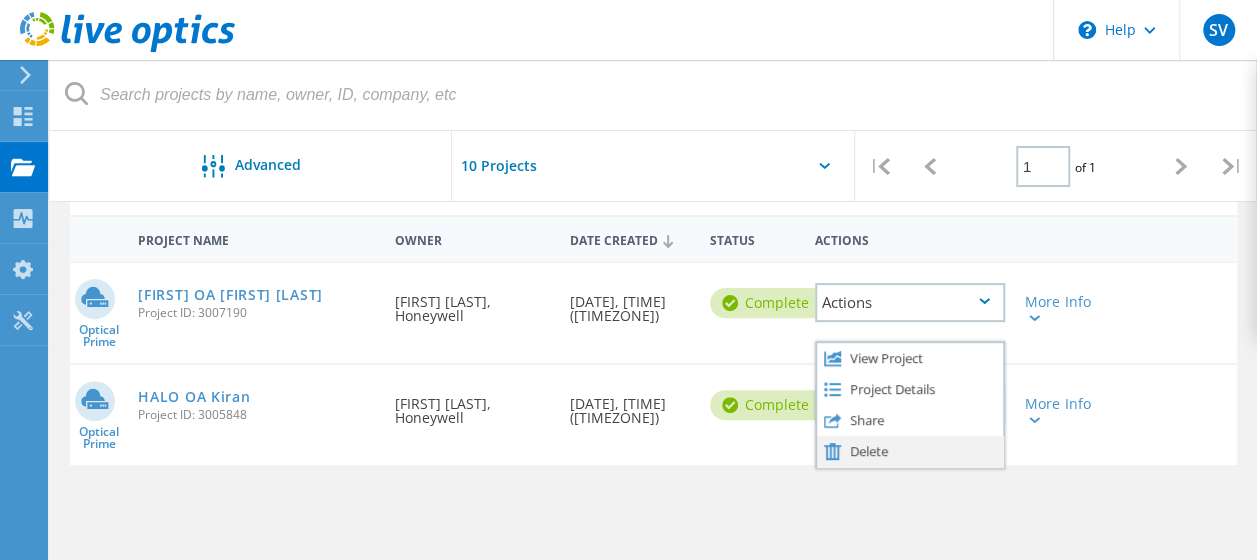 click on "Delete" 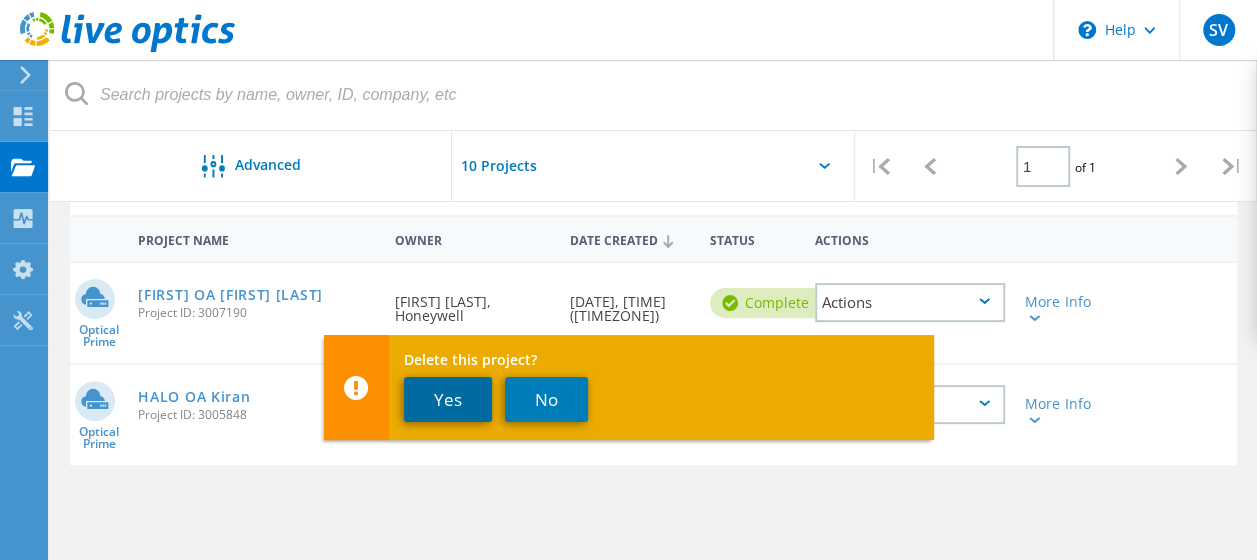 click on "Yes" at bounding box center (448, 399) 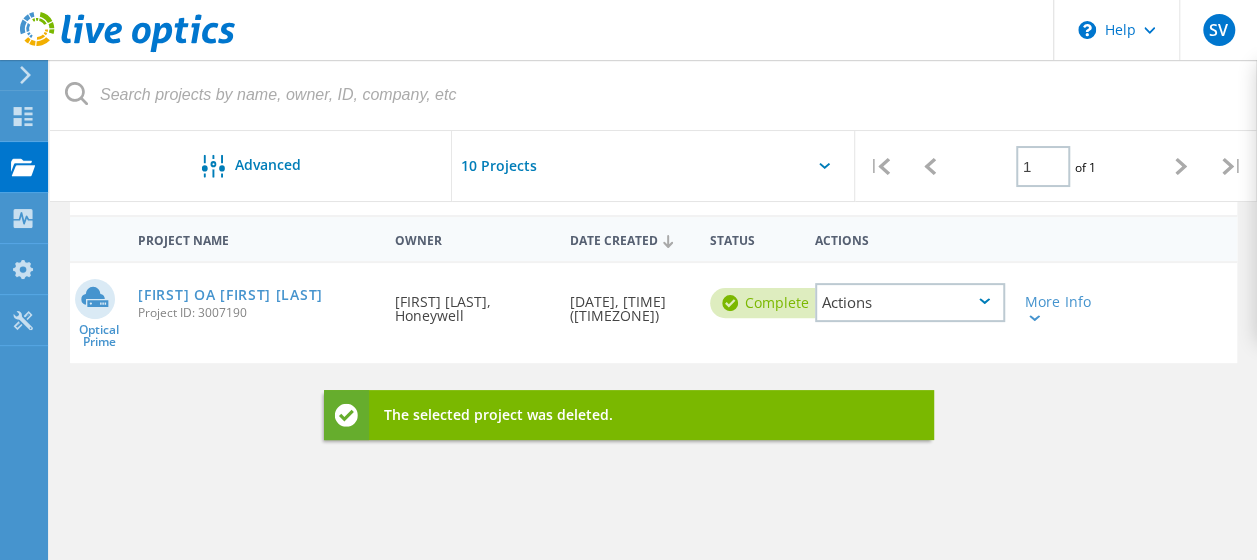 click on "Actions" 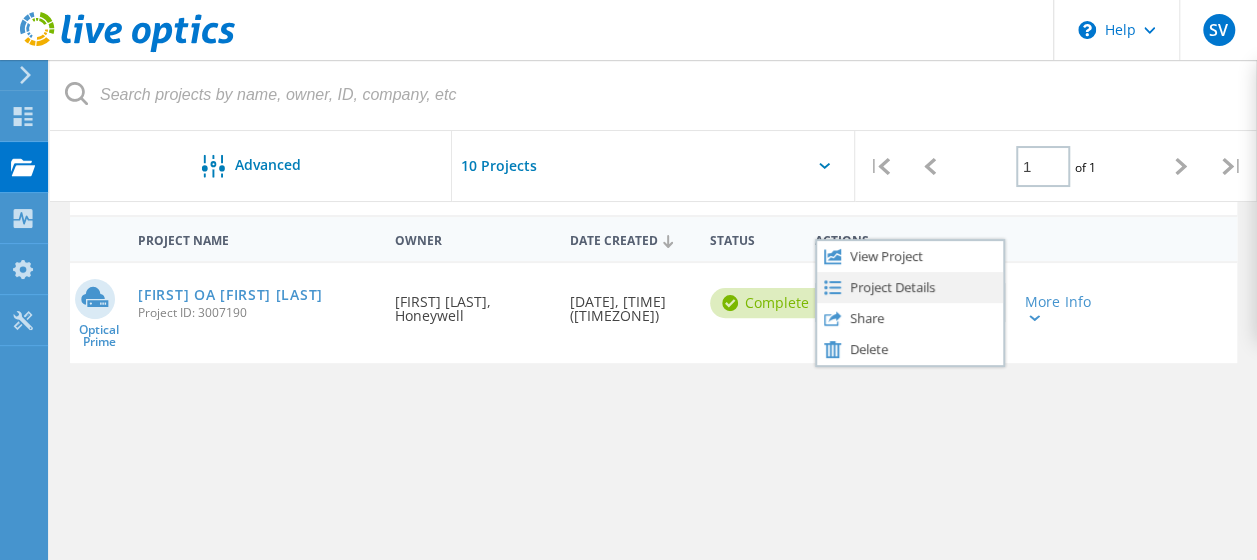 click on "Project Details" 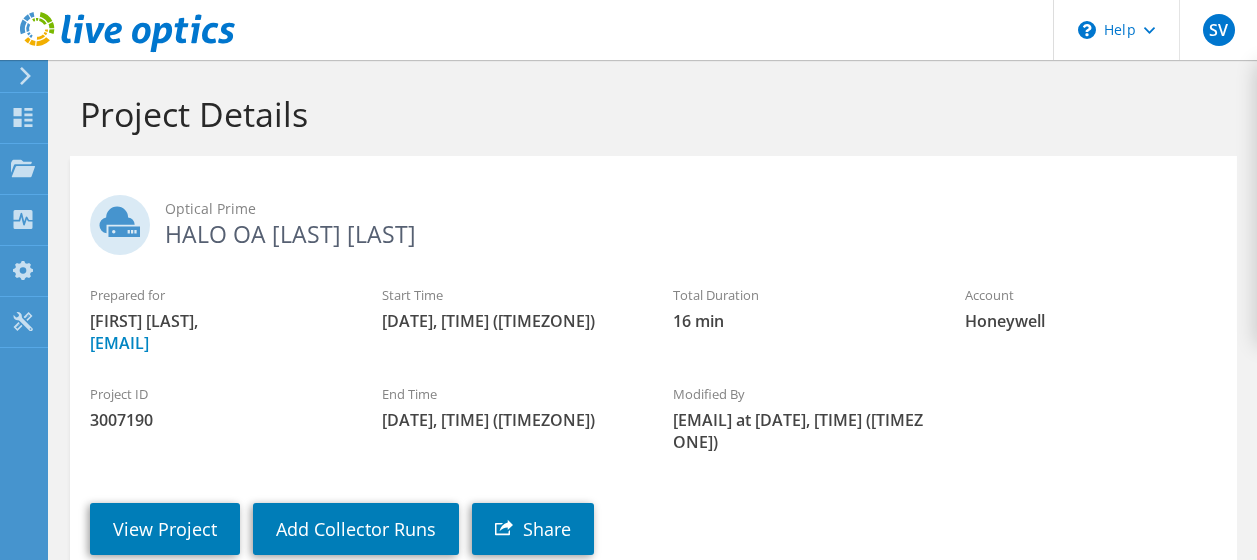 scroll, scrollTop: 0, scrollLeft: 0, axis: both 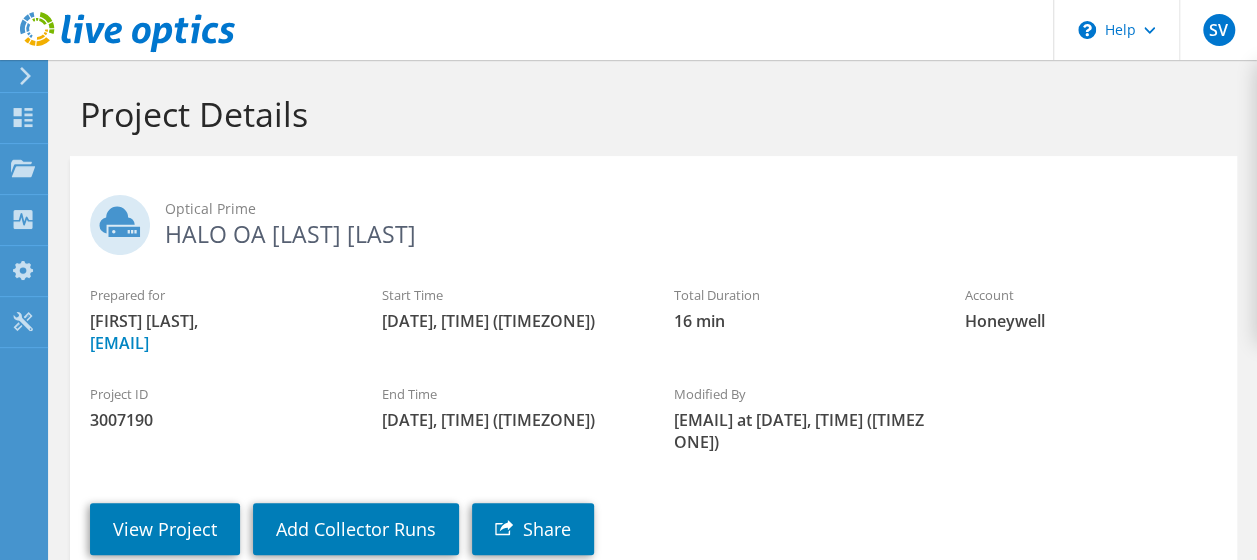 click on "Optical Prime
HALO OA [LAST] [LAST]" at bounding box center (653, 220) 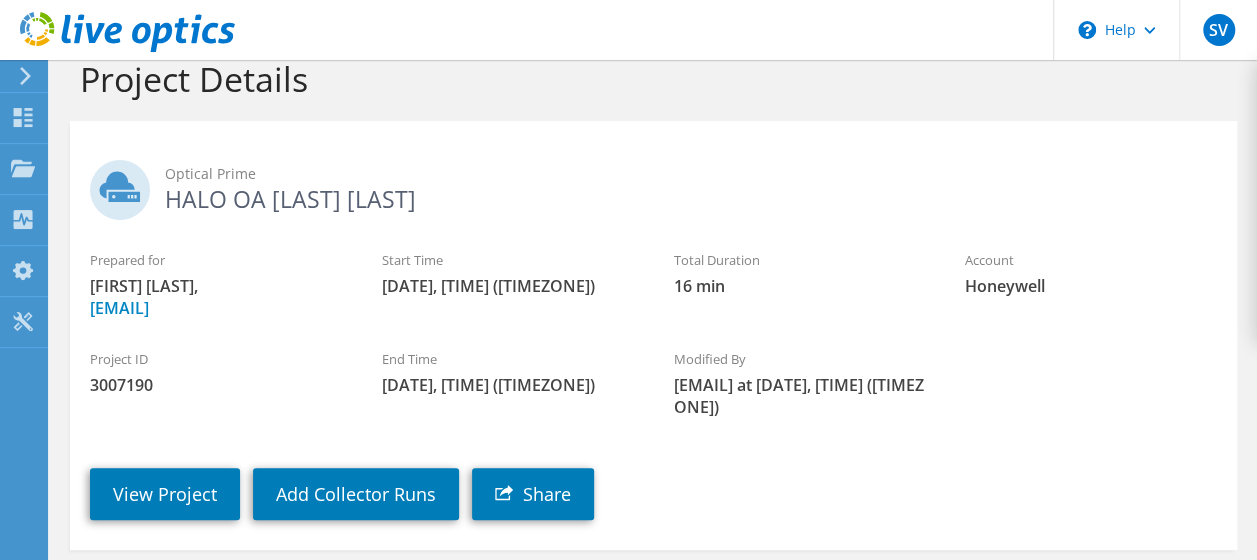 scroll, scrollTop: 0, scrollLeft: 0, axis: both 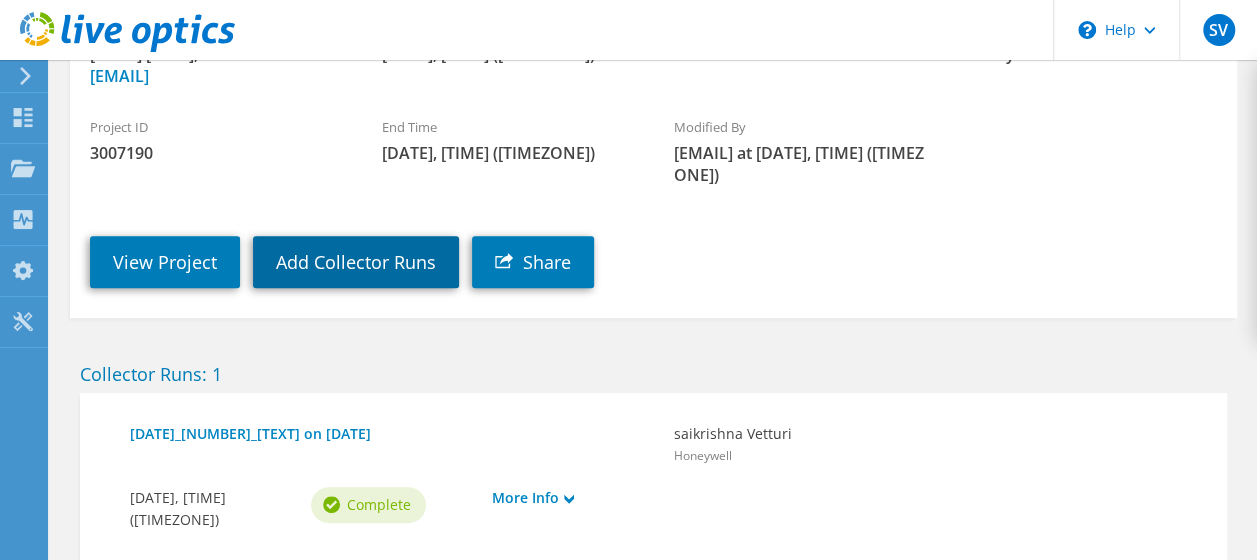 click on "Add Collector Runs" at bounding box center [356, 262] 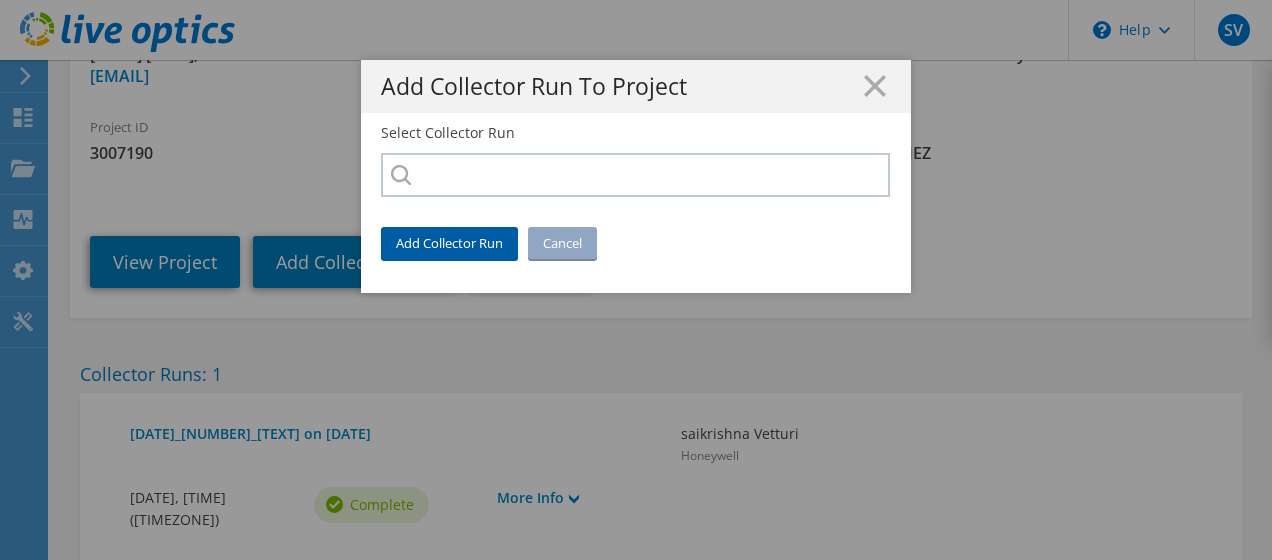 click on "Add Collector Run" at bounding box center (449, 243) 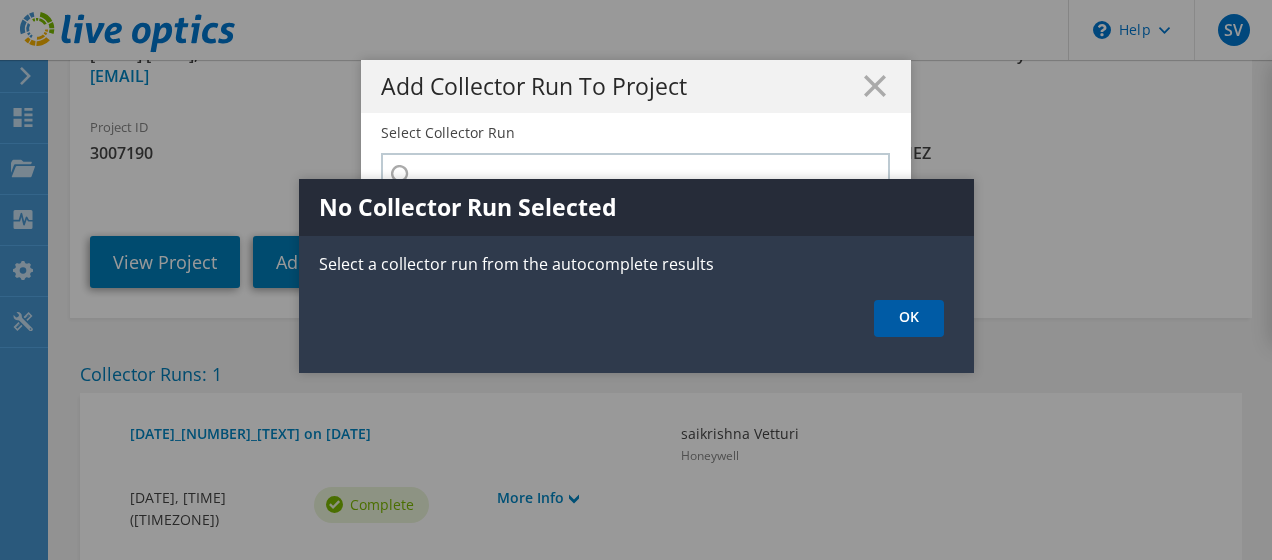 click on "OK" at bounding box center [909, 318] 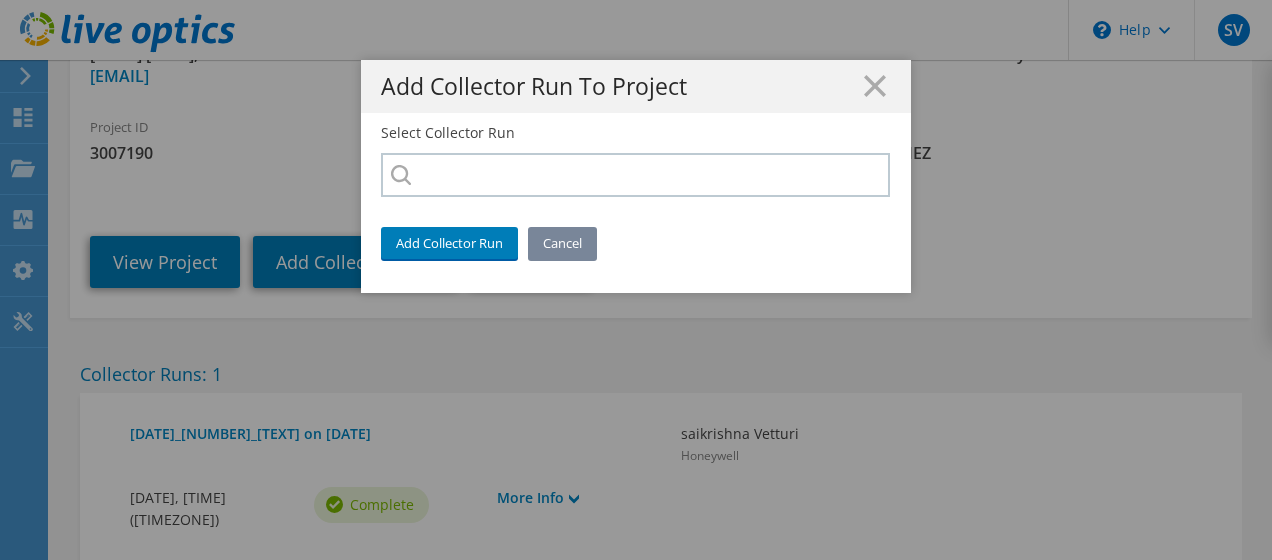 click on "Cancel" at bounding box center (562, 243) 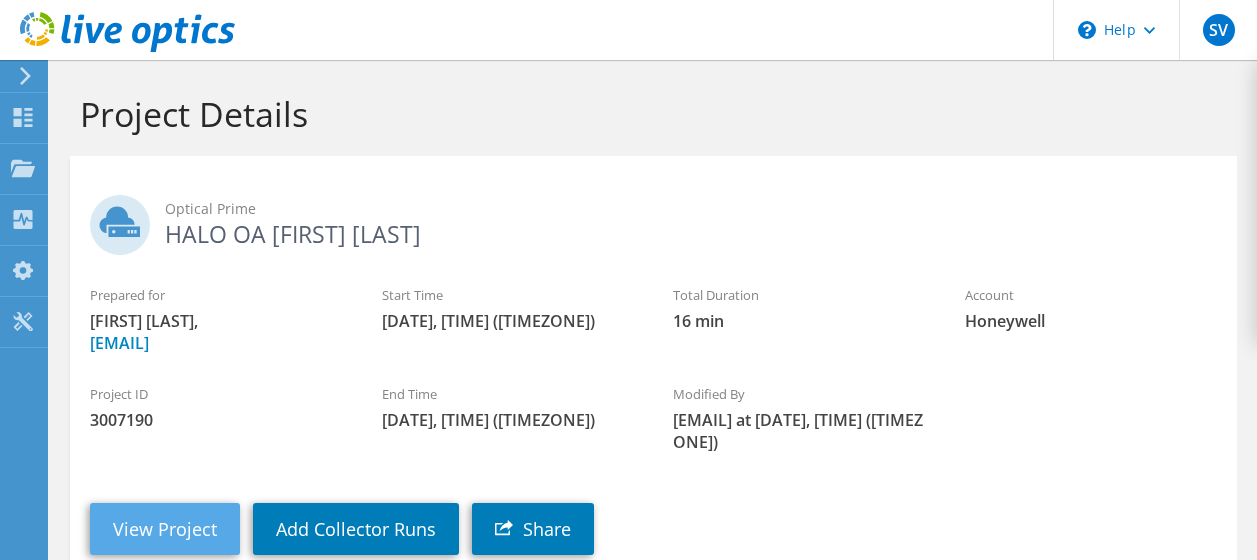 scroll, scrollTop: 267, scrollLeft: 0, axis: vertical 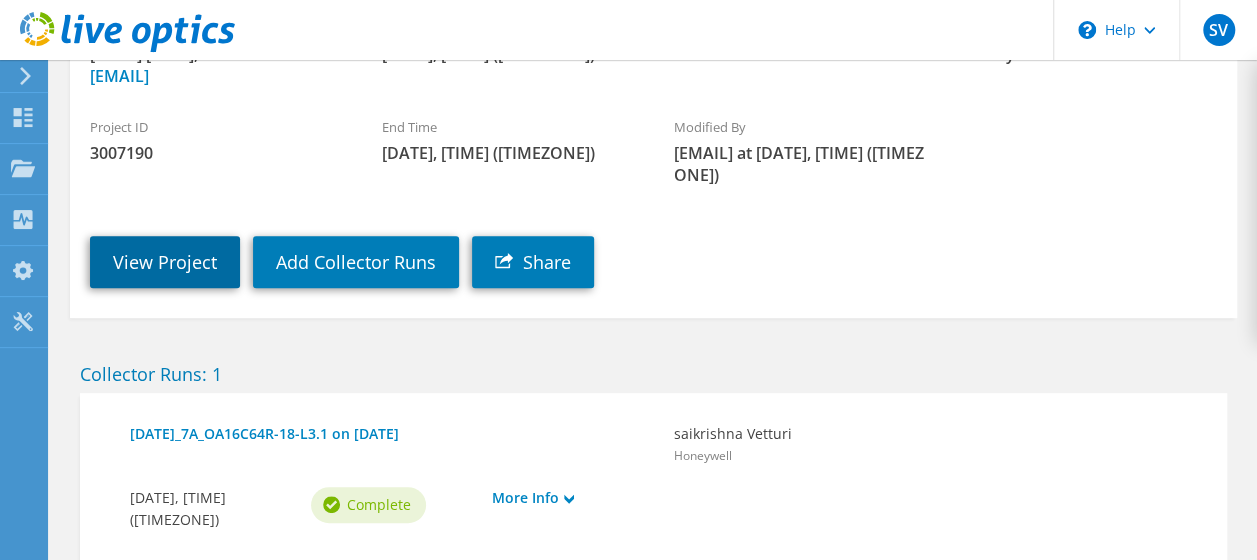 click on "View Project" at bounding box center (165, 262) 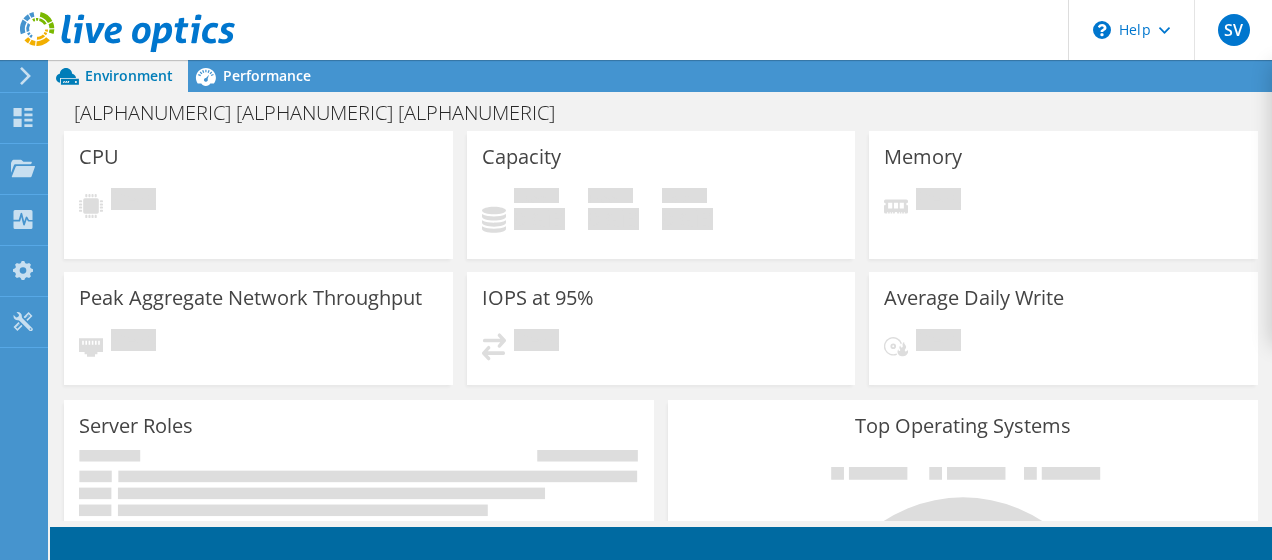 scroll, scrollTop: 0, scrollLeft: 0, axis: both 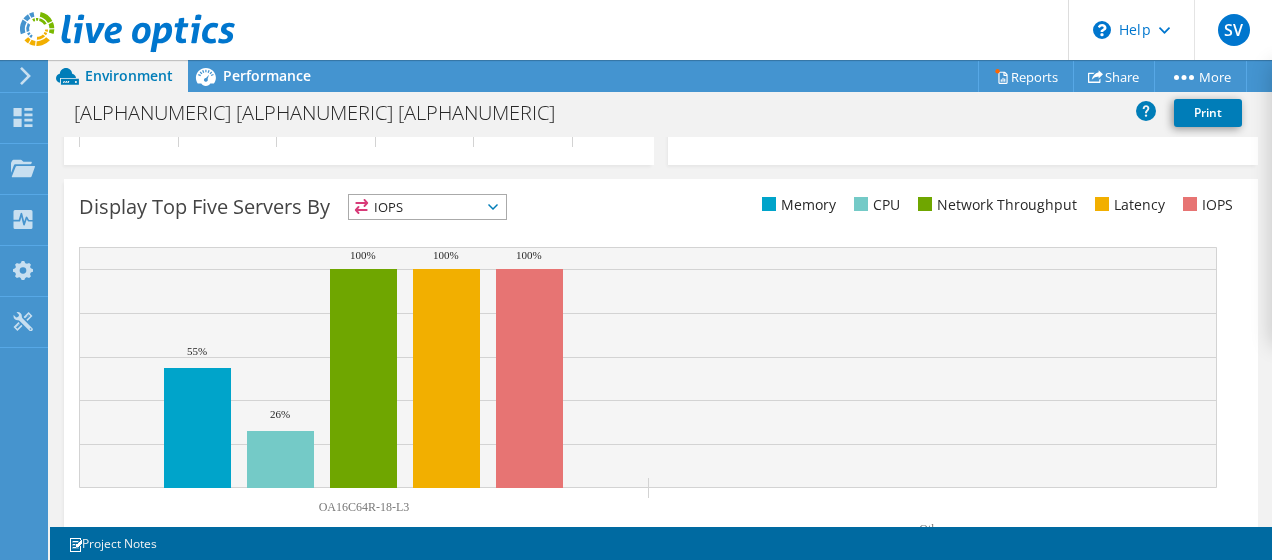 click 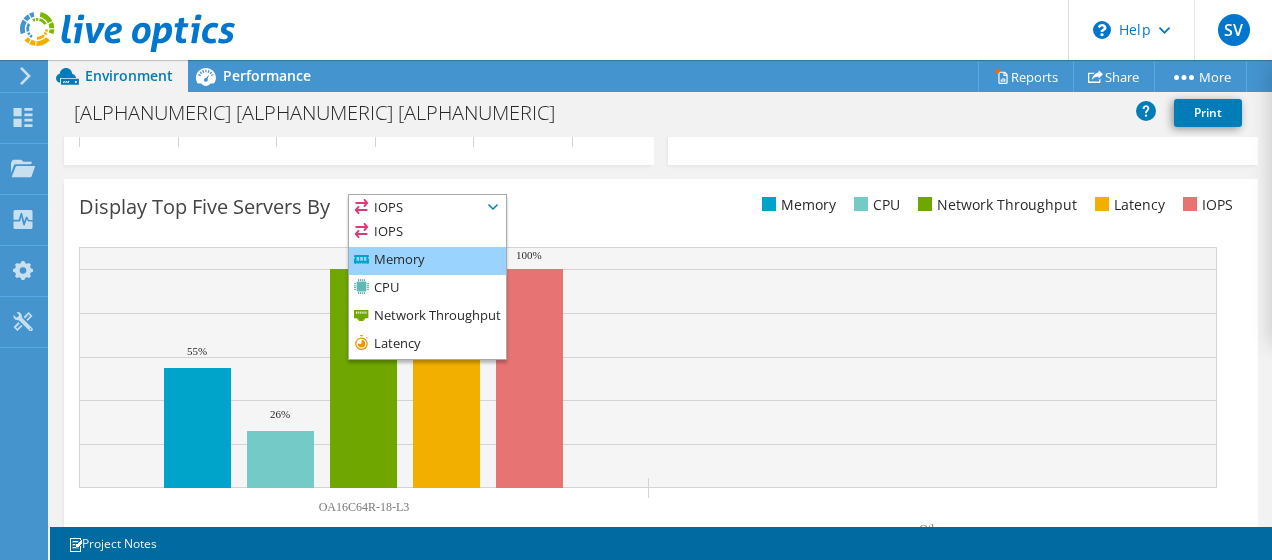 click on "Memory" at bounding box center (427, 261) 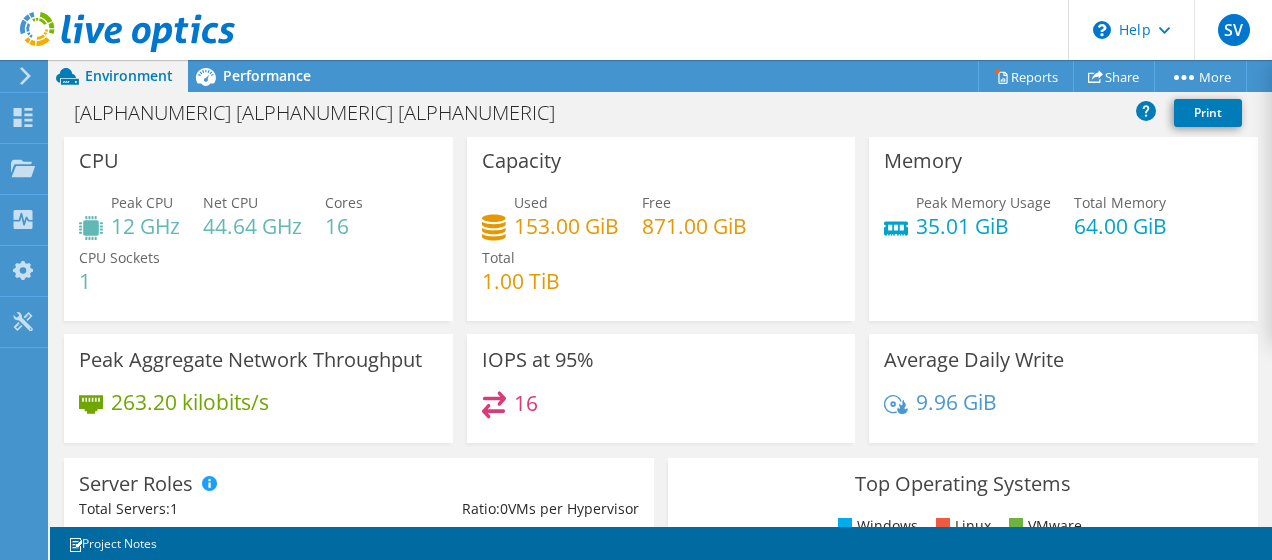 scroll, scrollTop: 0, scrollLeft: 0, axis: both 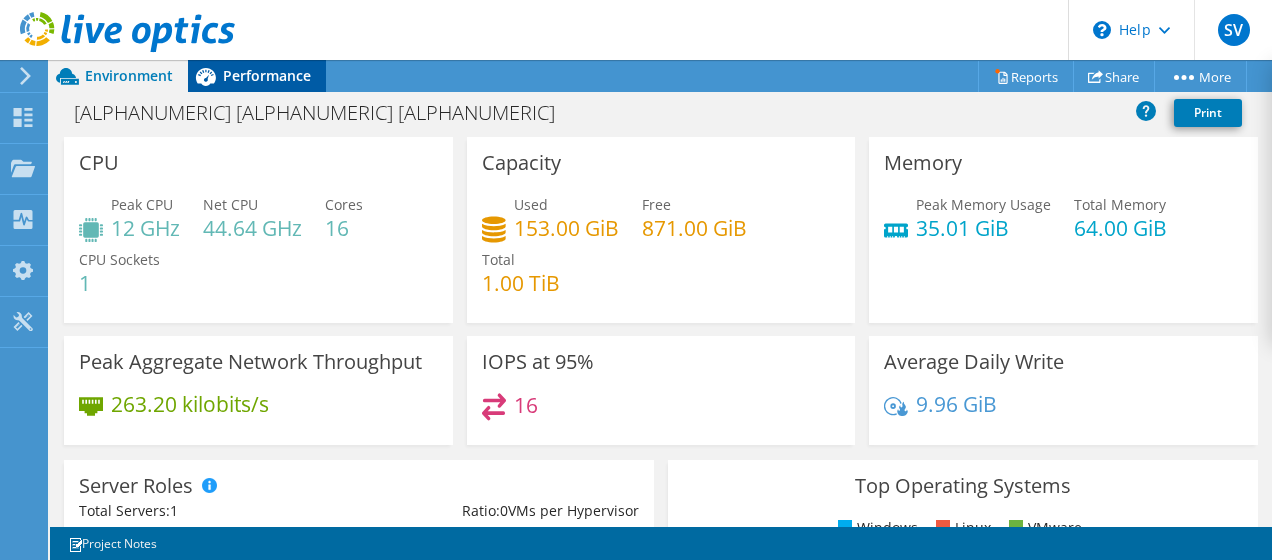 click on "Performance" at bounding box center (267, 75) 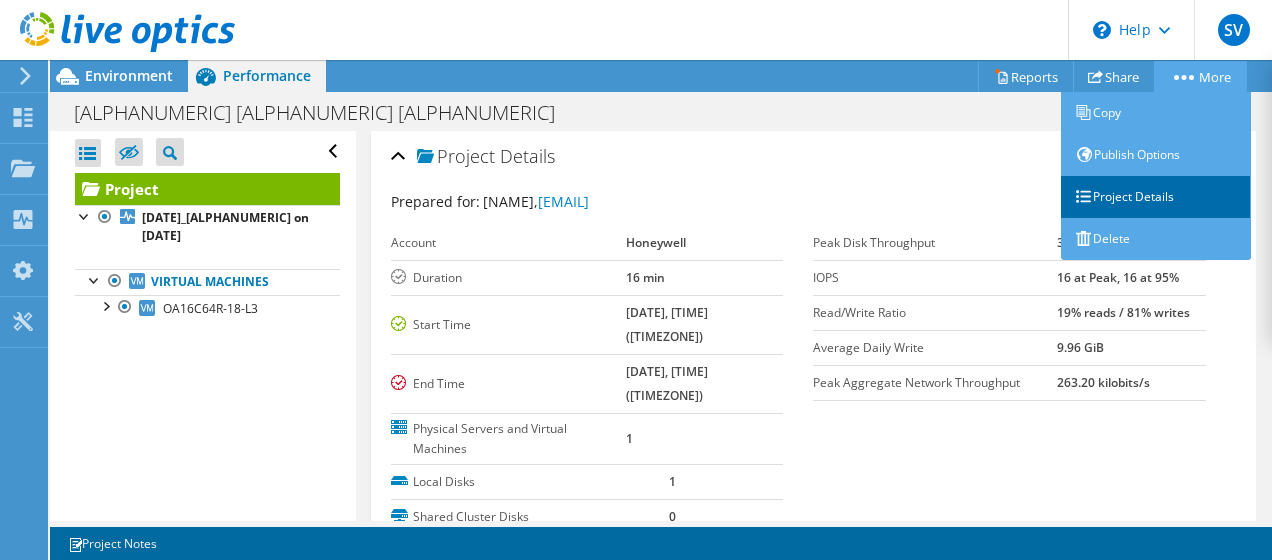 click on "Project Details" at bounding box center [1156, 197] 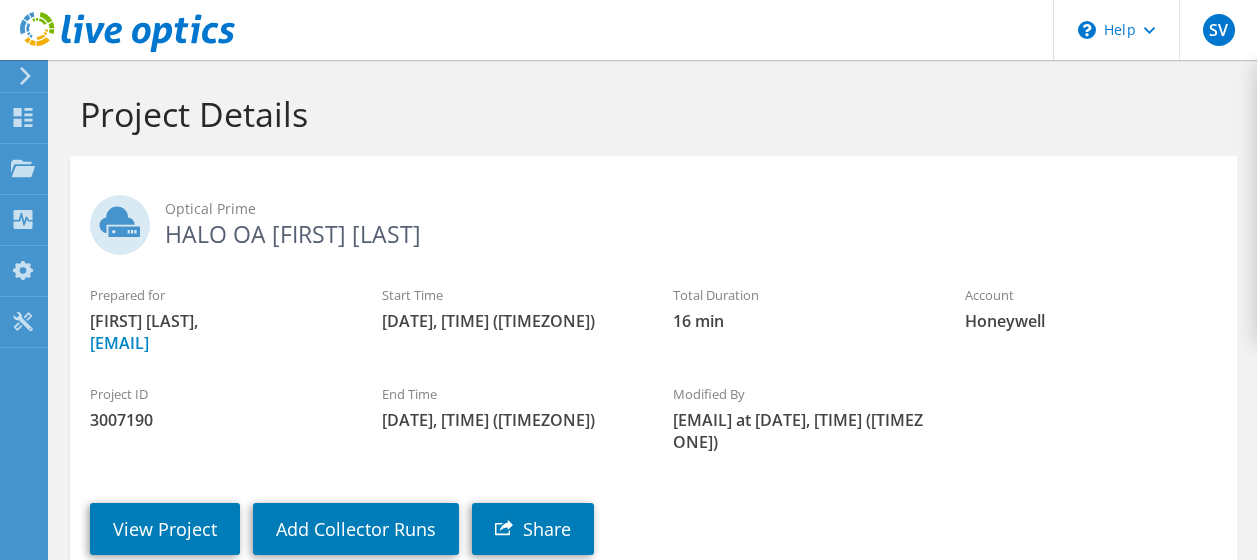 scroll, scrollTop: 0, scrollLeft: 0, axis: both 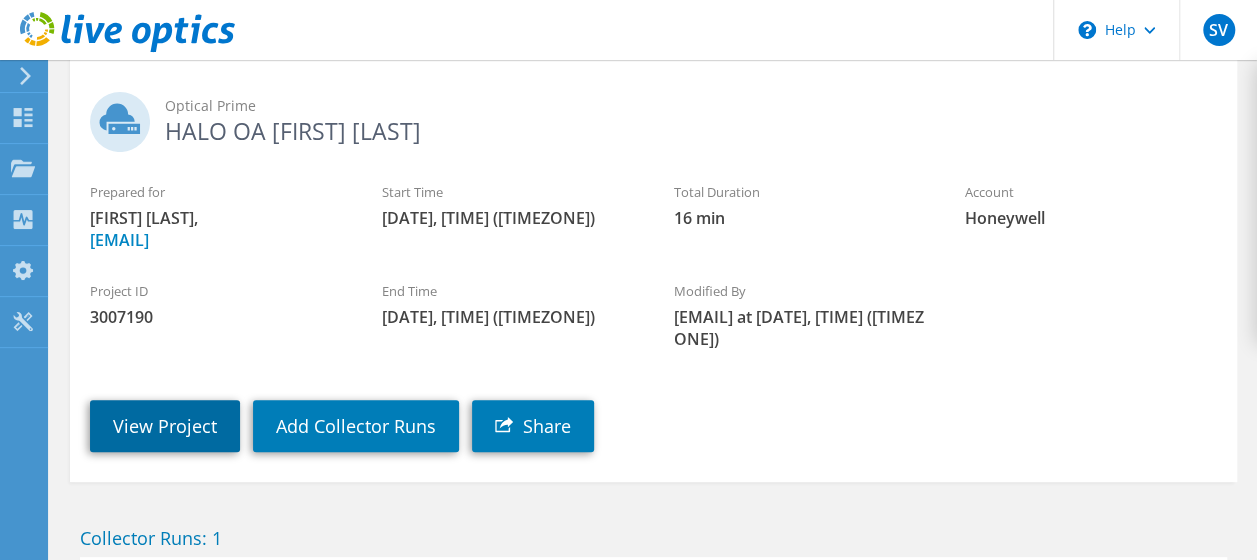 click on "View Project" at bounding box center (165, 426) 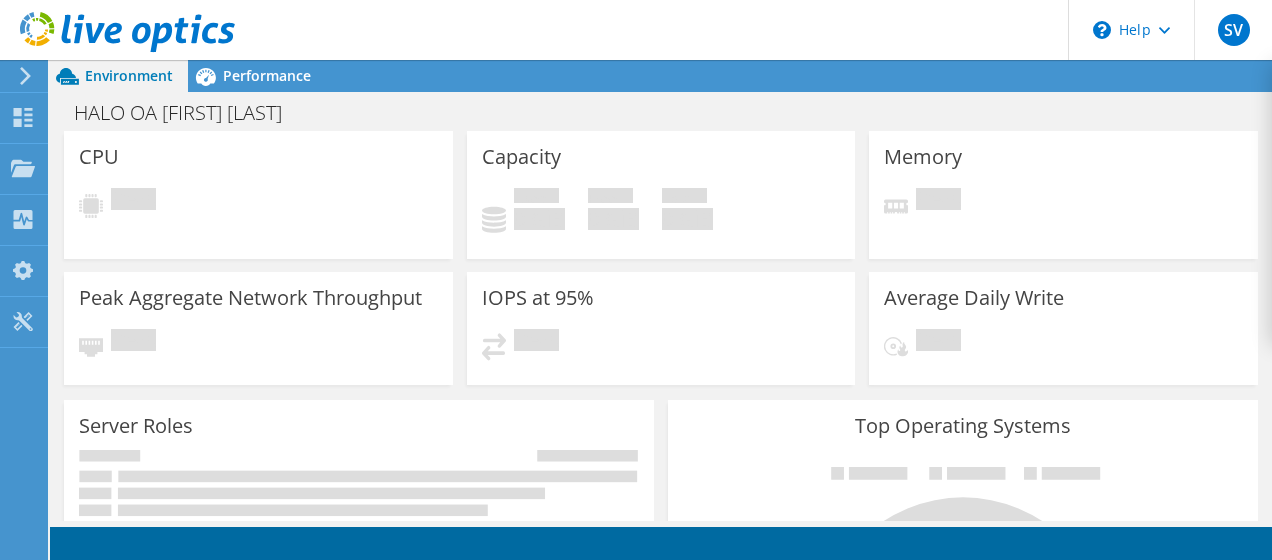 scroll, scrollTop: 0, scrollLeft: 0, axis: both 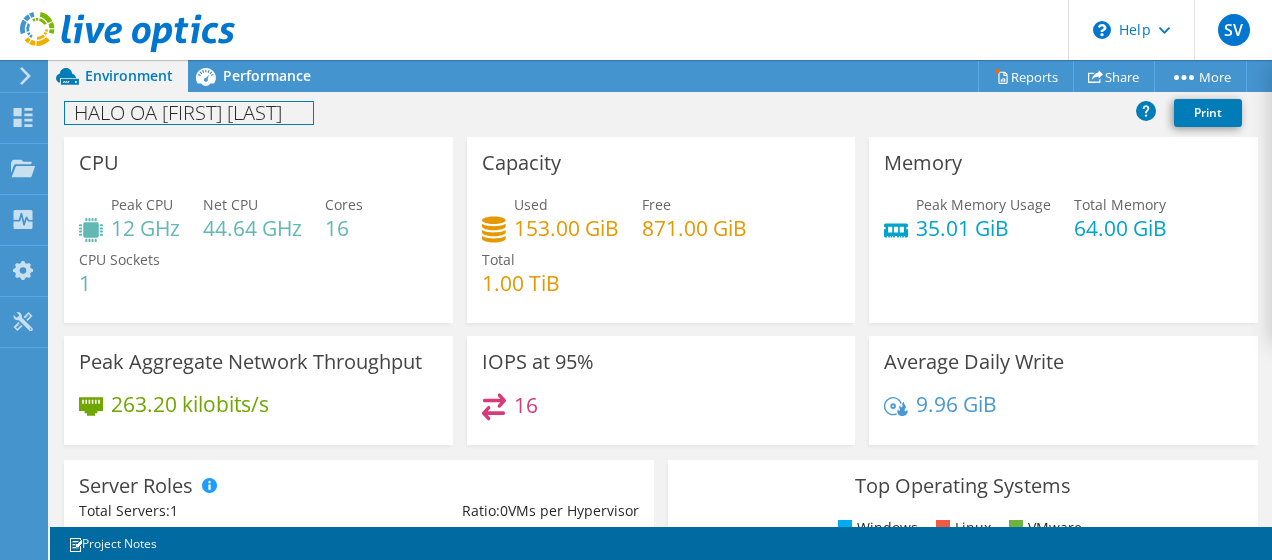 click on "HALO OA Kiran saurabh" at bounding box center [189, 113] 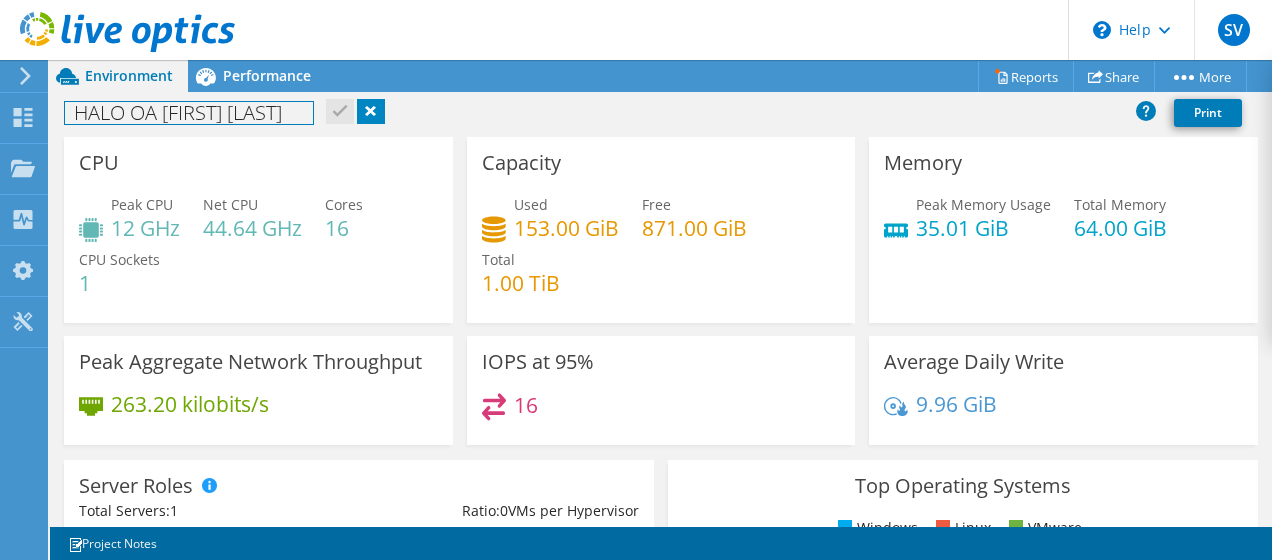type 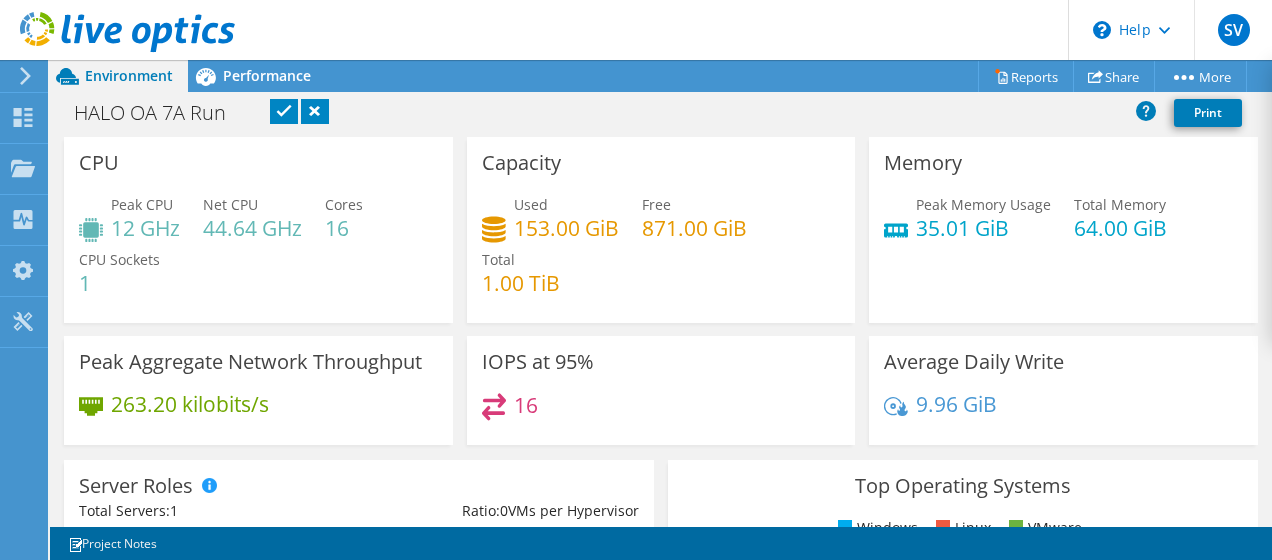 click at bounding box center [284, 111] 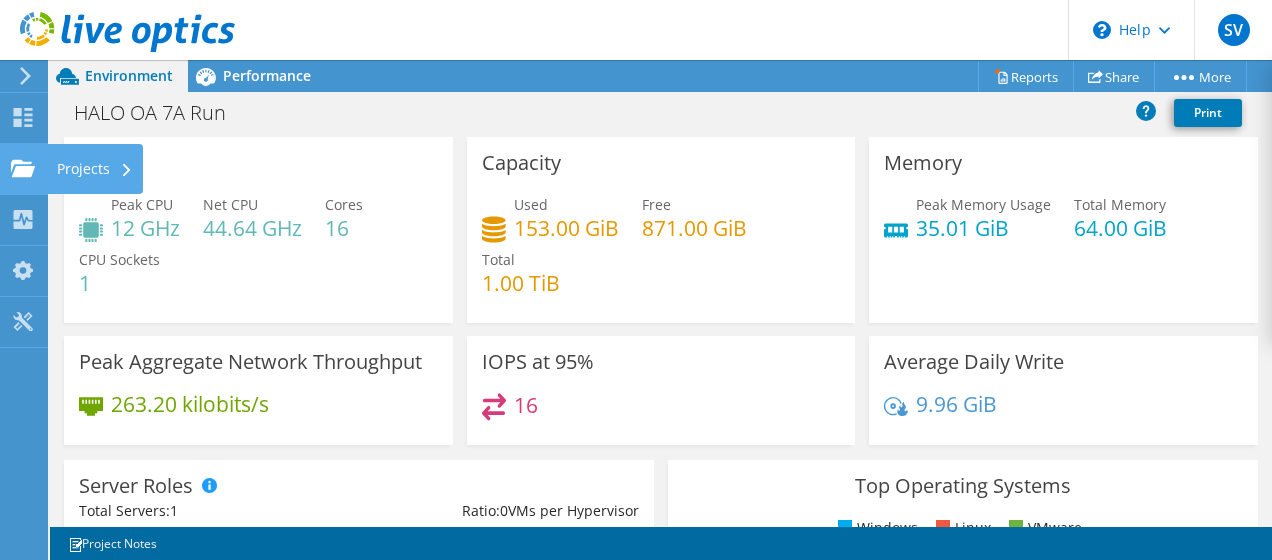 click on "Projects" at bounding box center [95, 169] 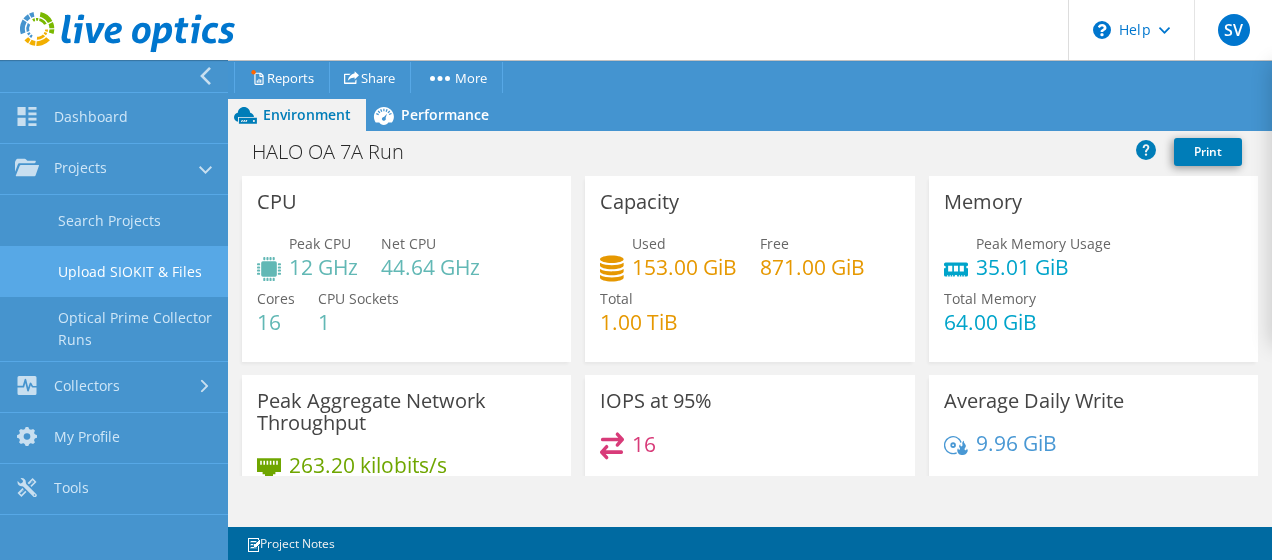 click on "Upload SIOKIT & Files" at bounding box center [114, 271] 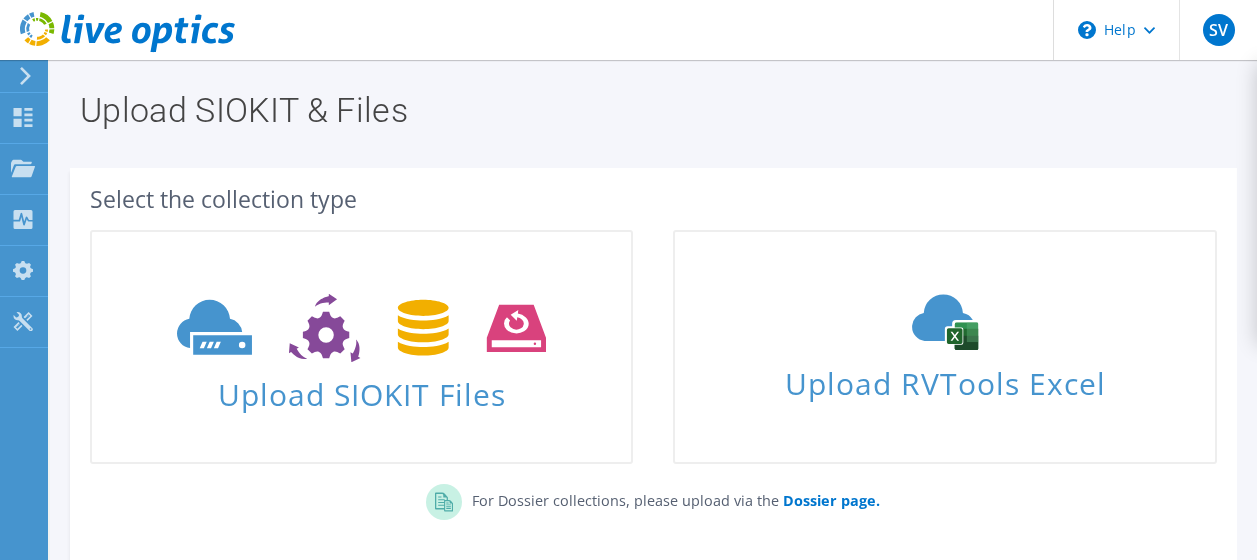 scroll, scrollTop: 0, scrollLeft: 0, axis: both 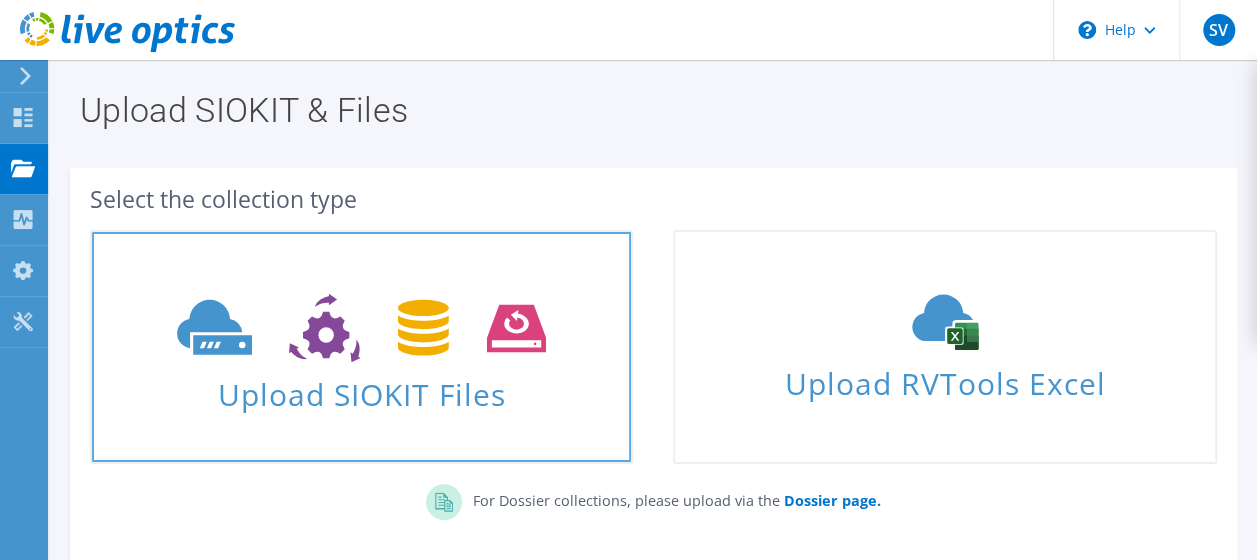 click 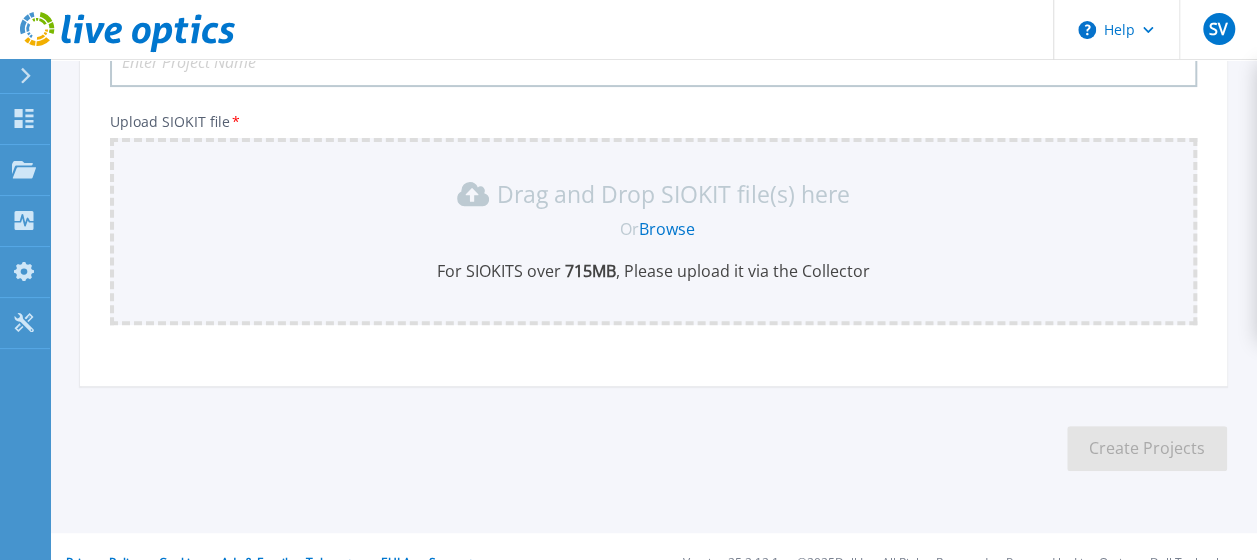 scroll, scrollTop: 236, scrollLeft: 0, axis: vertical 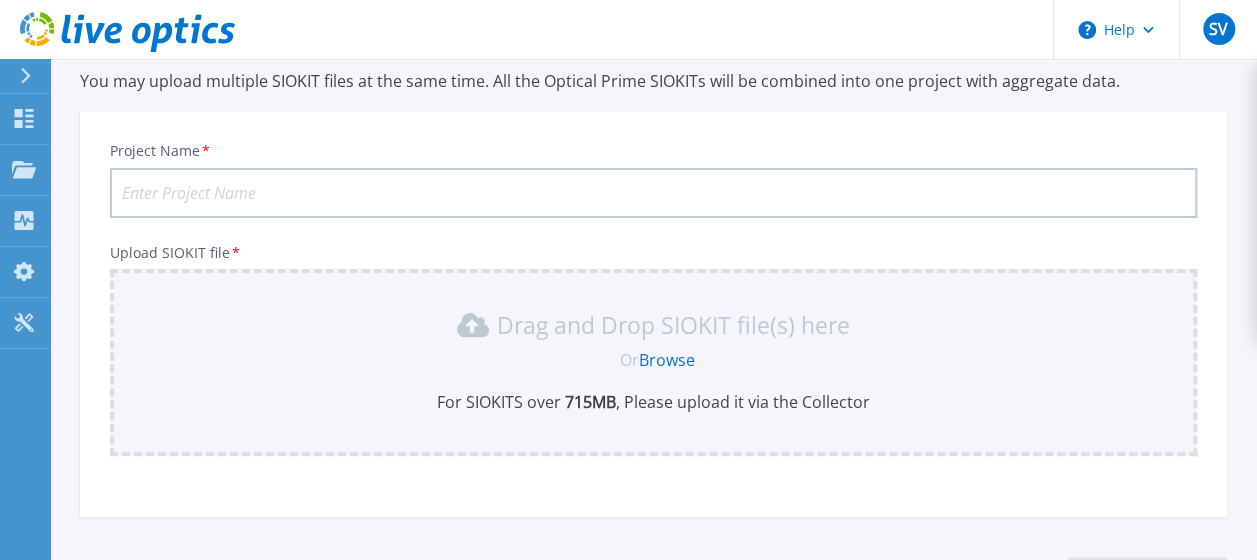 click on "Project Name *" at bounding box center [653, 193] 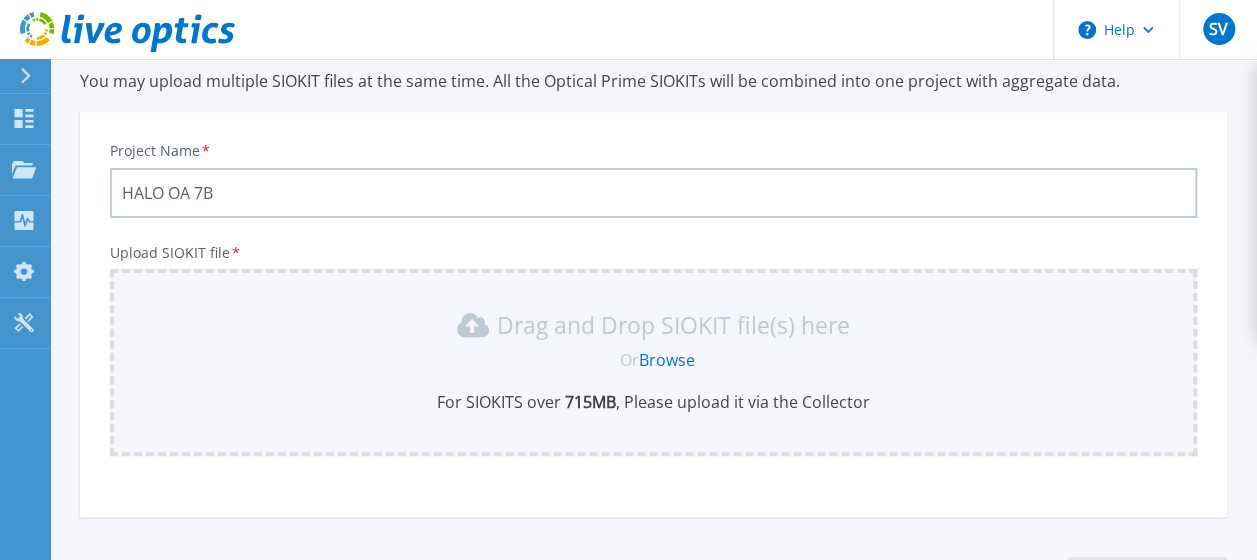 type on "HALO OA 7B" 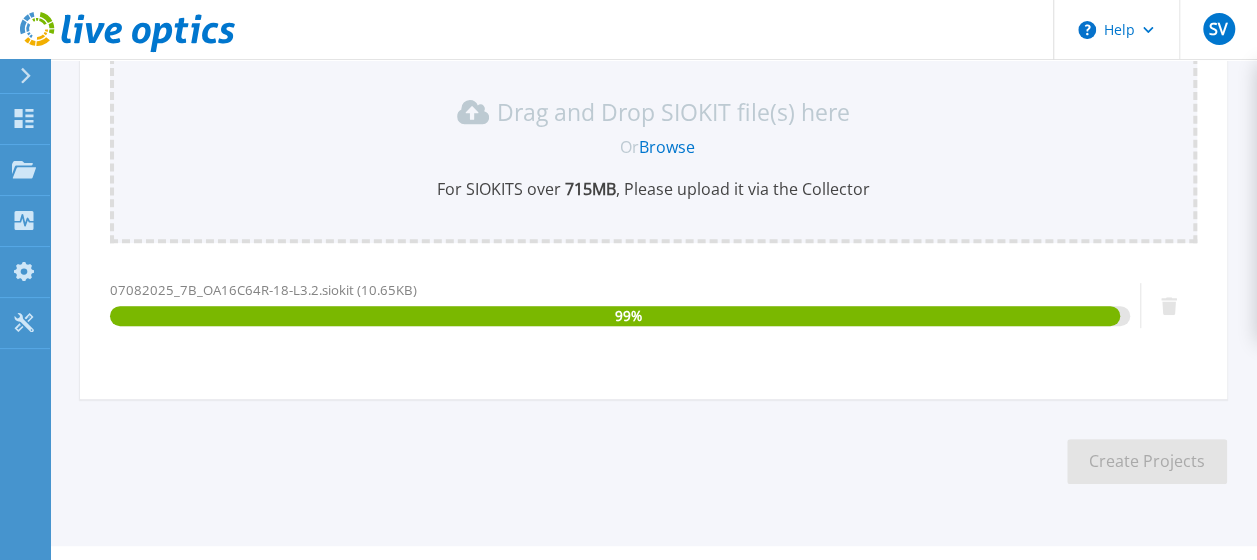 scroll, scrollTop: 332, scrollLeft: 0, axis: vertical 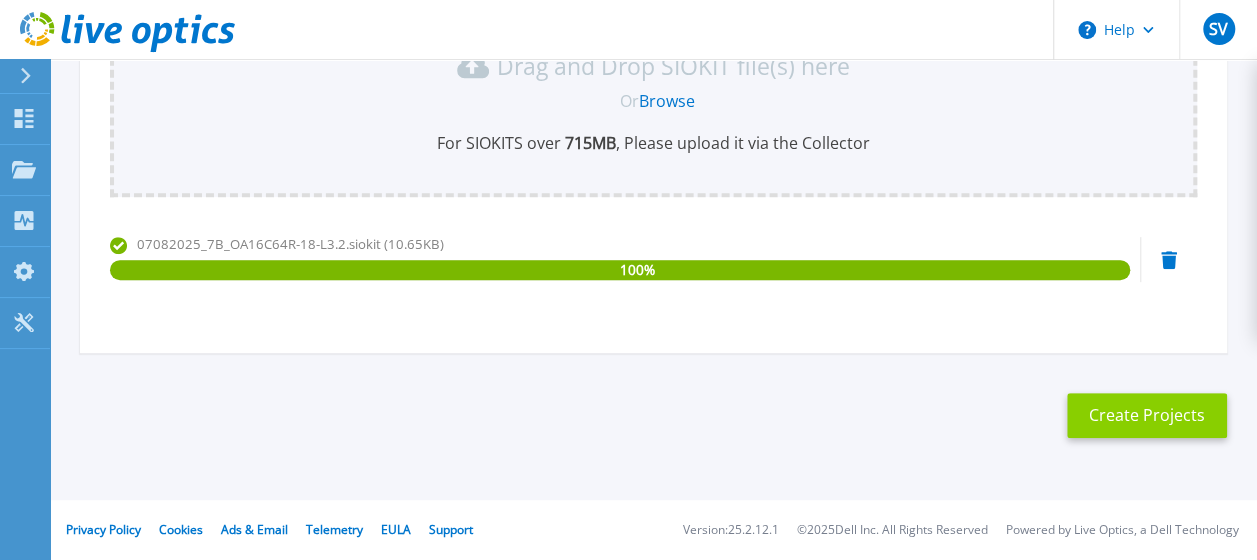 click on "Create Projects" at bounding box center (1147, 415) 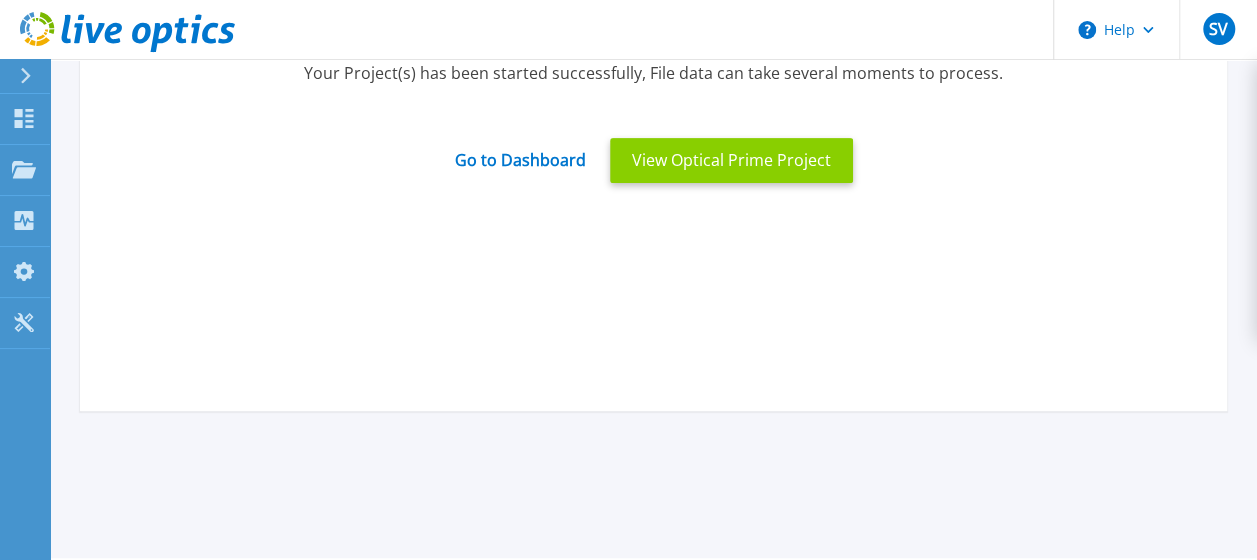click on "View Optical Prime Project" at bounding box center (731, 160) 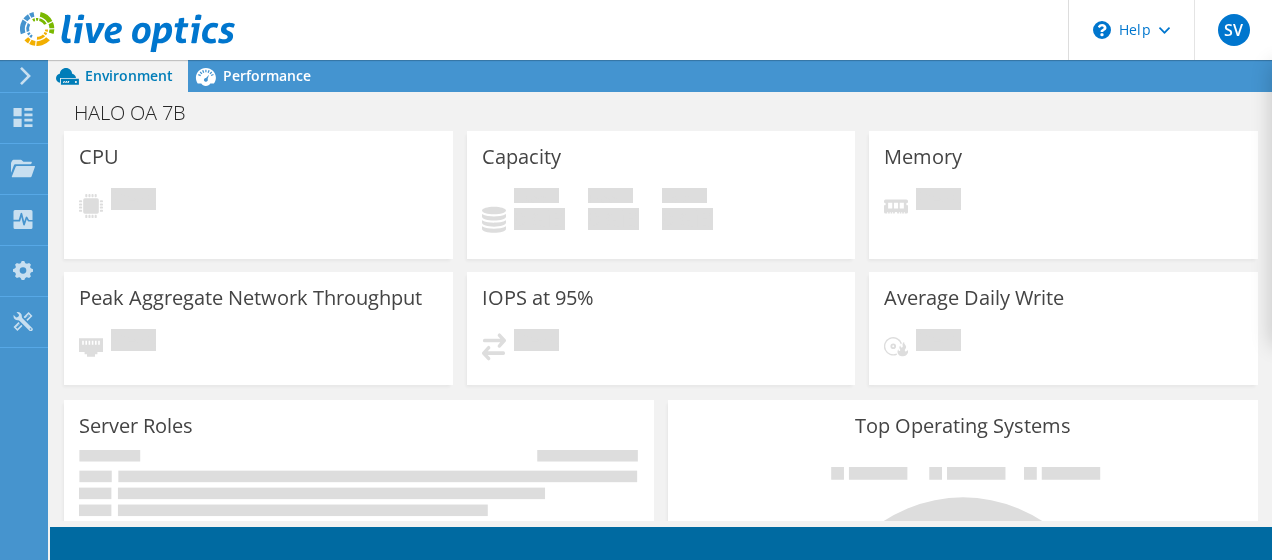 scroll, scrollTop: 0, scrollLeft: 0, axis: both 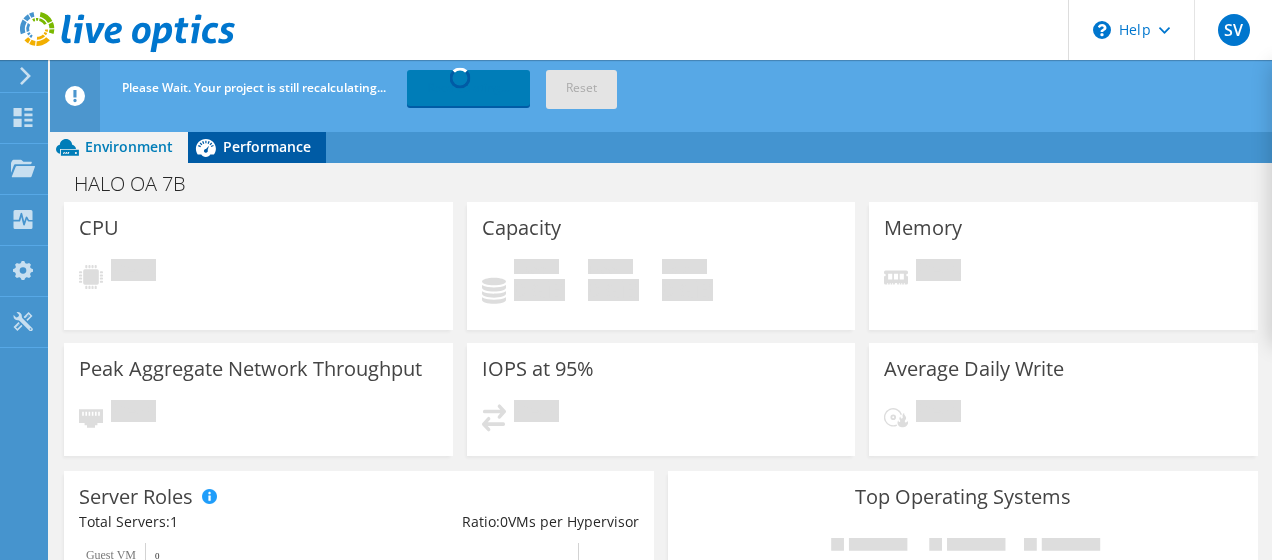 click on "Performance" at bounding box center [267, 146] 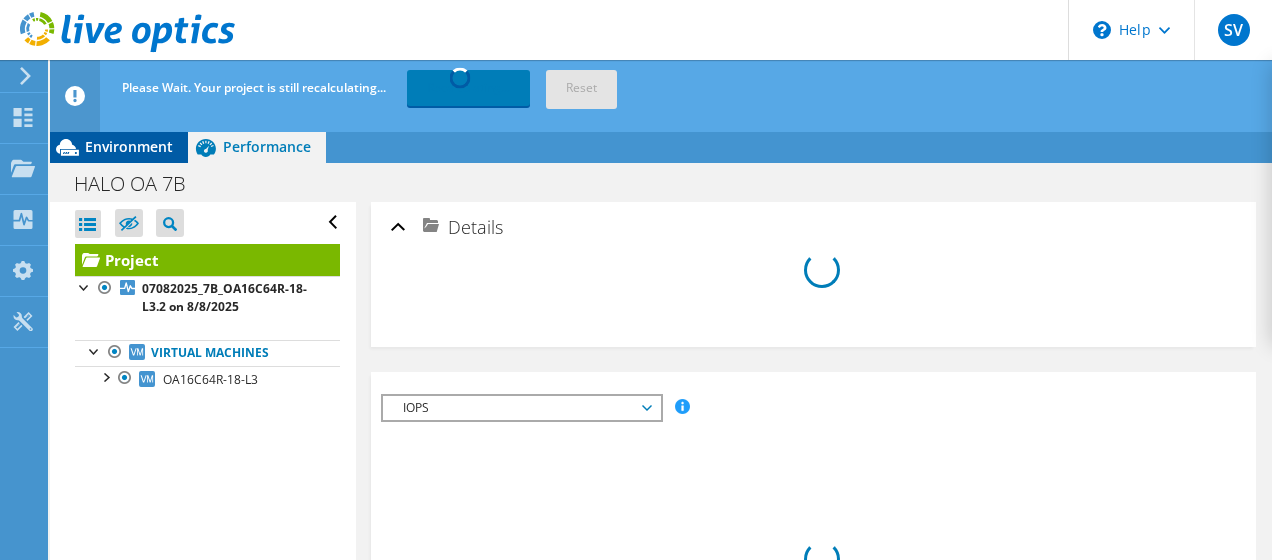 click on "Environment" at bounding box center [129, 146] 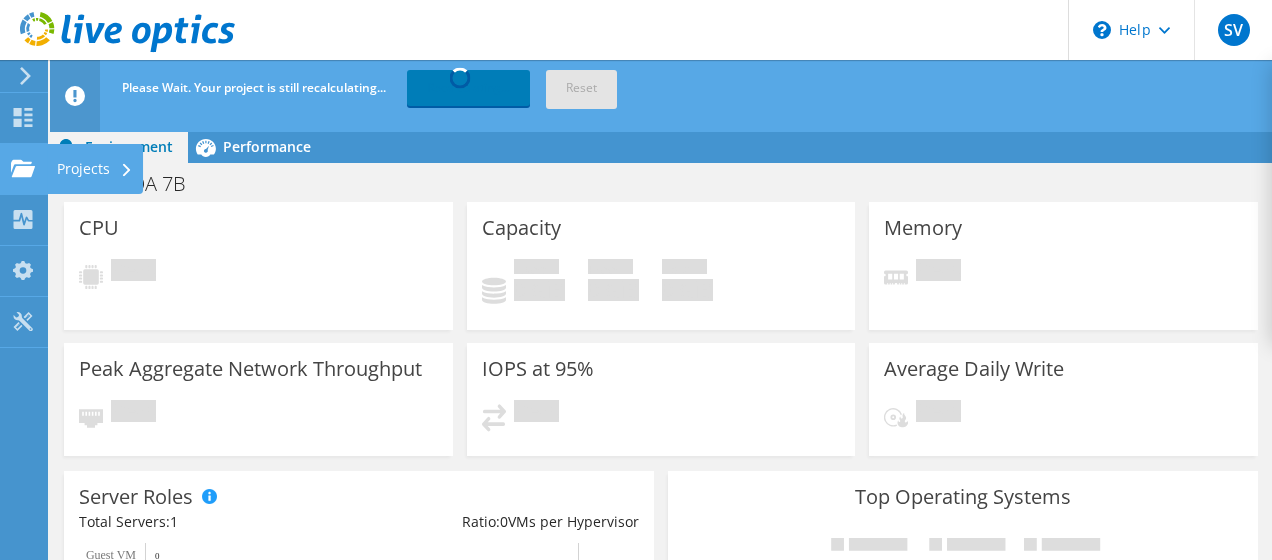 click on "Projects" at bounding box center (-66, 169) 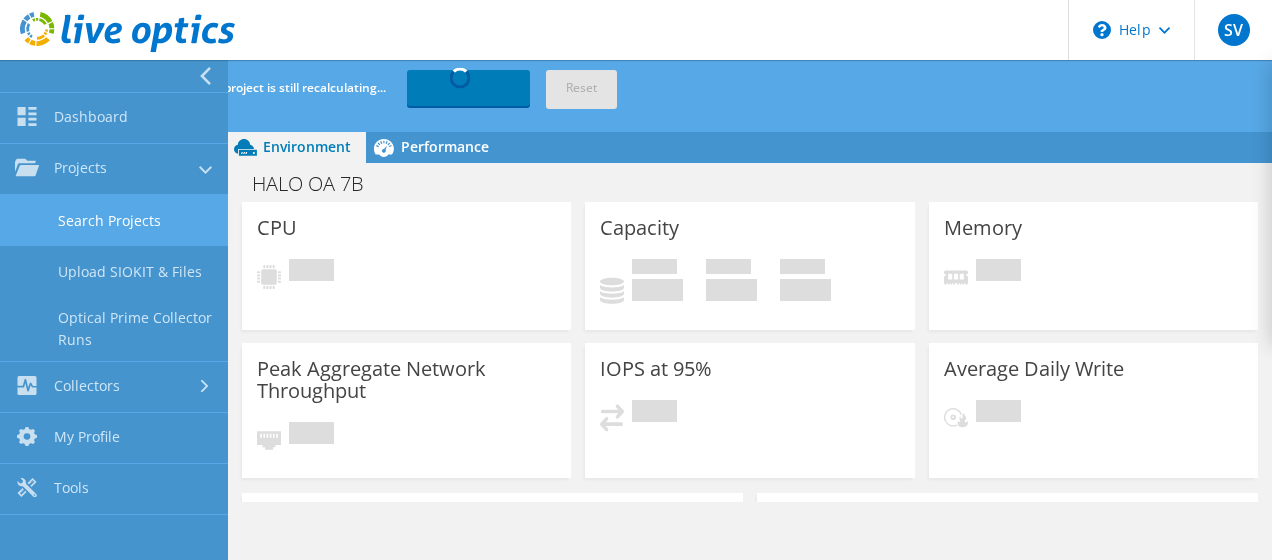 click on "Search Projects" at bounding box center (114, 220) 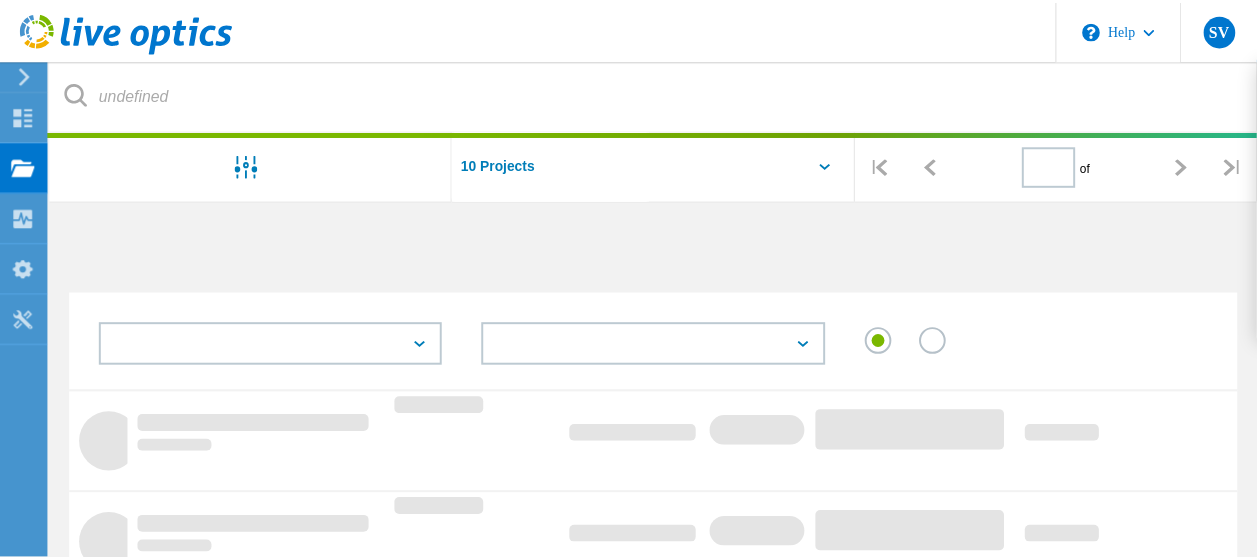 scroll, scrollTop: 0, scrollLeft: 0, axis: both 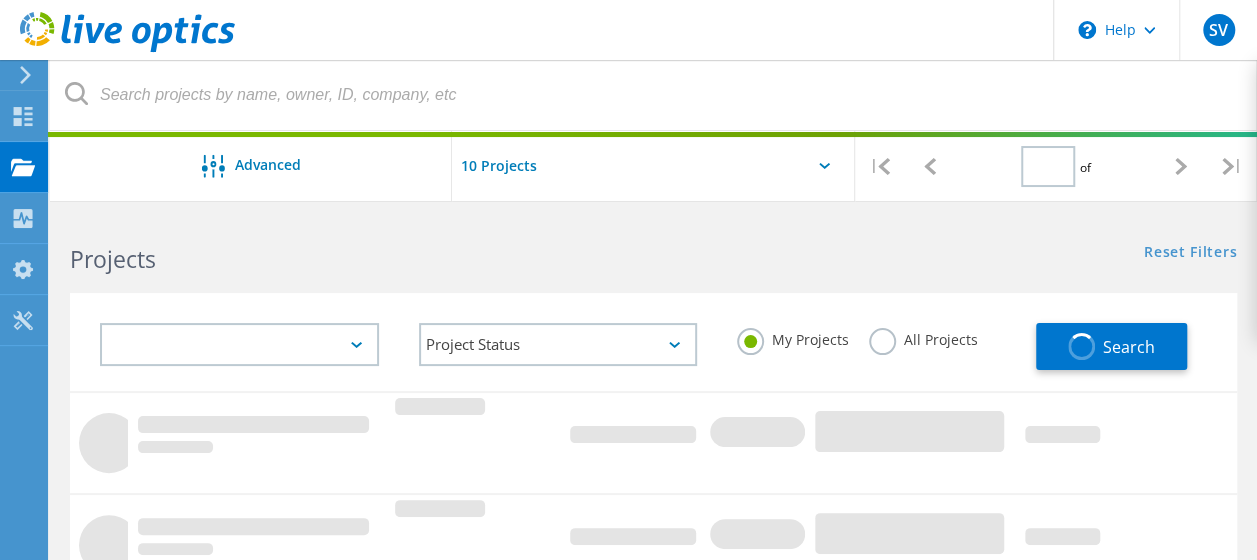 type on "1" 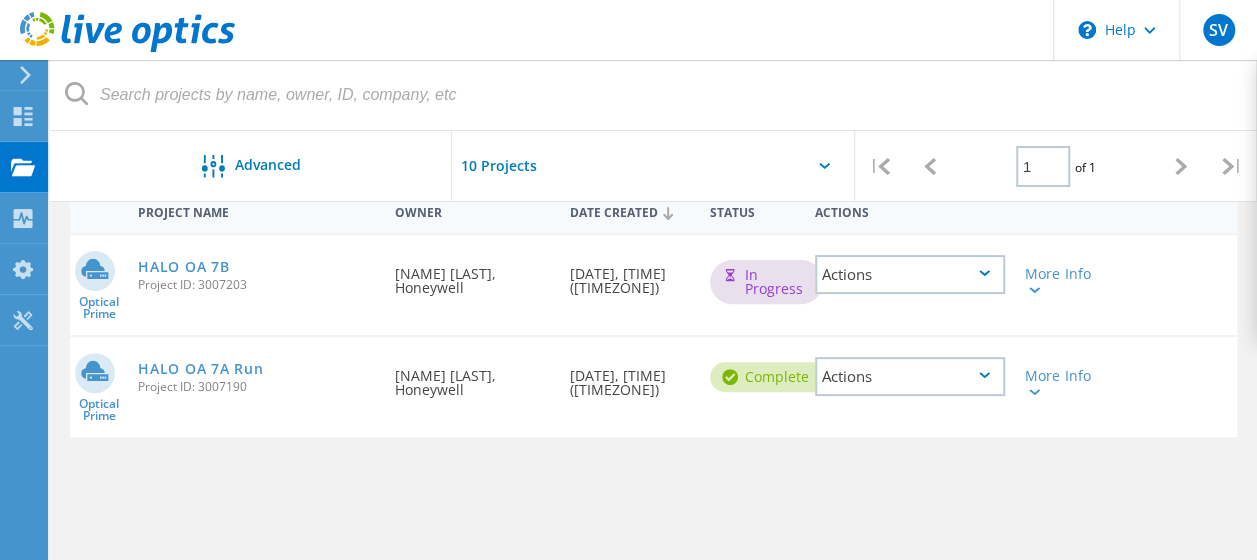 scroll, scrollTop: 212, scrollLeft: 0, axis: vertical 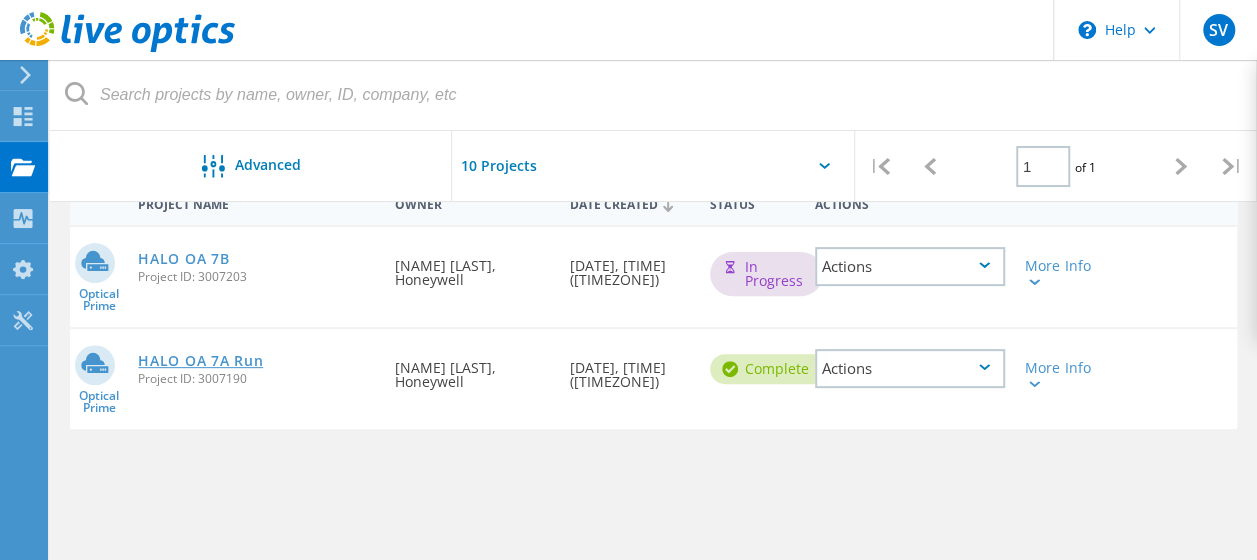 click on "HALO OA 7A Run" 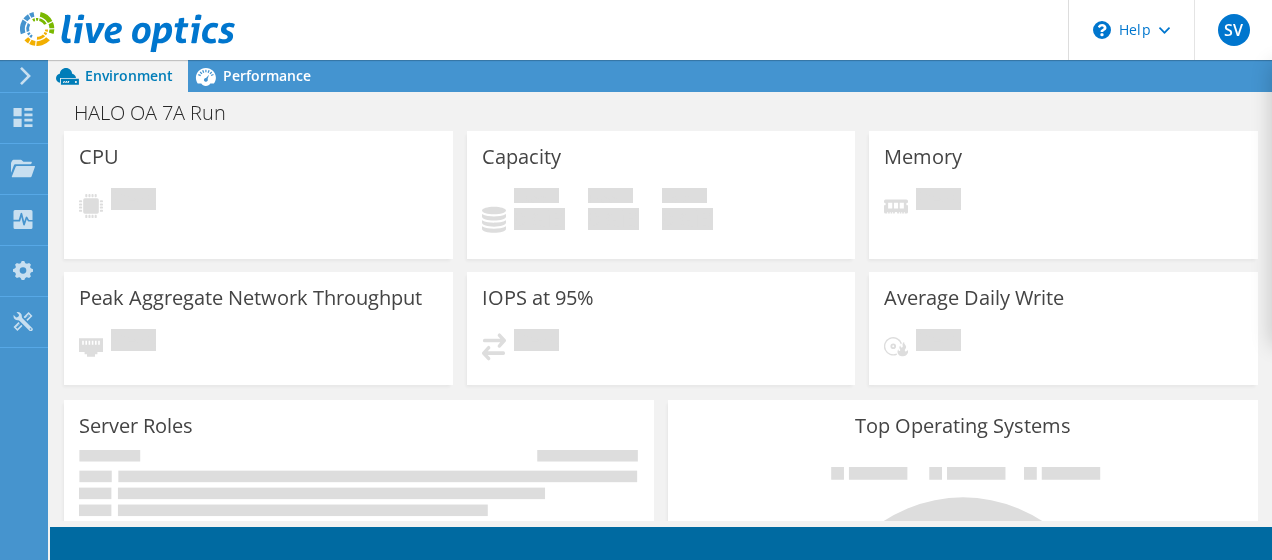 scroll, scrollTop: 0, scrollLeft: 0, axis: both 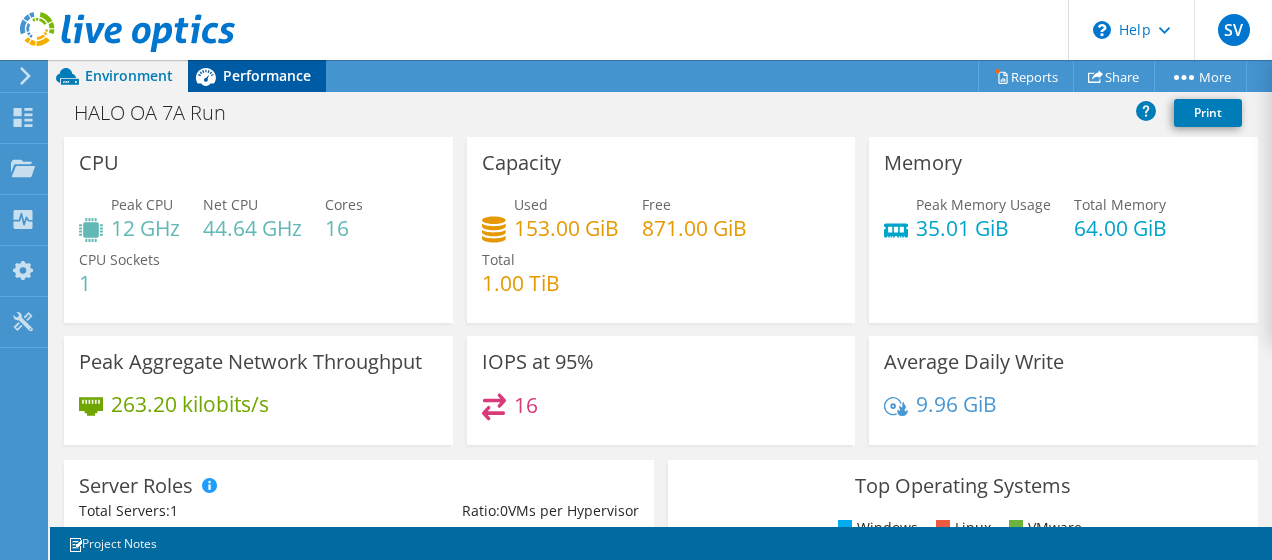 click on "Performance" at bounding box center [267, 75] 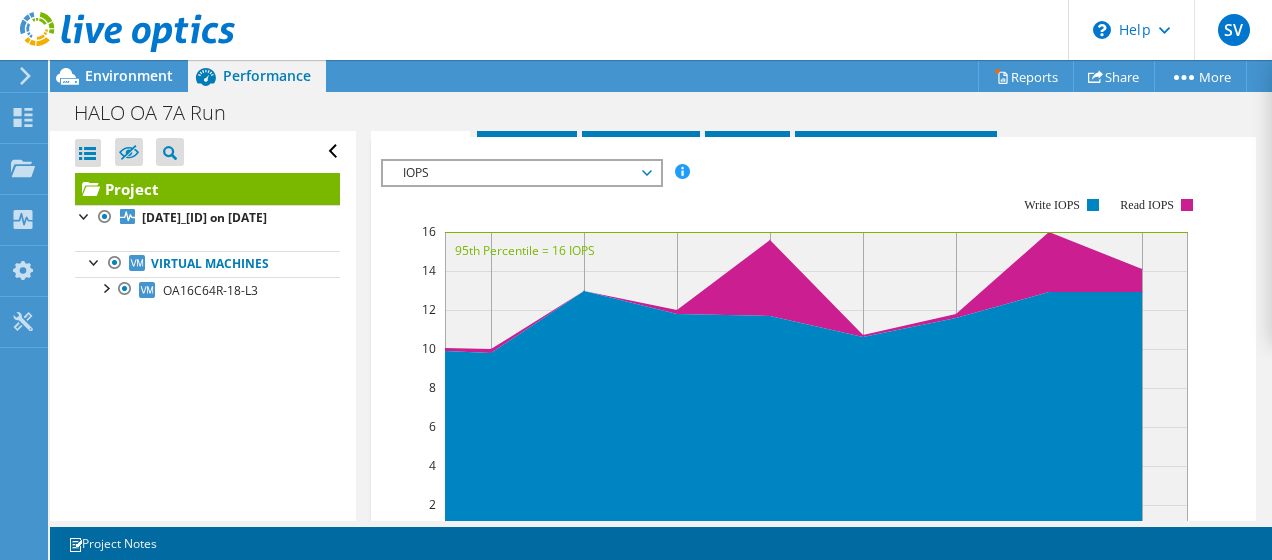 scroll, scrollTop: 628, scrollLeft: 0, axis: vertical 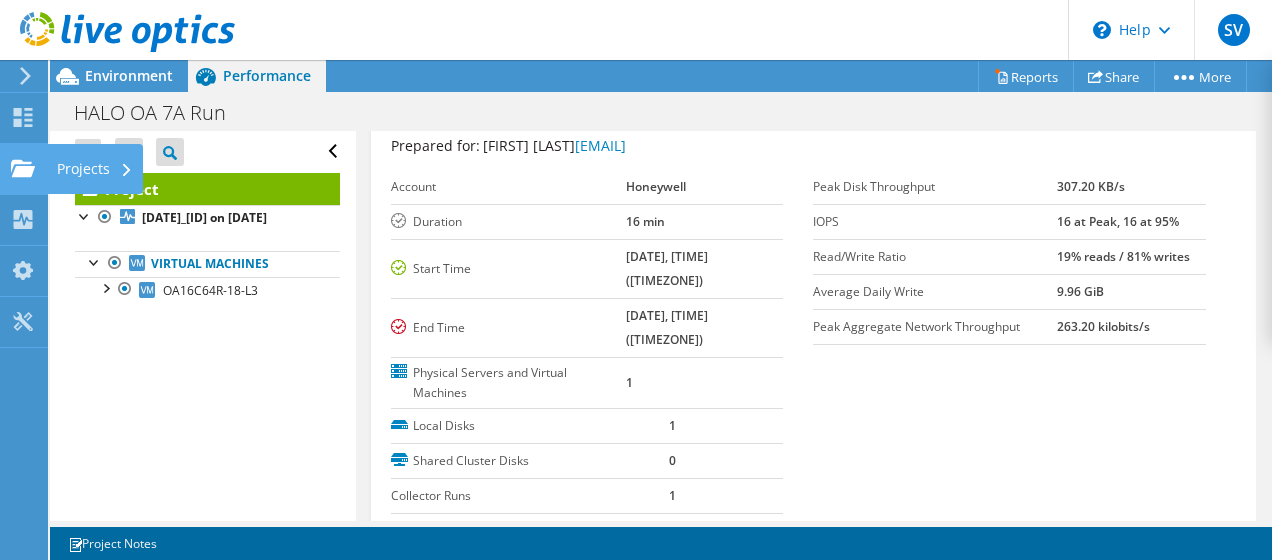 click on "Projects" at bounding box center [95, 169] 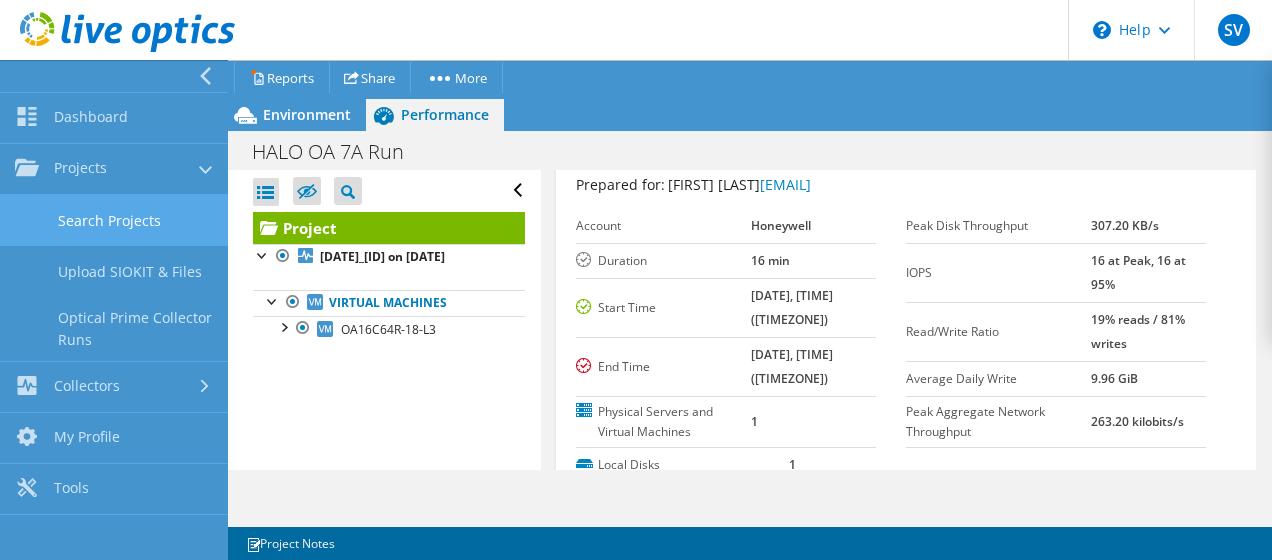 click on "Search Projects" at bounding box center (114, 220) 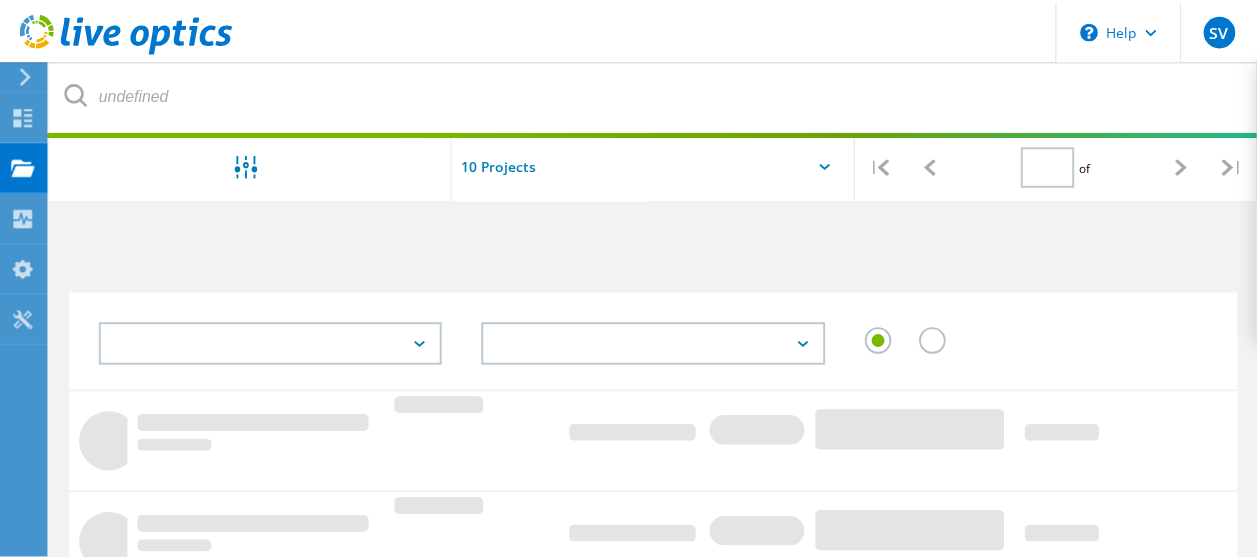 scroll, scrollTop: 0, scrollLeft: 0, axis: both 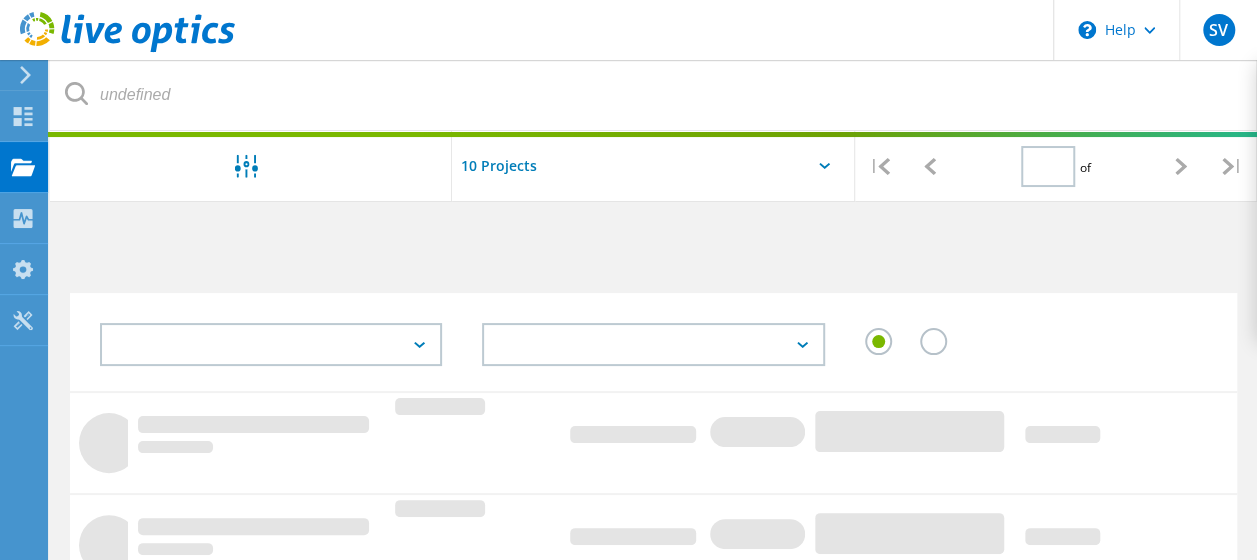 type on "1" 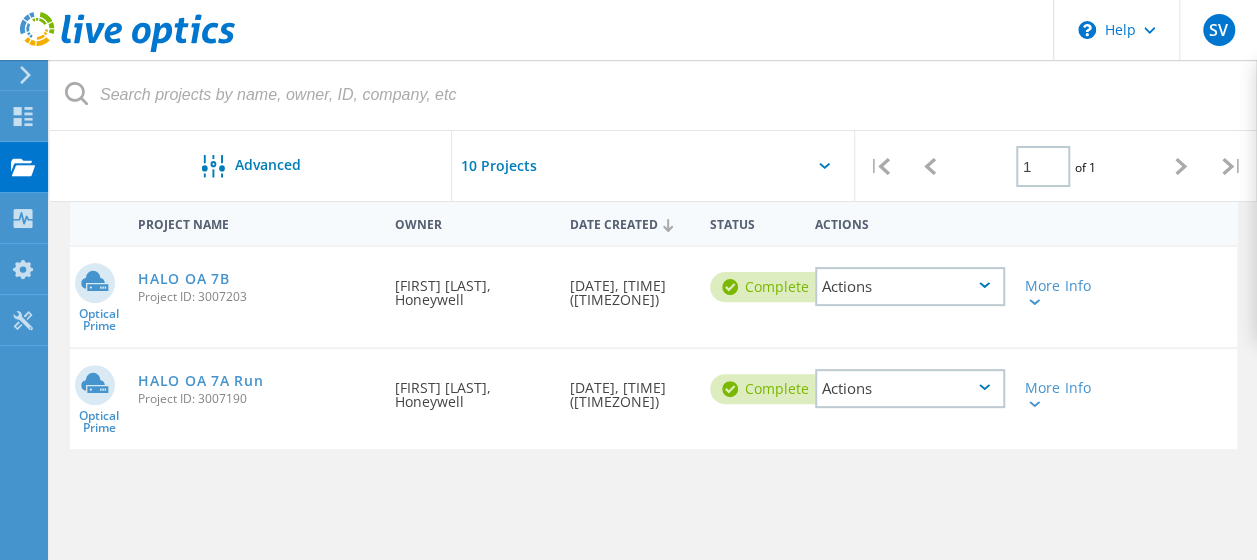 scroll, scrollTop: 194, scrollLeft: 0, axis: vertical 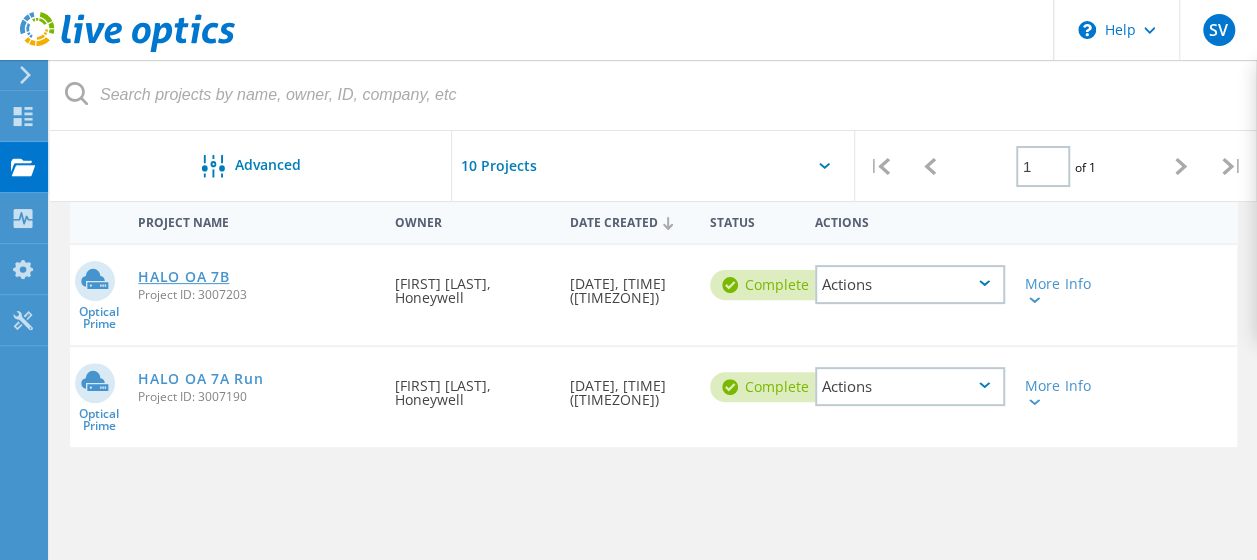 click on "HALO OA 7B" 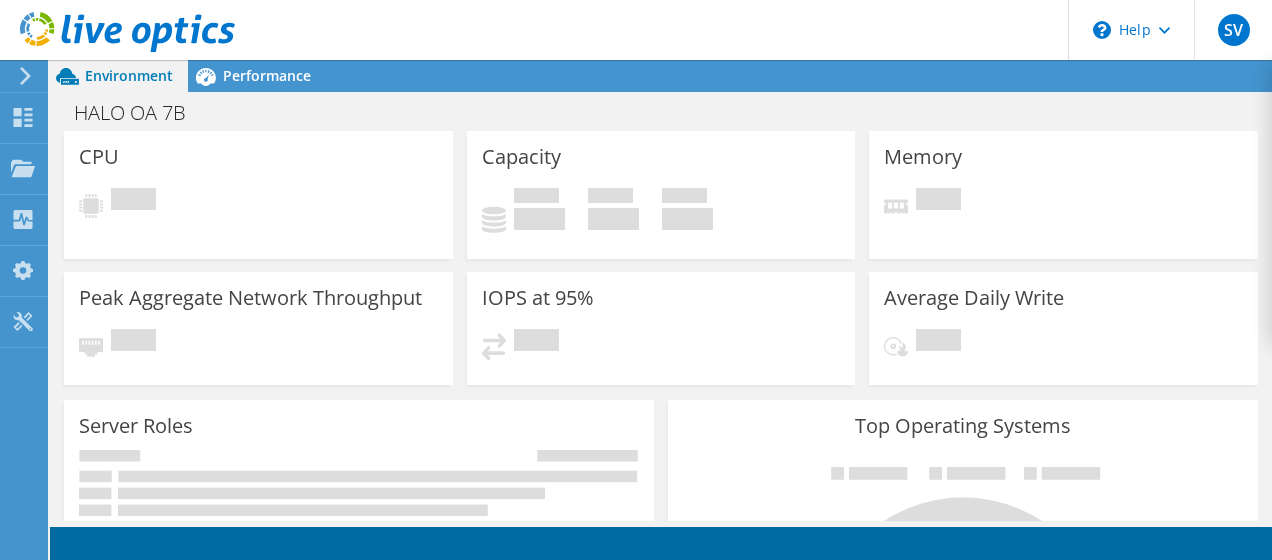 scroll, scrollTop: 0, scrollLeft: 0, axis: both 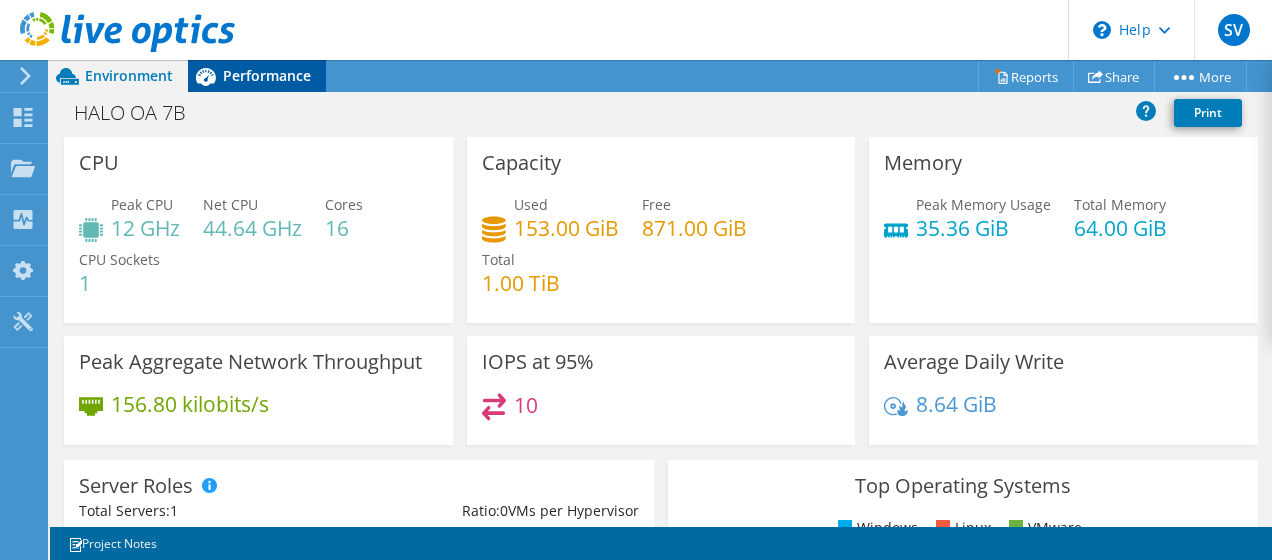 click on "Performance" at bounding box center (267, 75) 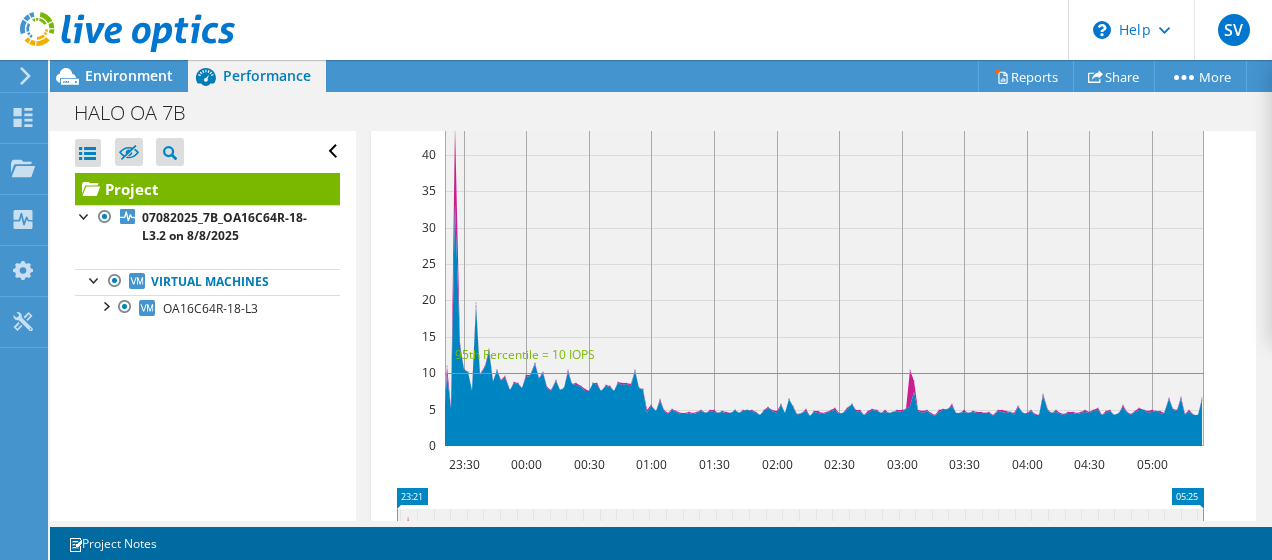scroll, scrollTop: 663, scrollLeft: 0, axis: vertical 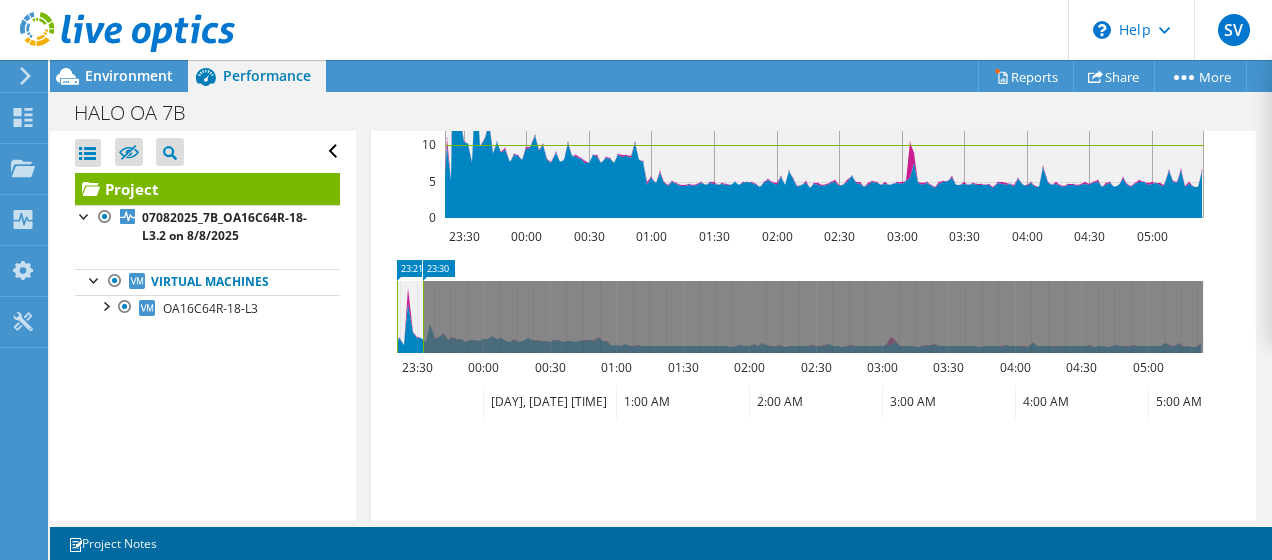 drag, startPoint x: 1204, startPoint y: 361, endPoint x: 424, endPoint y: 420, distance: 782.2282 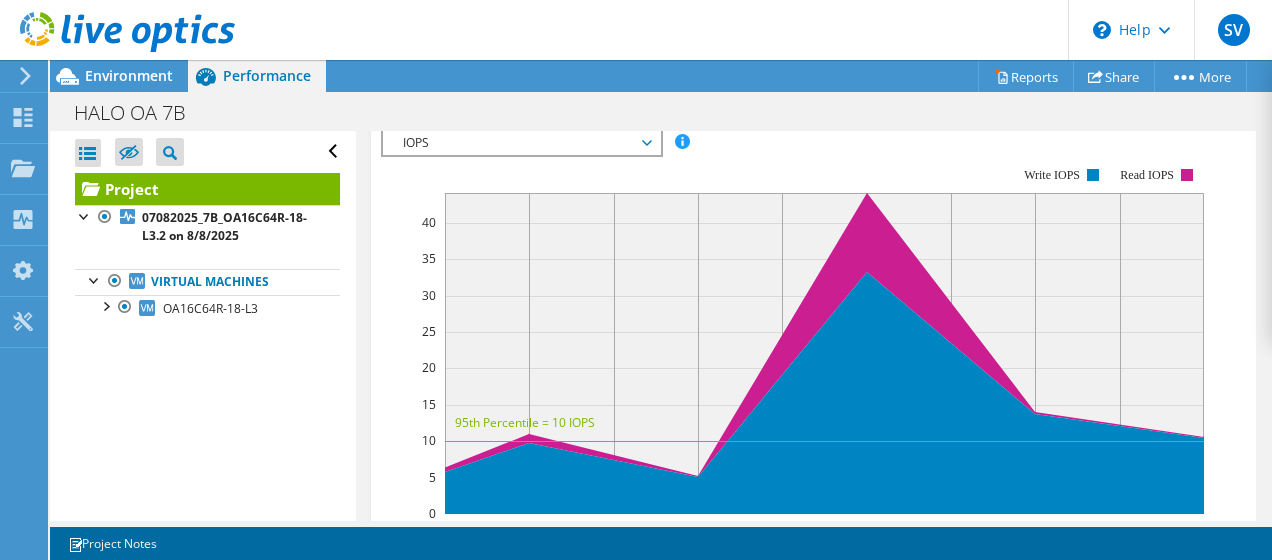 scroll, scrollTop: 583, scrollLeft: 0, axis: vertical 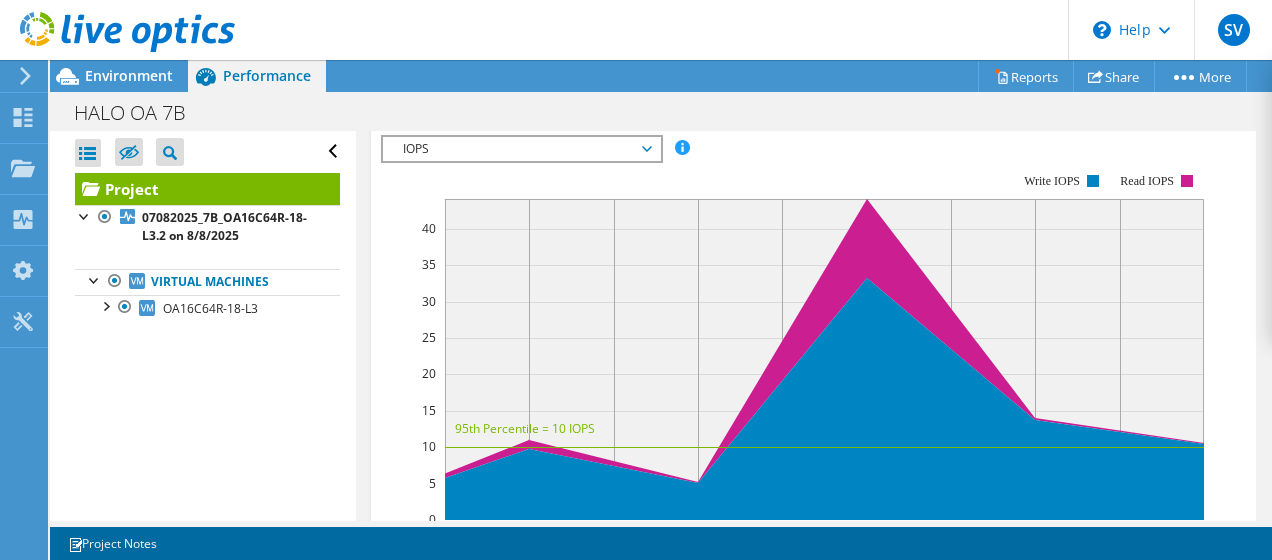 click on "IOPS" at bounding box center [521, 149] 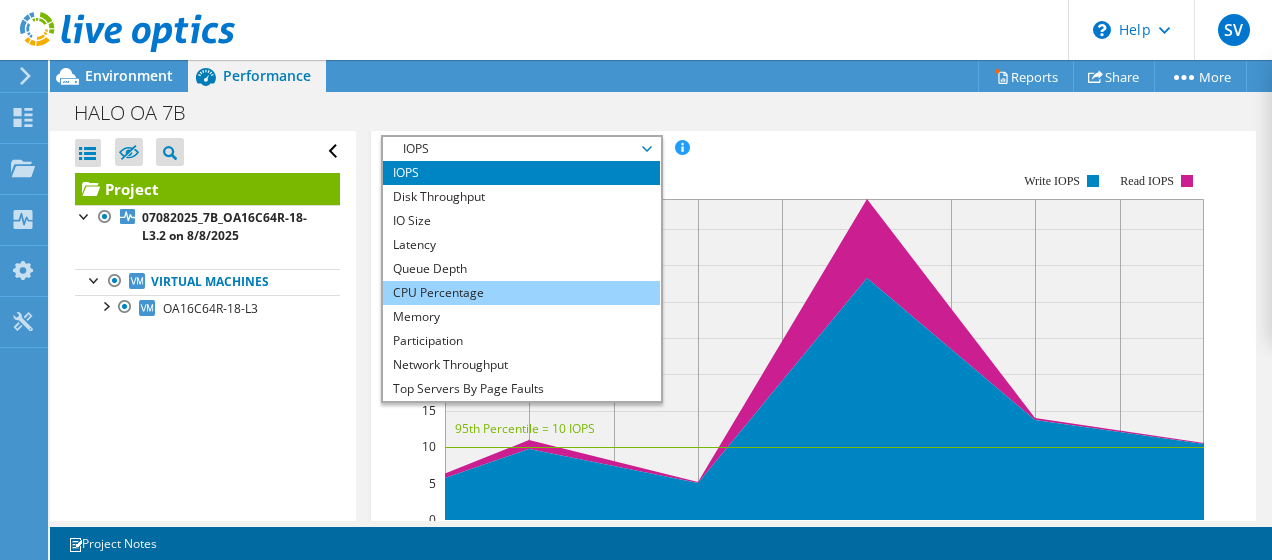 click on "CPU Percentage" at bounding box center (521, 293) 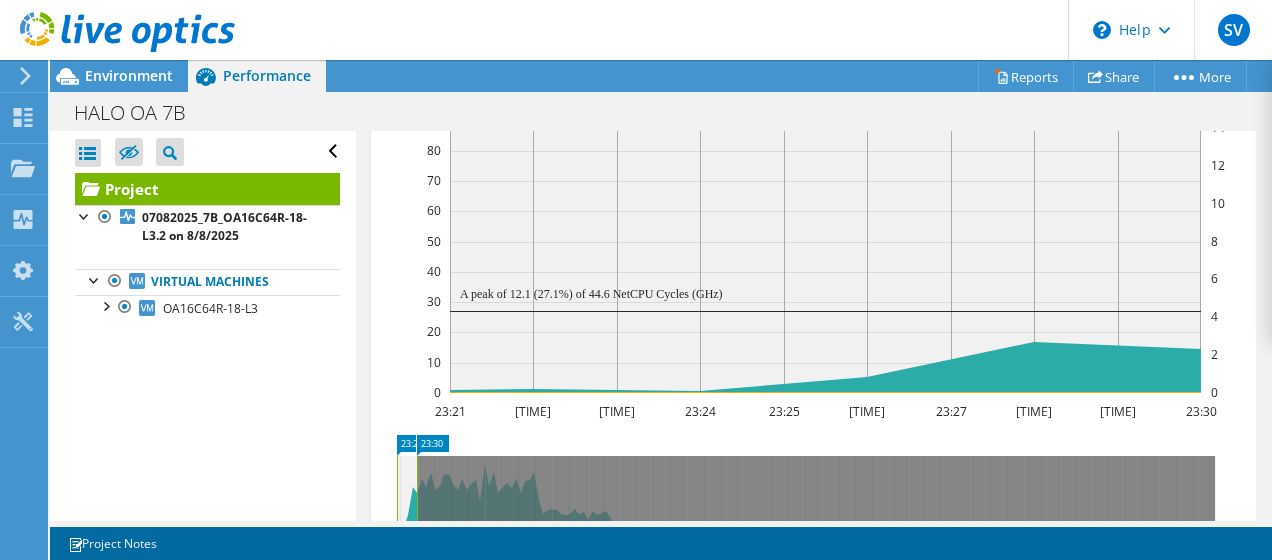scroll, scrollTop: 734, scrollLeft: 0, axis: vertical 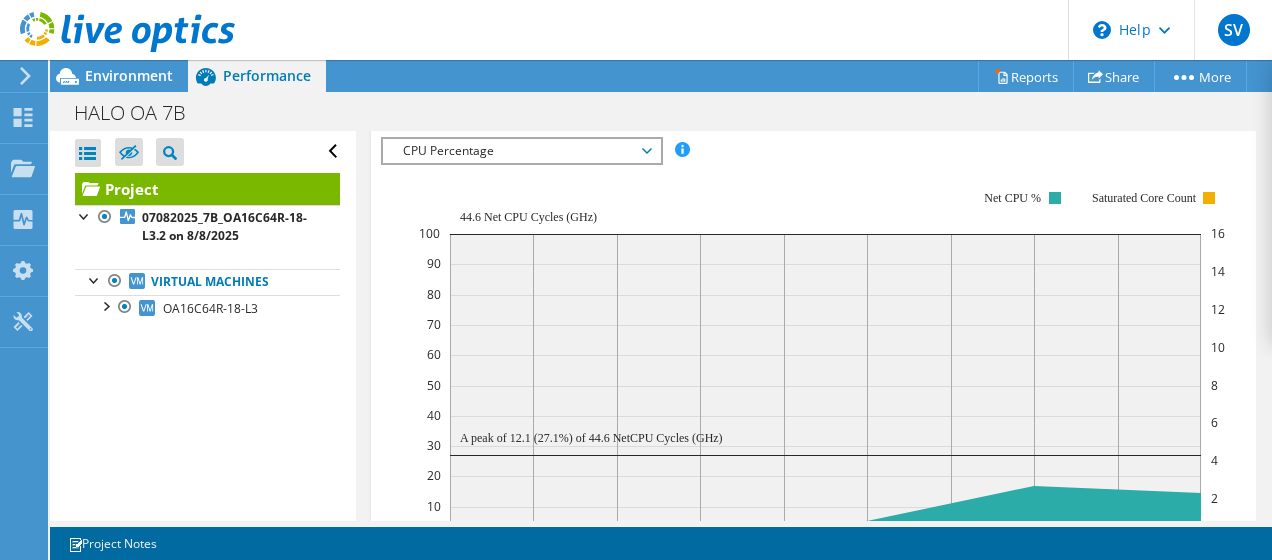 click on "CPU Percentage" at bounding box center [521, 151] 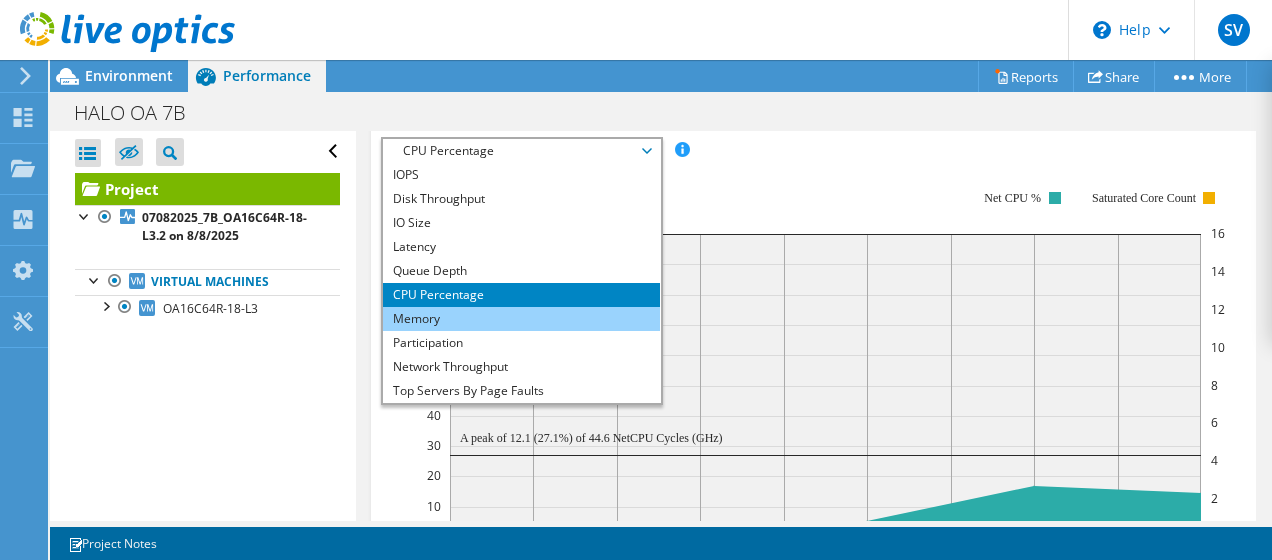 click on "Memory" at bounding box center [521, 319] 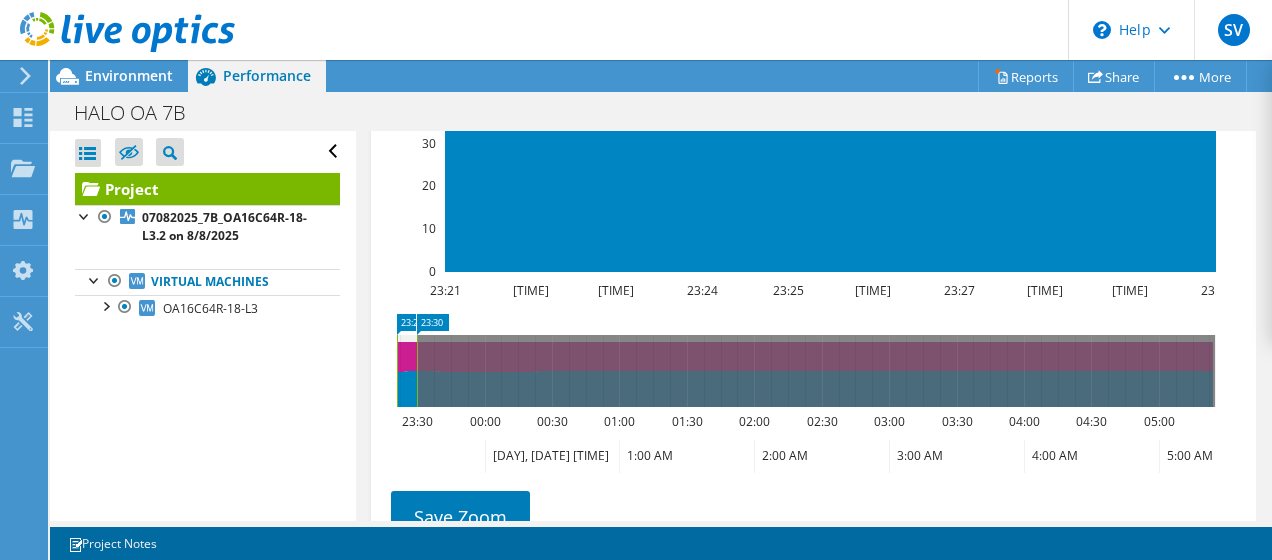 scroll, scrollTop: 840, scrollLeft: 0, axis: vertical 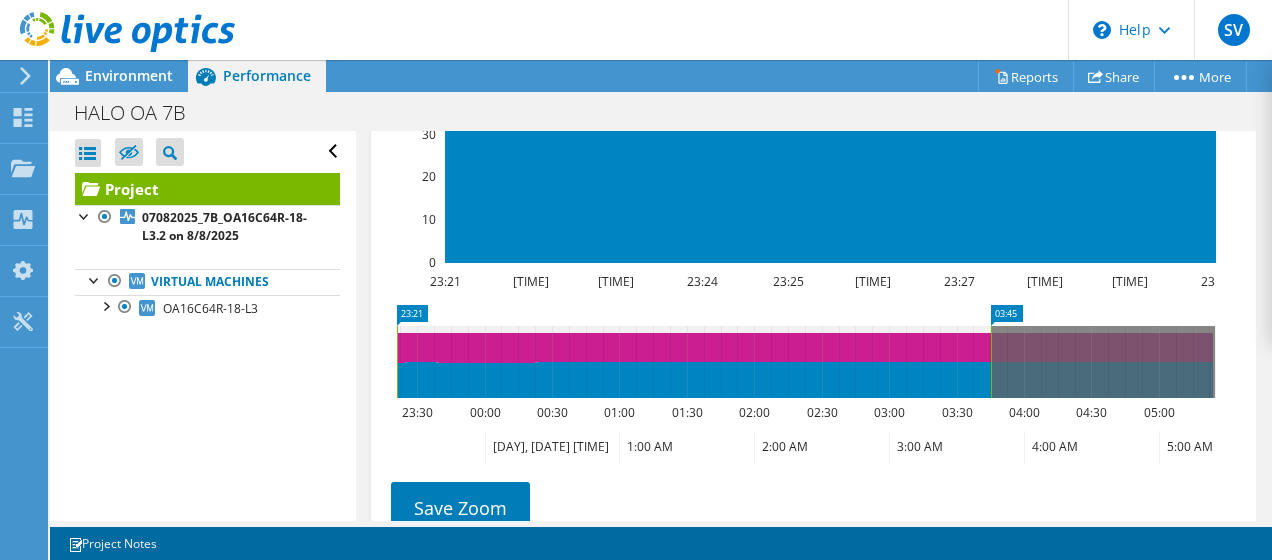 drag, startPoint x: 417, startPoint y: 411, endPoint x: 991, endPoint y: 420, distance: 574.07056 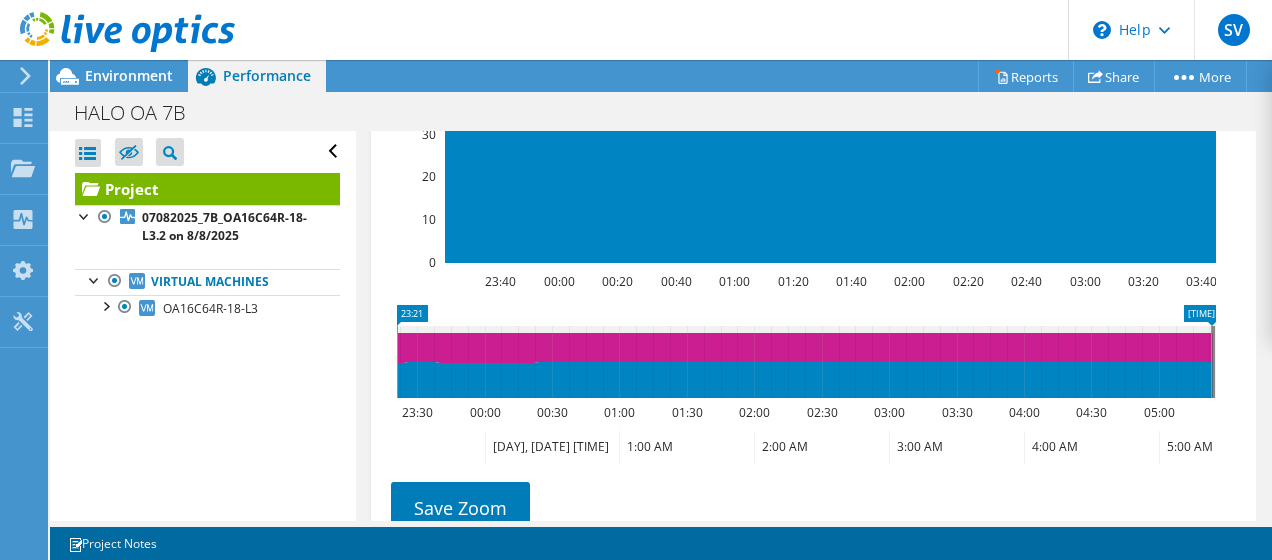 drag, startPoint x: 993, startPoint y: 425, endPoint x: 1222, endPoint y: 413, distance: 229.3142 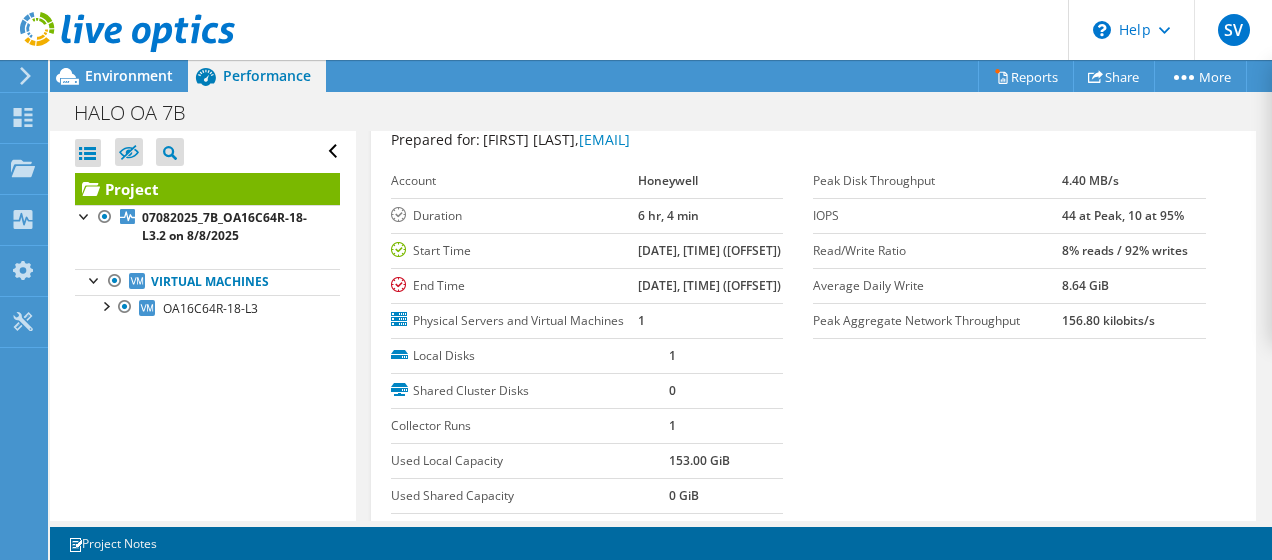 scroll, scrollTop: 0, scrollLeft: 0, axis: both 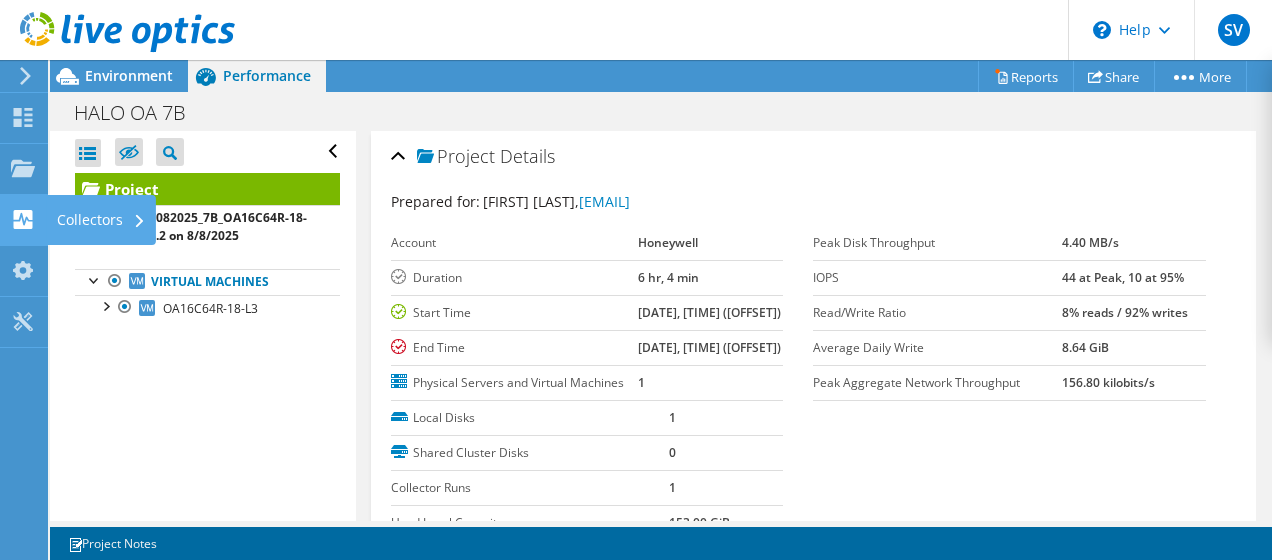 click on "Collectors" at bounding box center [101, 220] 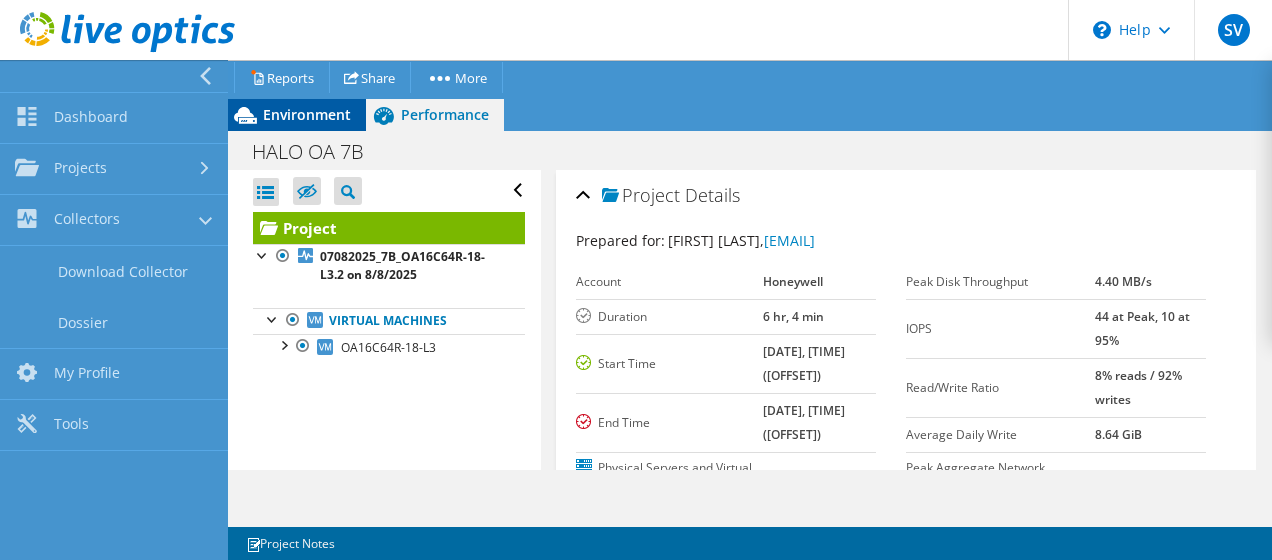 click on "Environment" at bounding box center (307, 114) 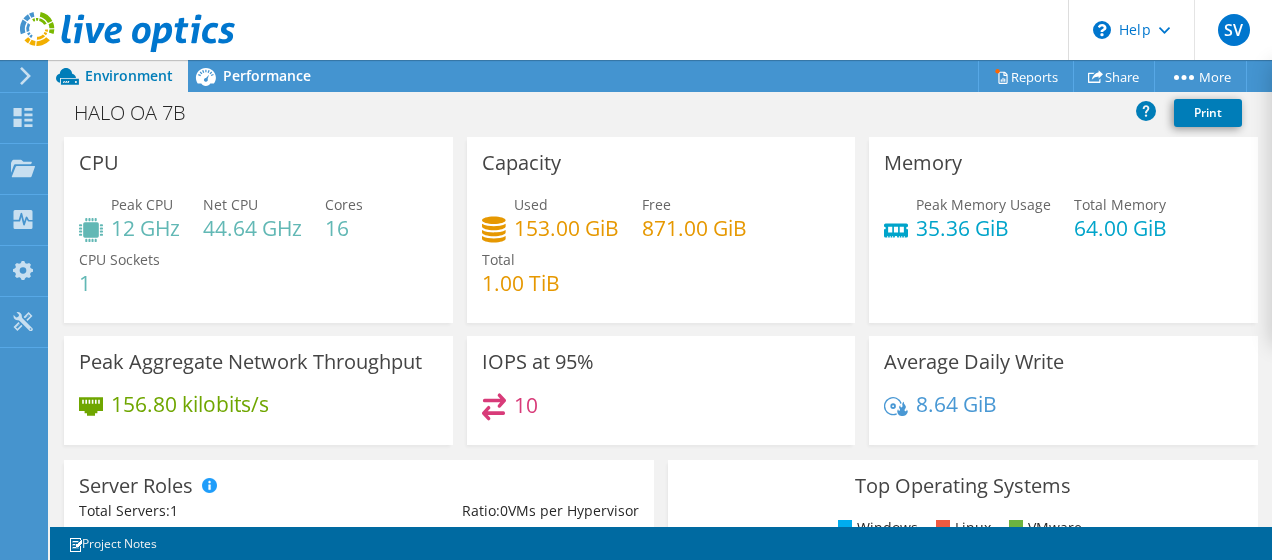 click on "IOPS at 95%
10" at bounding box center (661, 390) 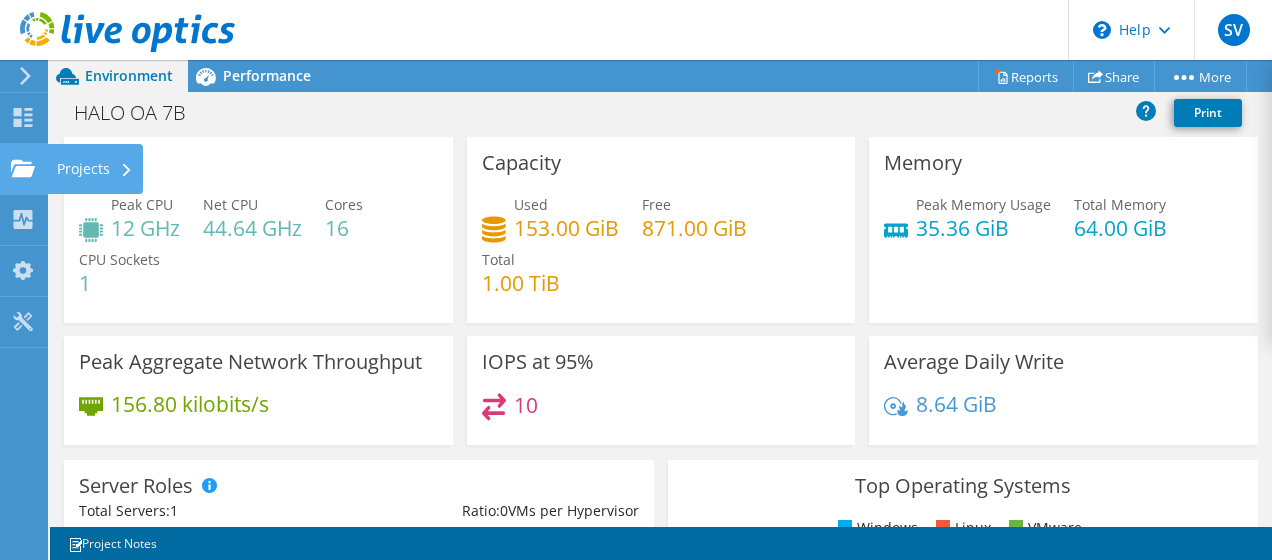 click on "Projects" at bounding box center (95, 169) 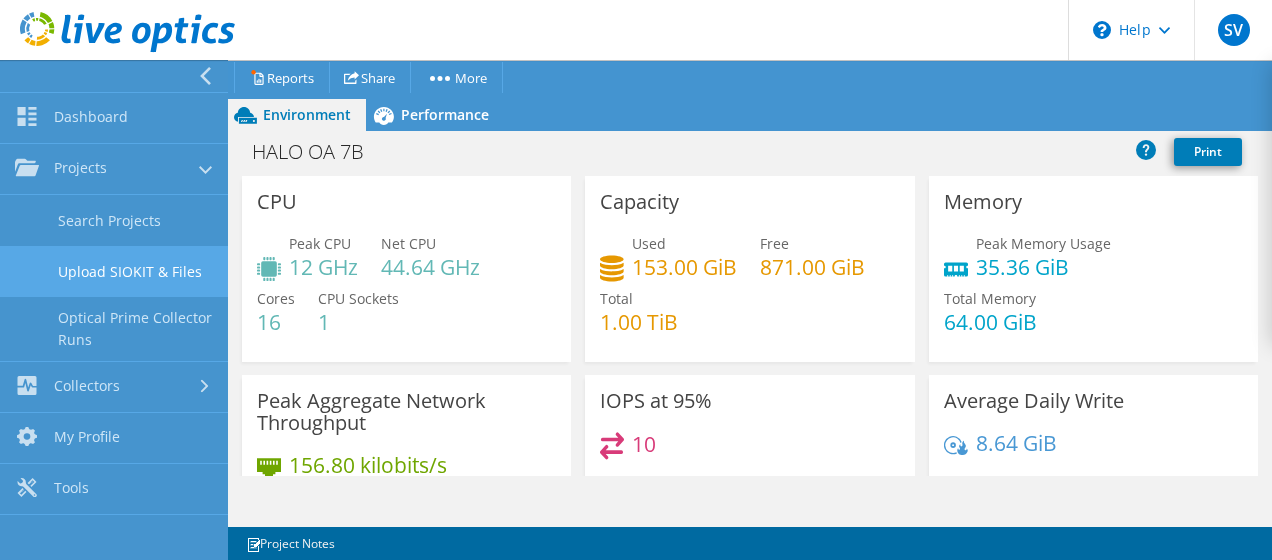 click on "Upload SIOKIT & Files" at bounding box center [114, 271] 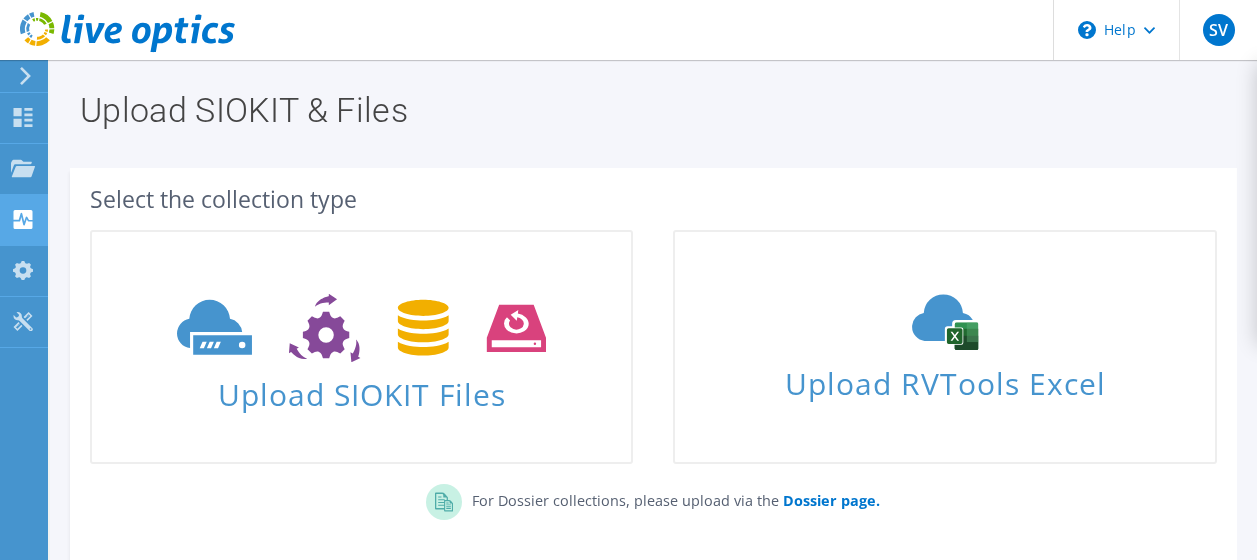 scroll, scrollTop: 0, scrollLeft: 0, axis: both 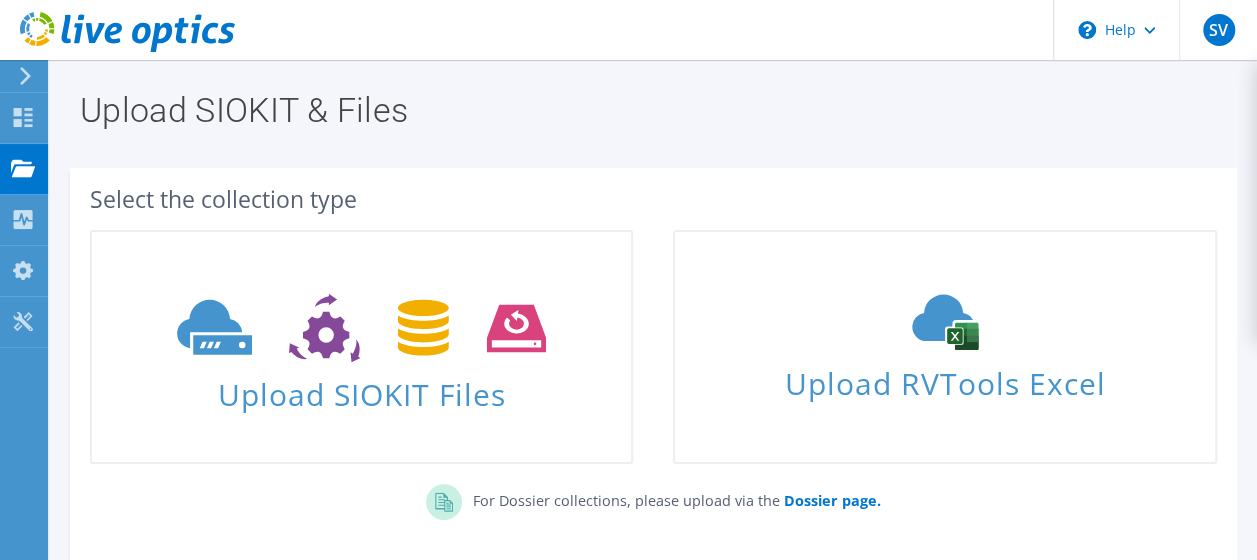 click at bounding box center (23, 171) 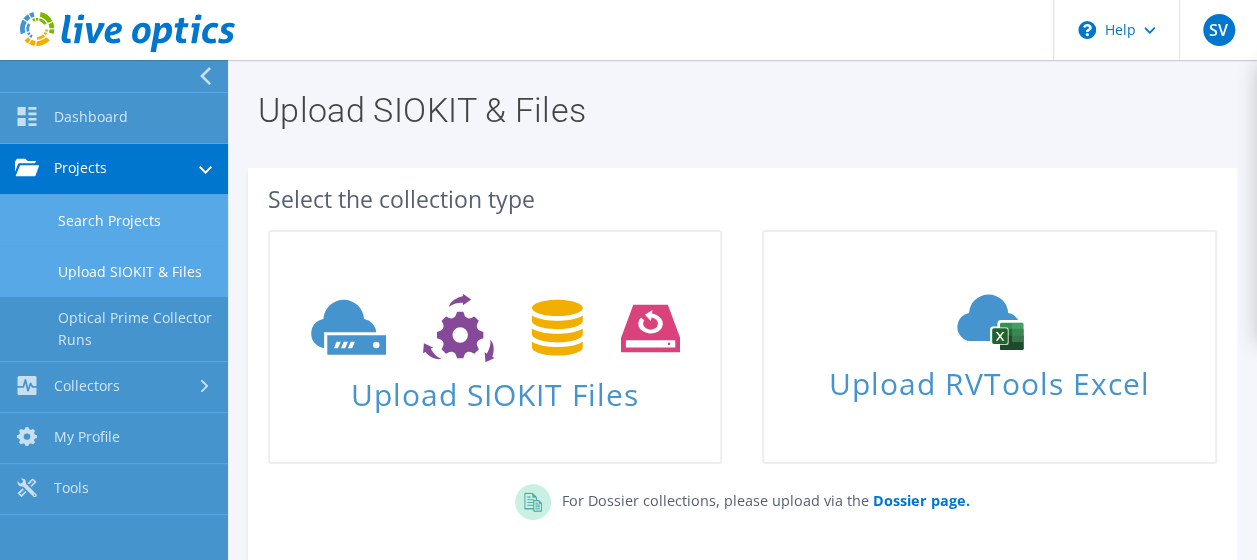click on "Search Projects" at bounding box center [114, 220] 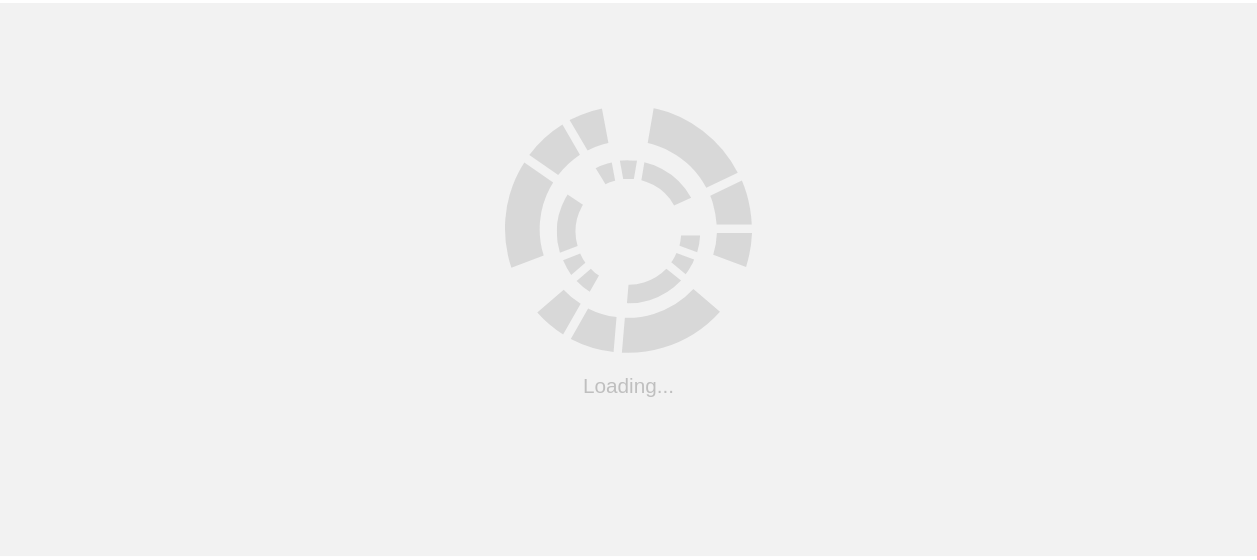 scroll, scrollTop: 0, scrollLeft: 0, axis: both 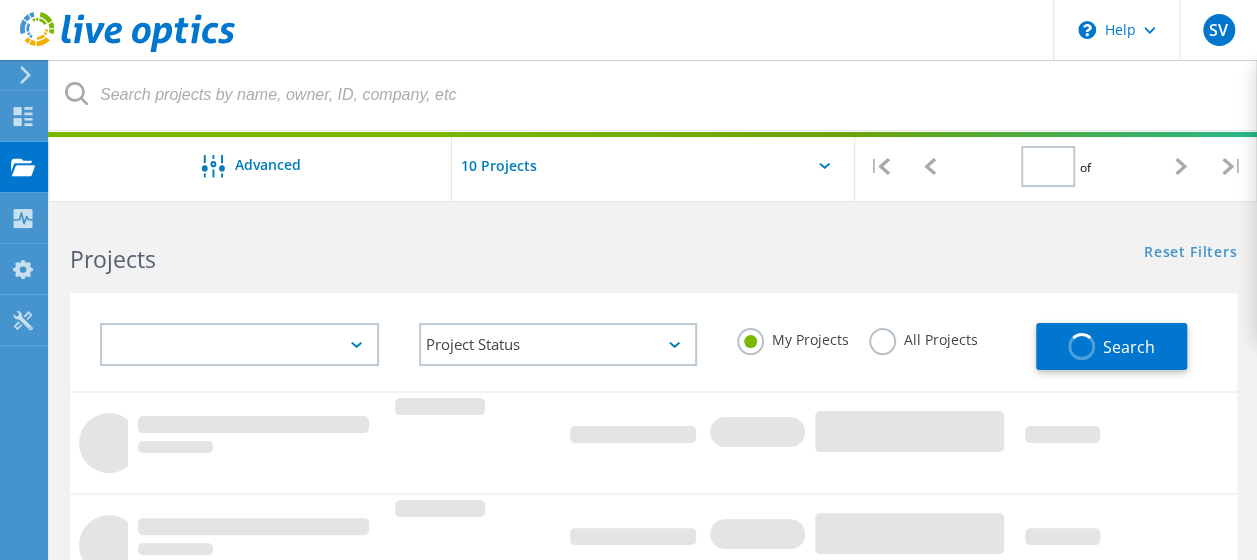 type on "1" 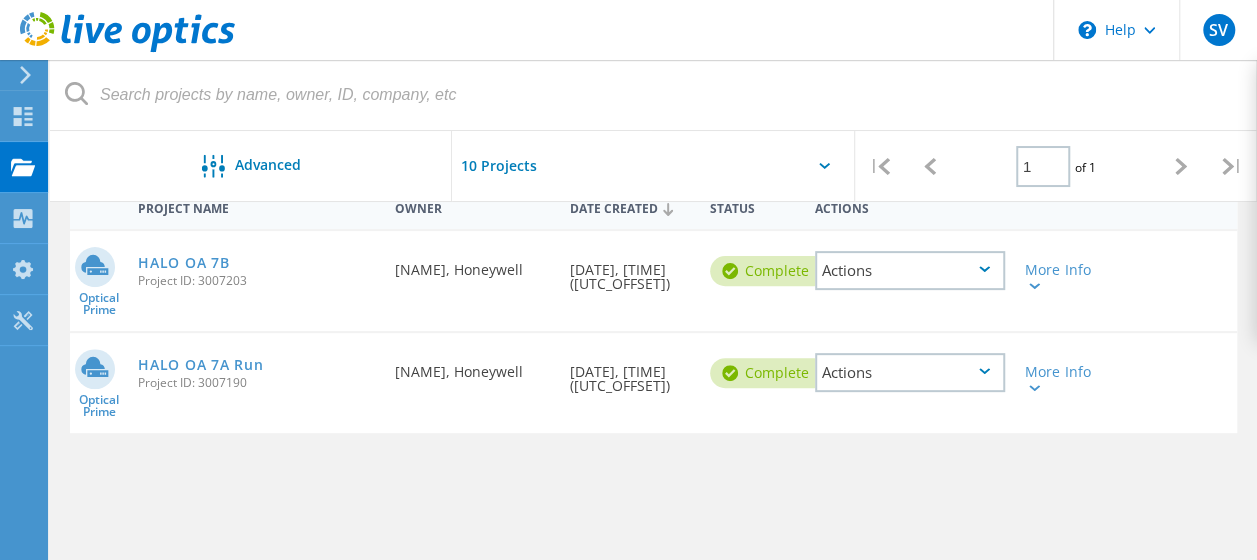 scroll, scrollTop: 210, scrollLeft: 0, axis: vertical 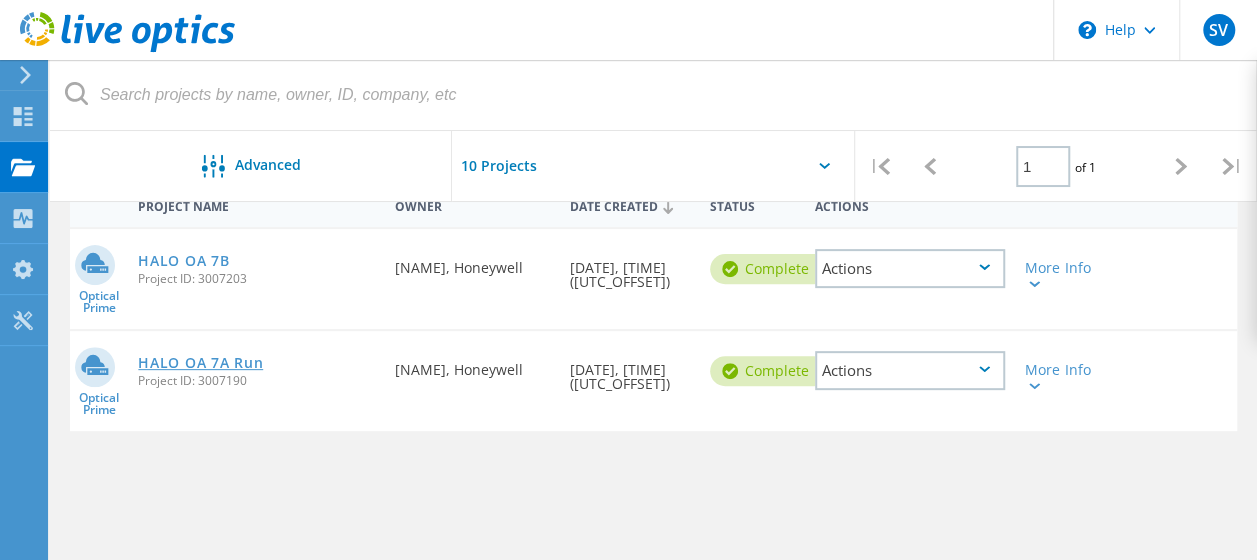 click on "HALO OA 7A Run" 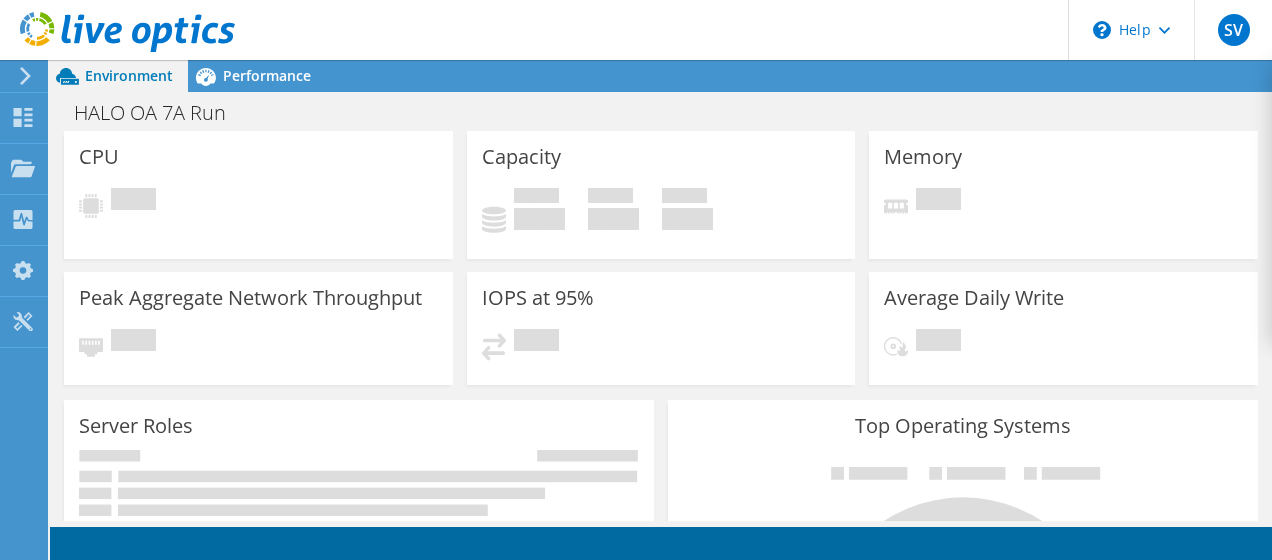 scroll, scrollTop: 0, scrollLeft: 0, axis: both 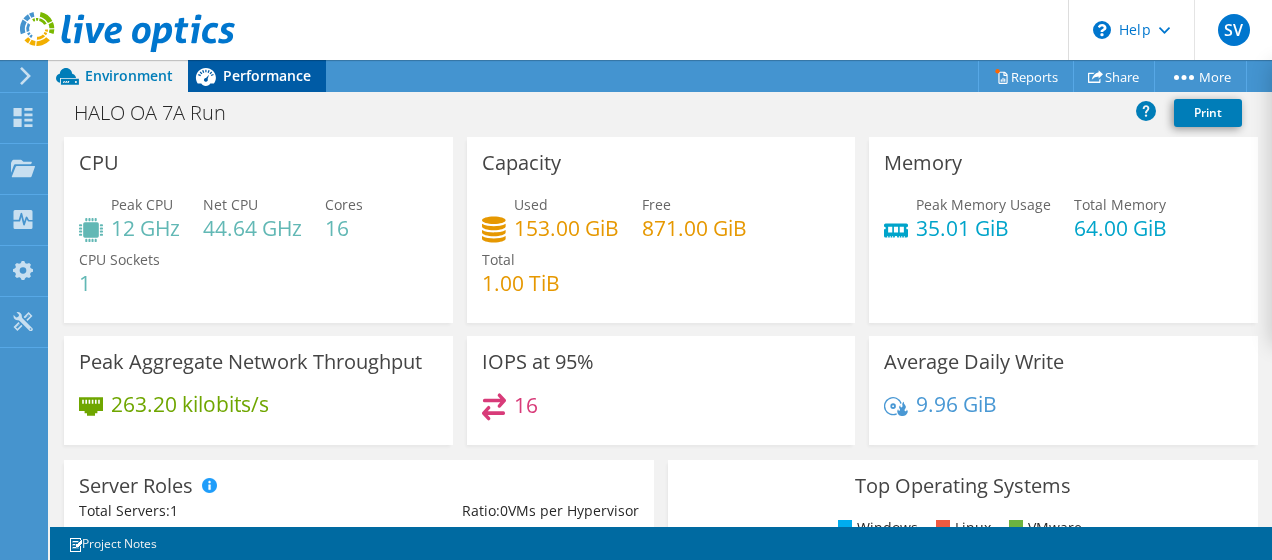 click on "Performance" at bounding box center (267, 75) 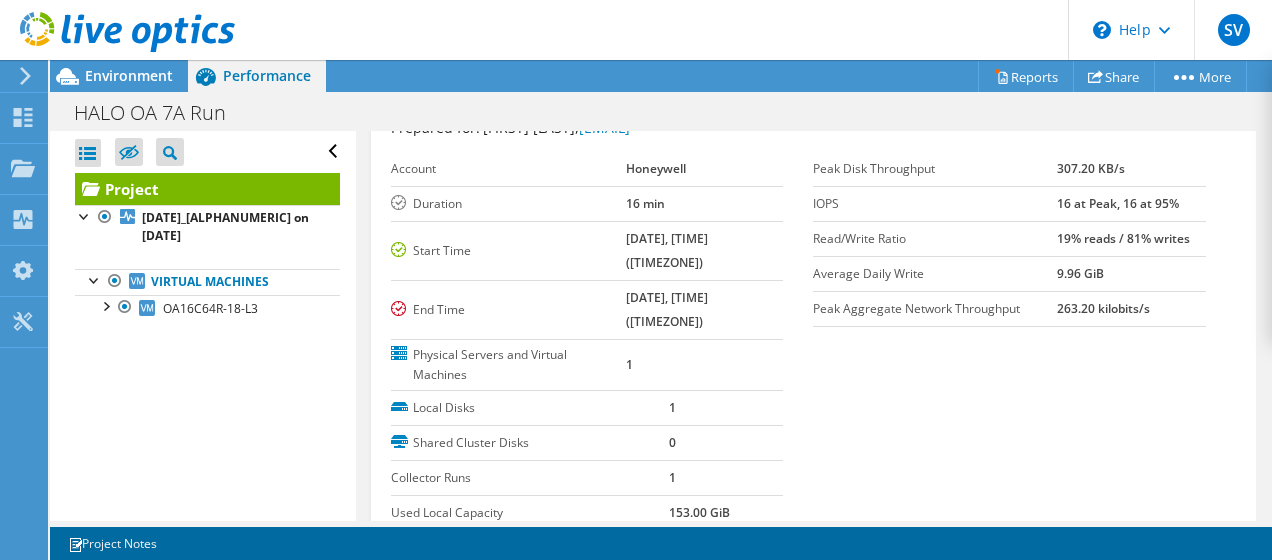 scroll, scrollTop: 76, scrollLeft: 0, axis: vertical 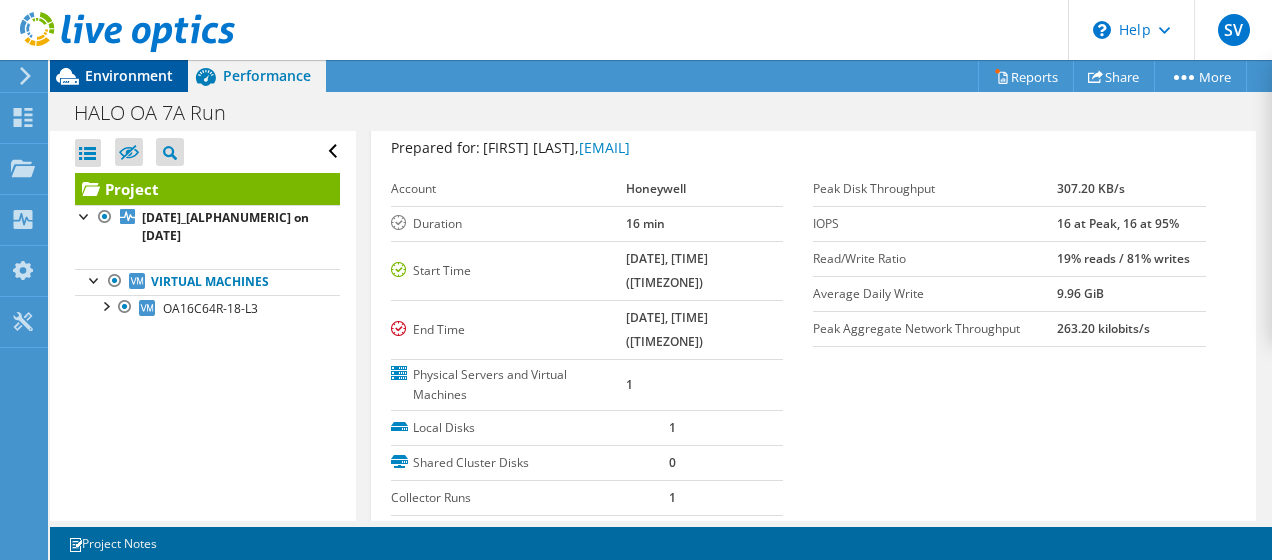click on "Environment" at bounding box center (129, 75) 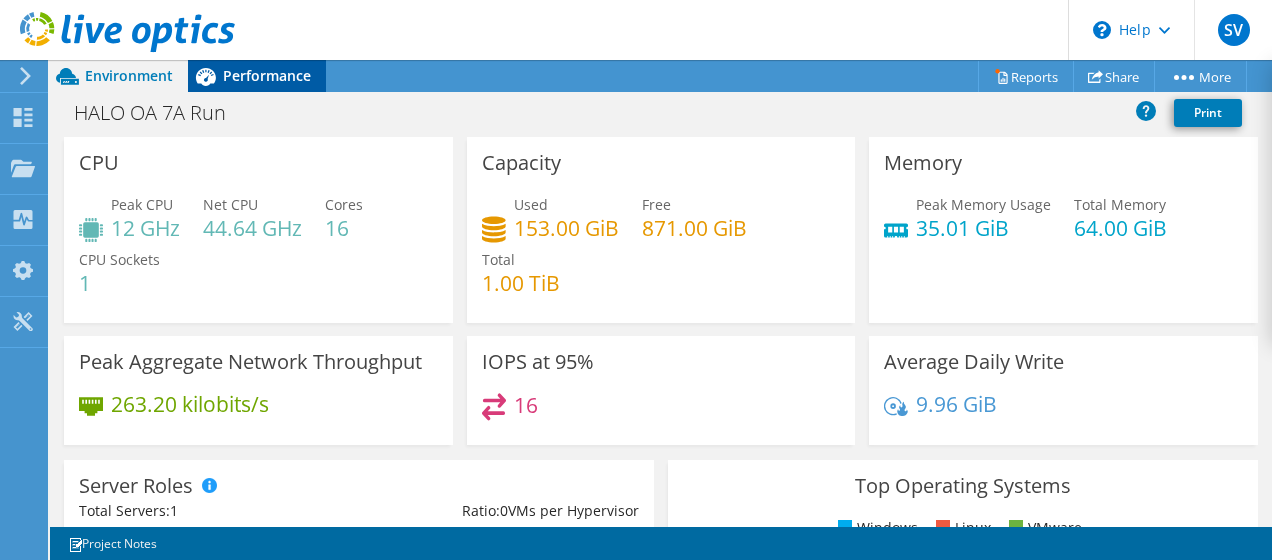 click on "Performance" at bounding box center (267, 75) 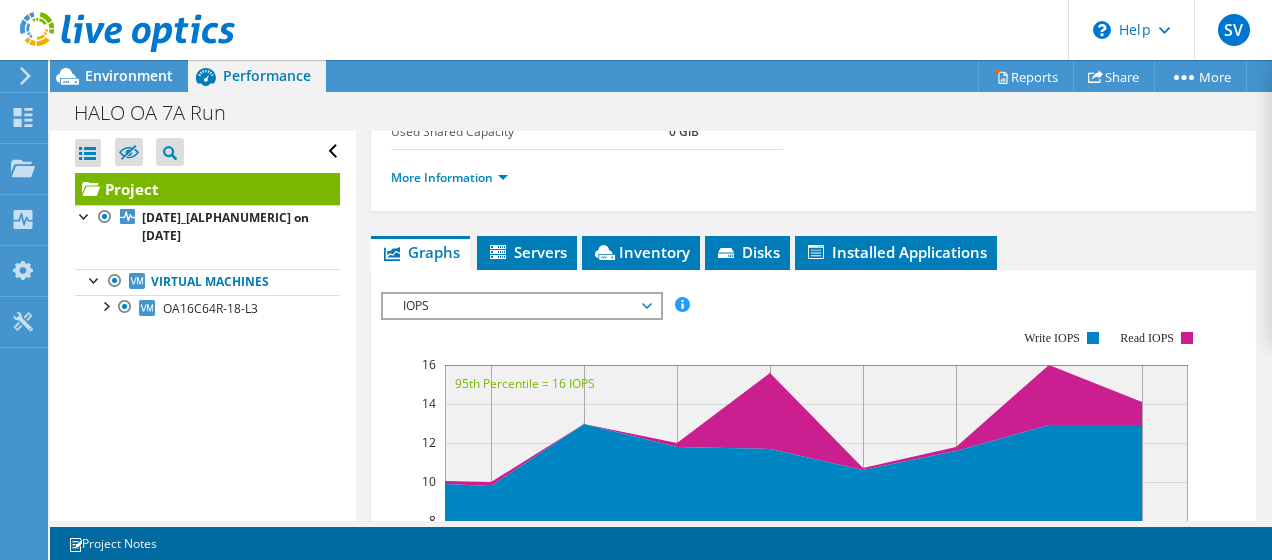 scroll, scrollTop: 498, scrollLeft: 0, axis: vertical 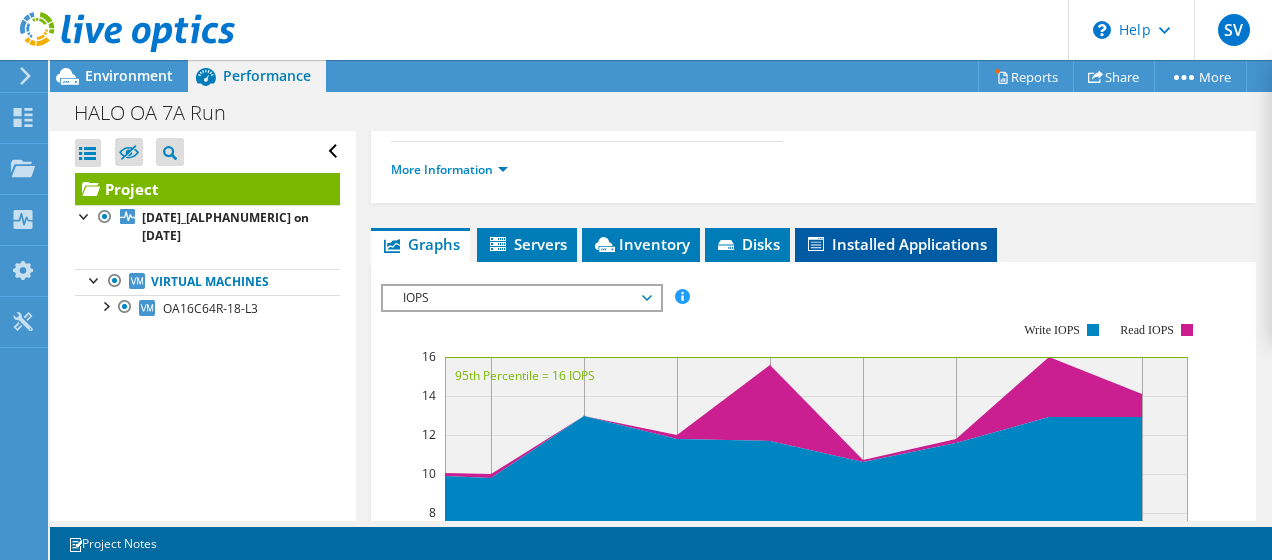 click on "Installed Applications" at bounding box center [896, 244] 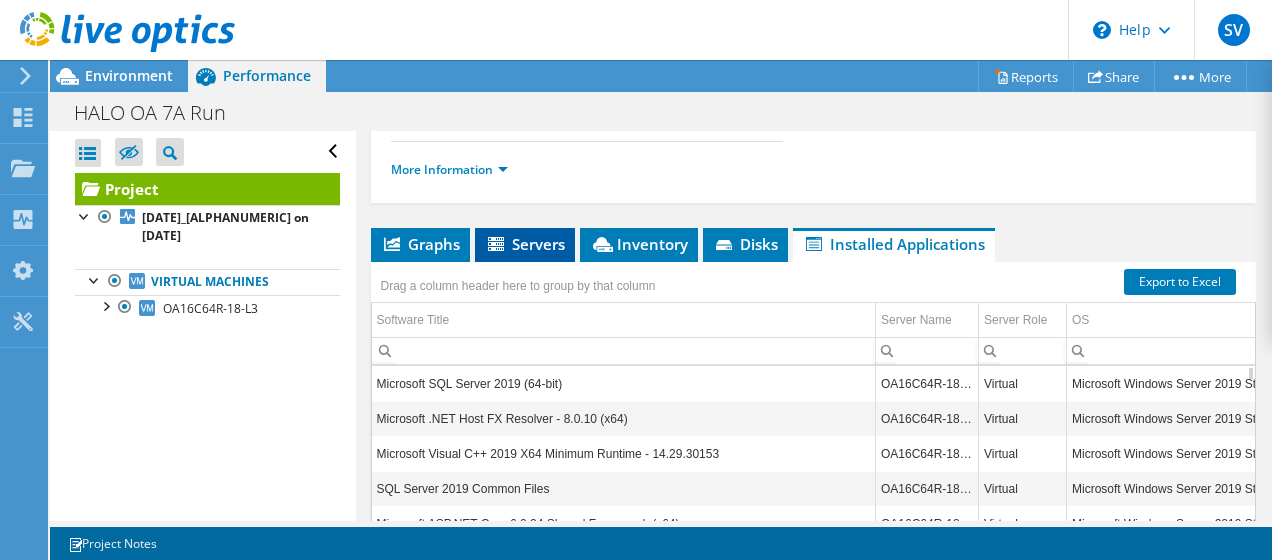 click on "Servers" at bounding box center [525, 244] 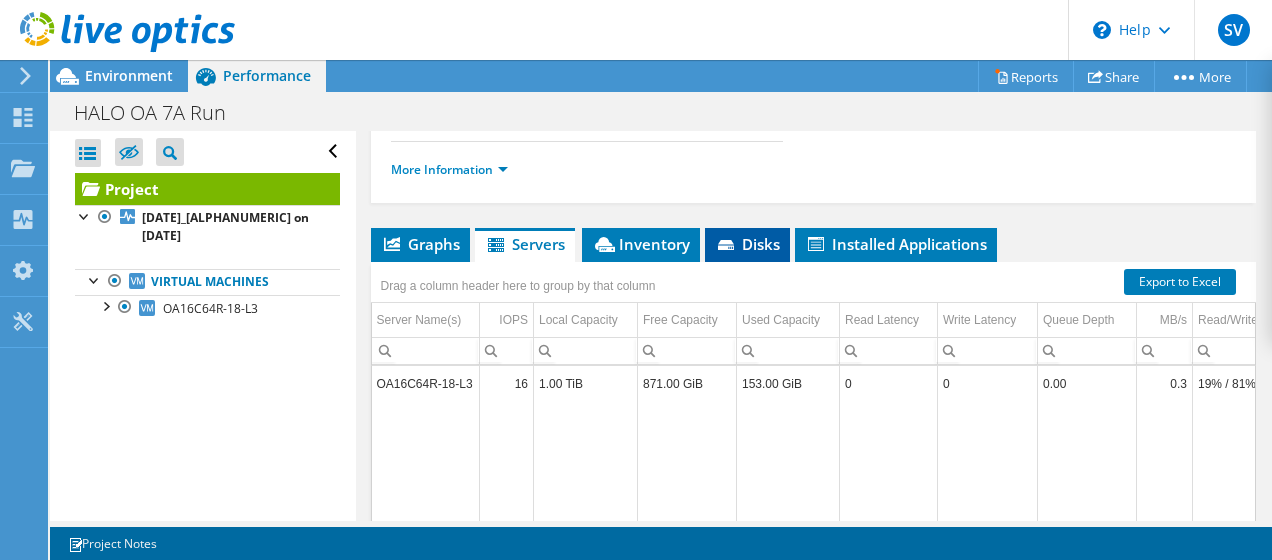 click on "Disks" at bounding box center [747, 244] 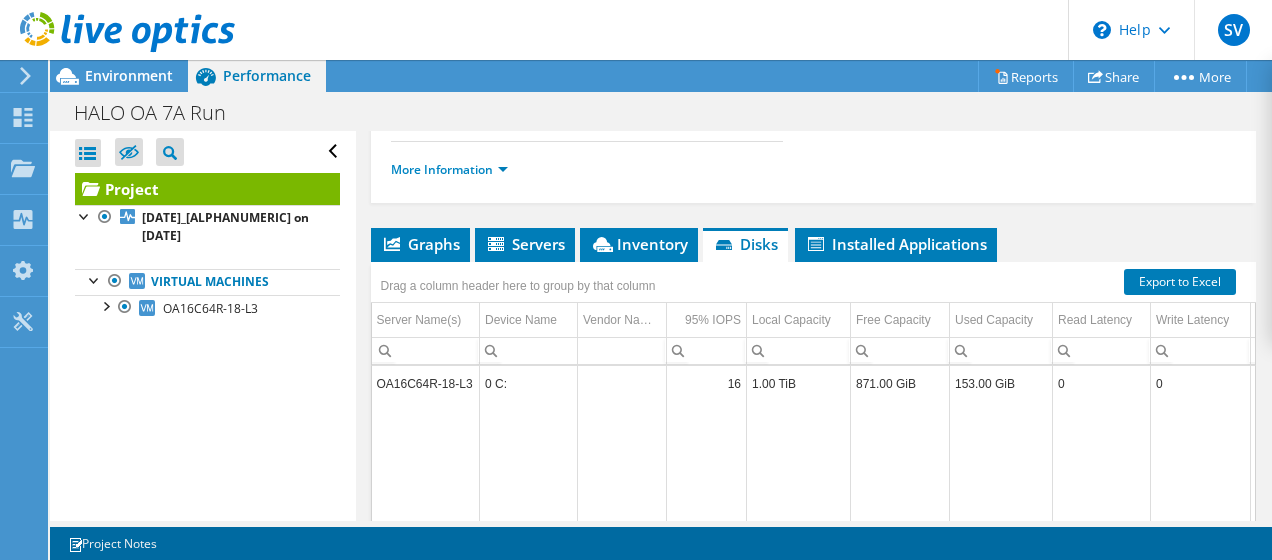 click on "Open All
Close All
Hide Excluded Nodes
Project Tree Filter" at bounding box center (207, 152) 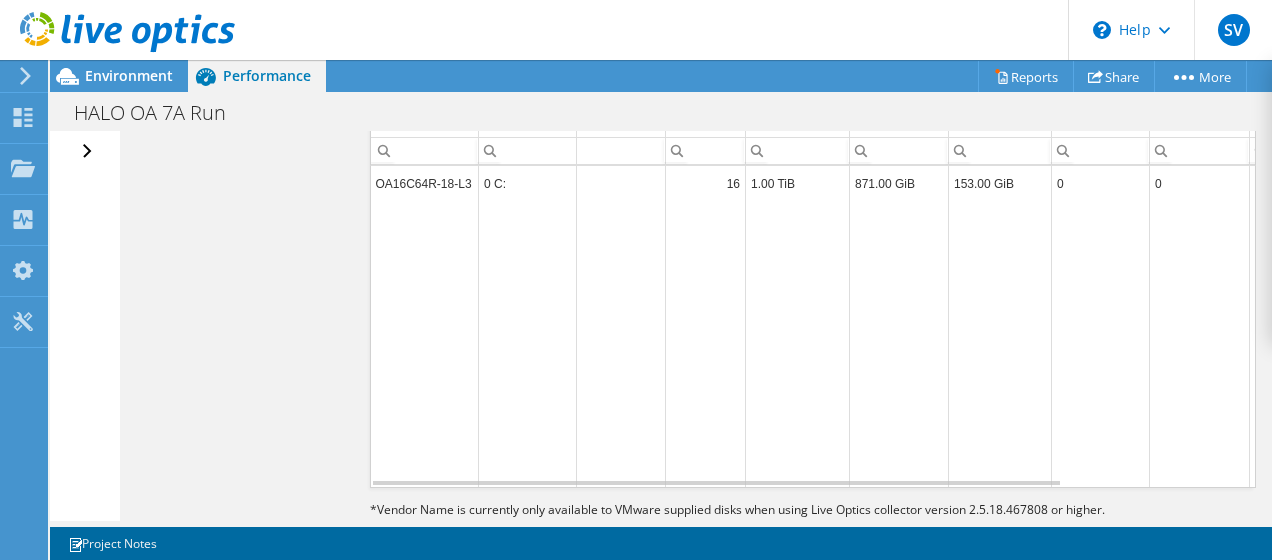 scroll, scrollTop: 735, scrollLeft: 0, axis: vertical 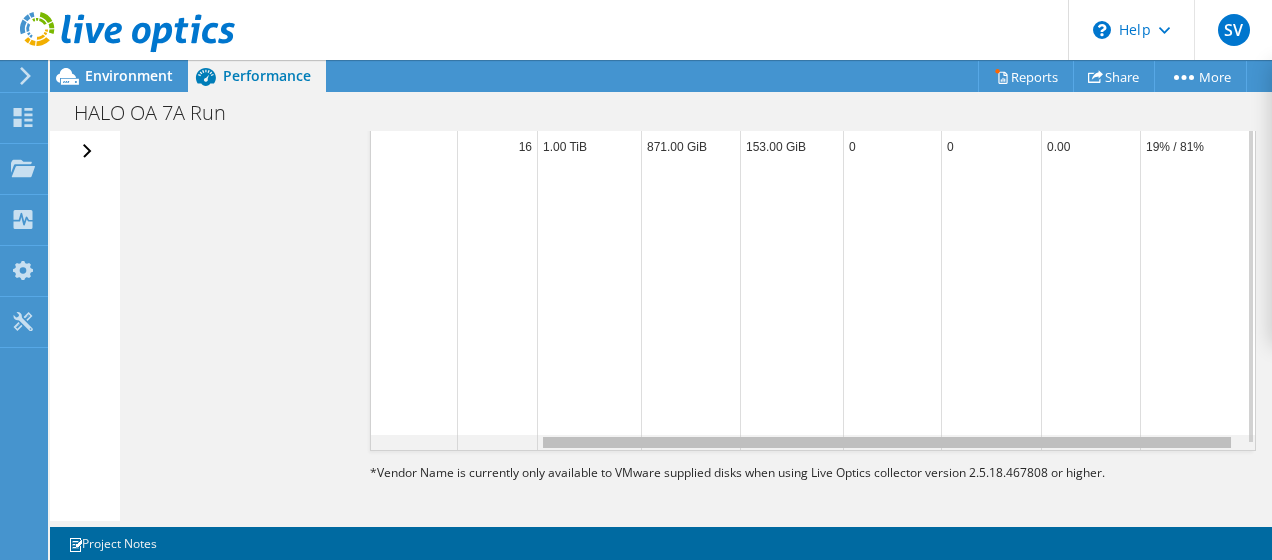 drag, startPoint x: 846, startPoint y: 438, endPoint x: 1023, endPoint y: 440, distance: 177.01129 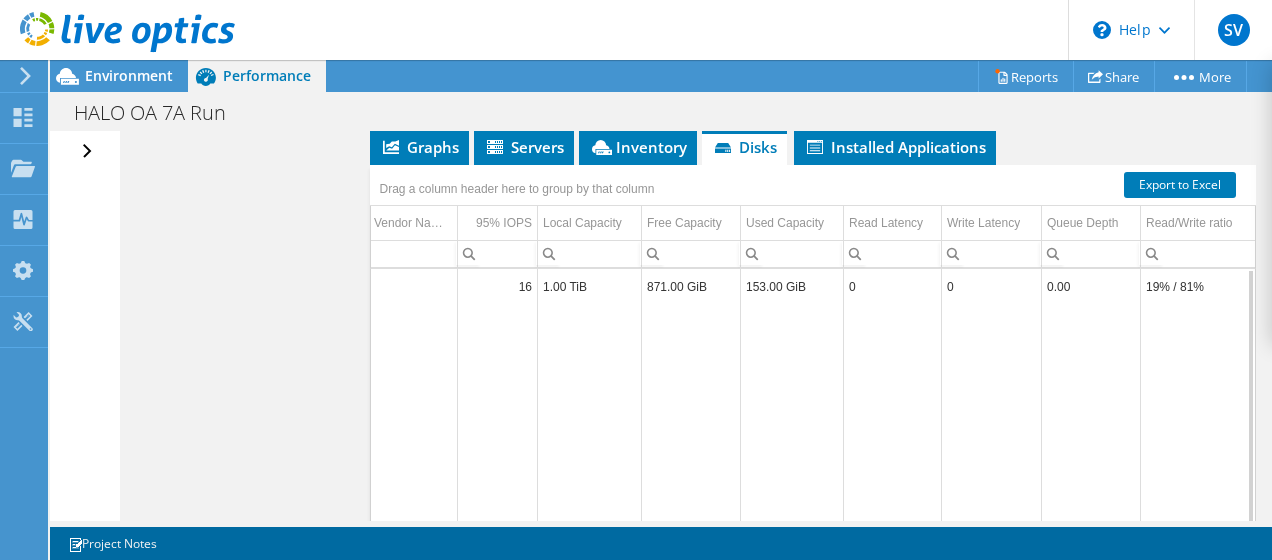 scroll, scrollTop: 588, scrollLeft: 0, axis: vertical 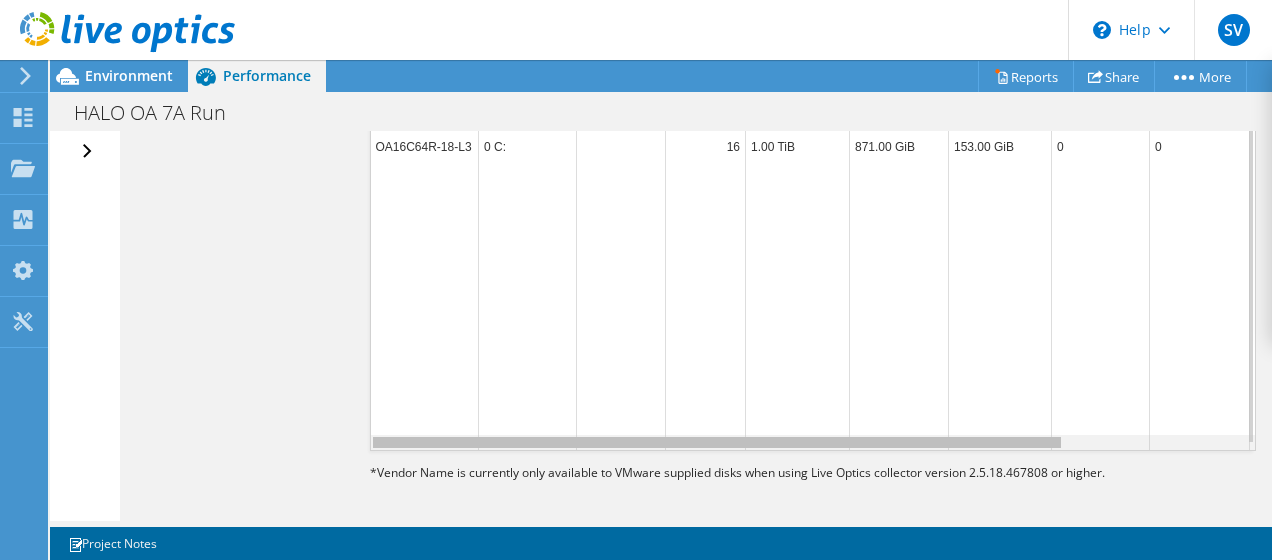 drag, startPoint x: 1136, startPoint y: 442, endPoint x: 933, endPoint y: 434, distance: 203.15758 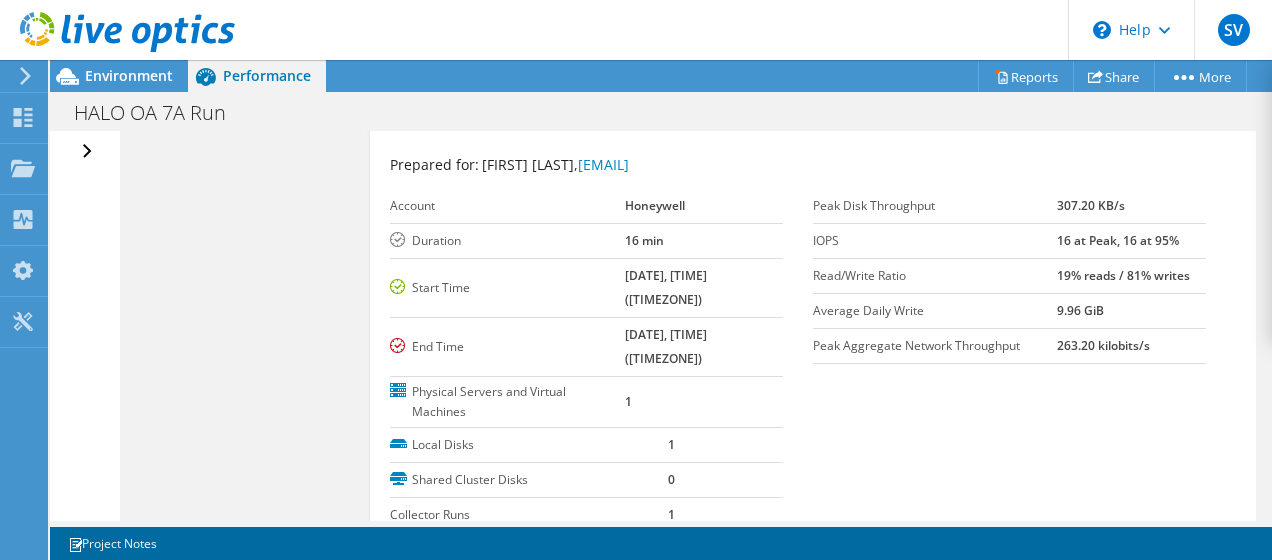 scroll, scrollTop: 32, scrollLeft: 0, axis: vertical 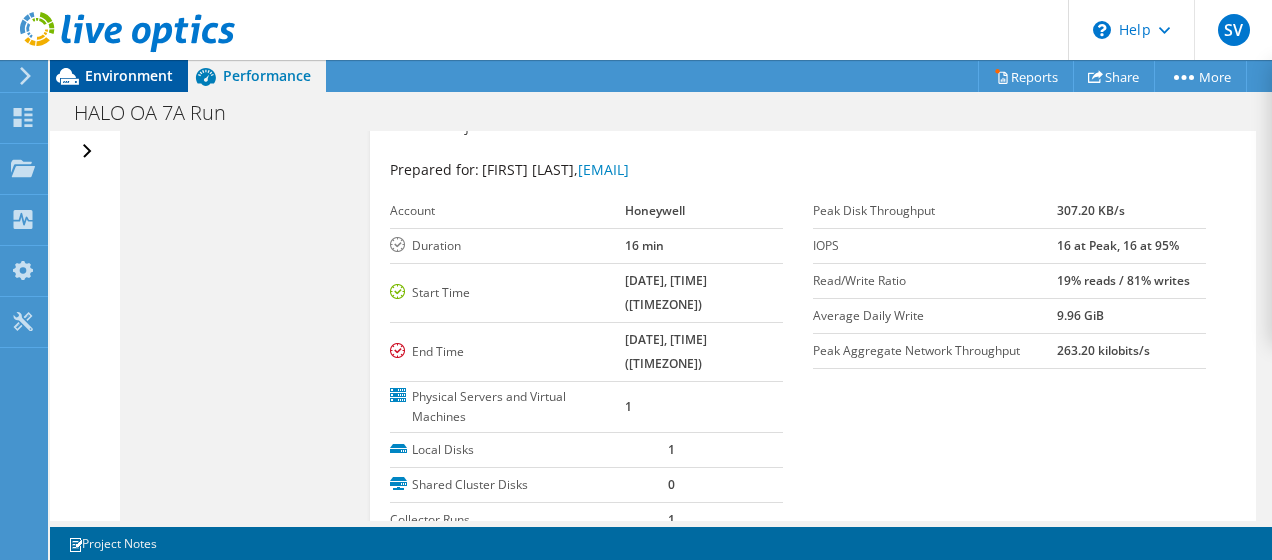 click on "Environment" at bounding box center (129, 75) 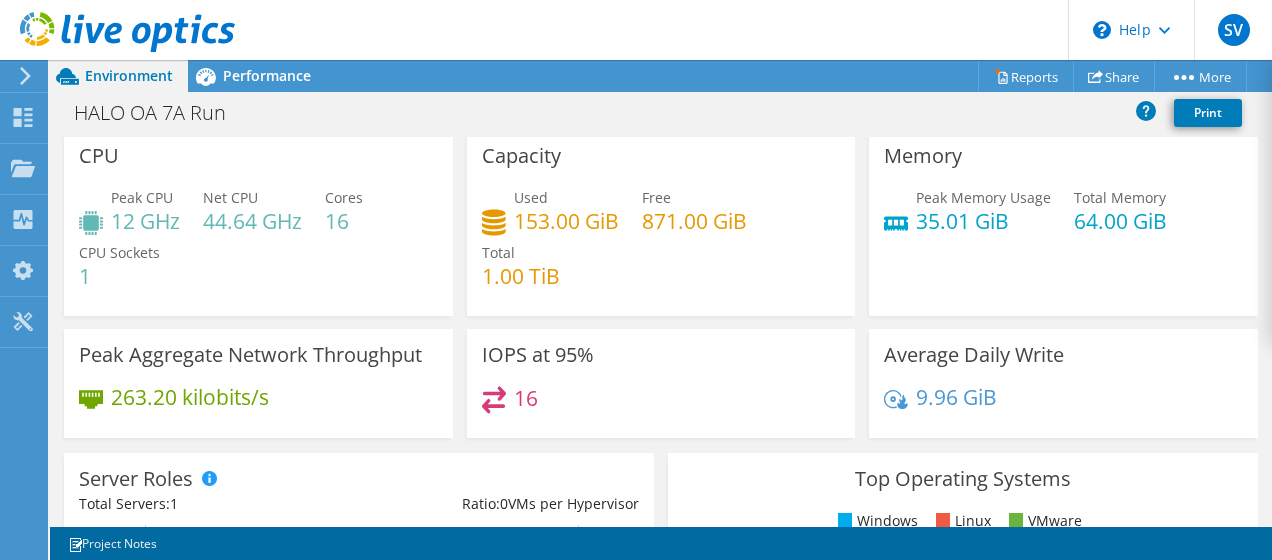 scroll, scrollTop: 0, scrollLeft: 0, axis: both 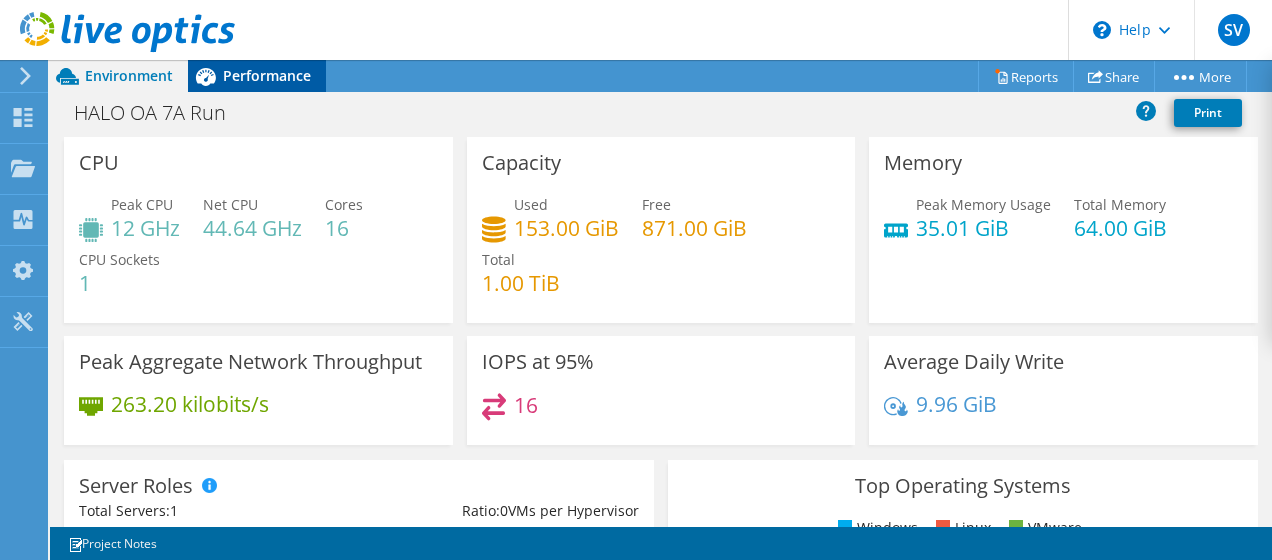 click on "Performance" at bounding box center [267, 75] 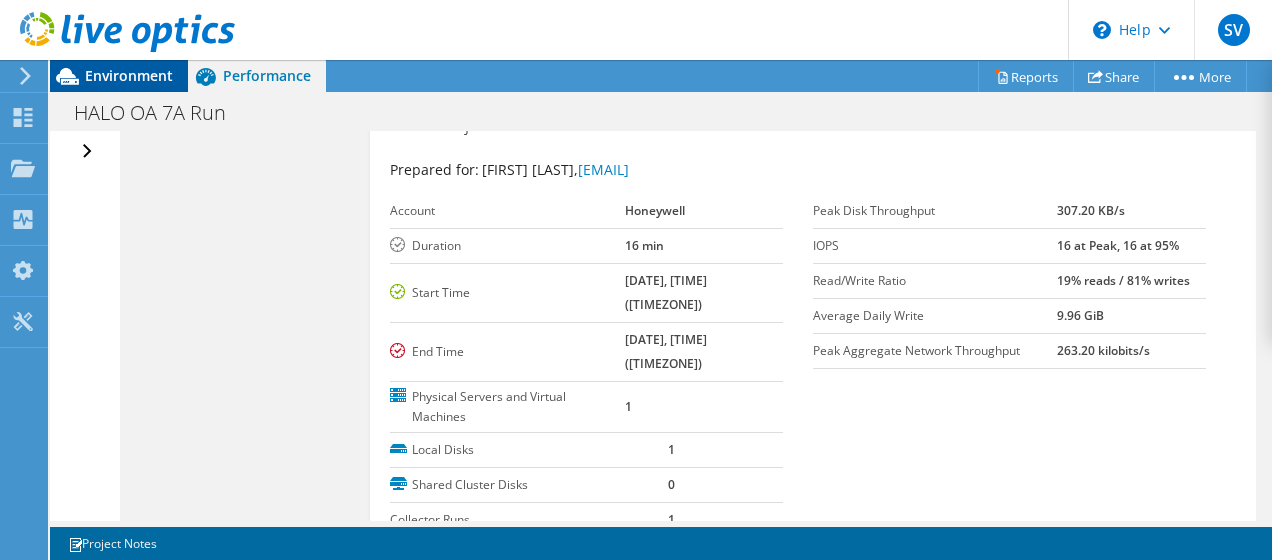 click on "Environment" at bounding box center (129, 75) 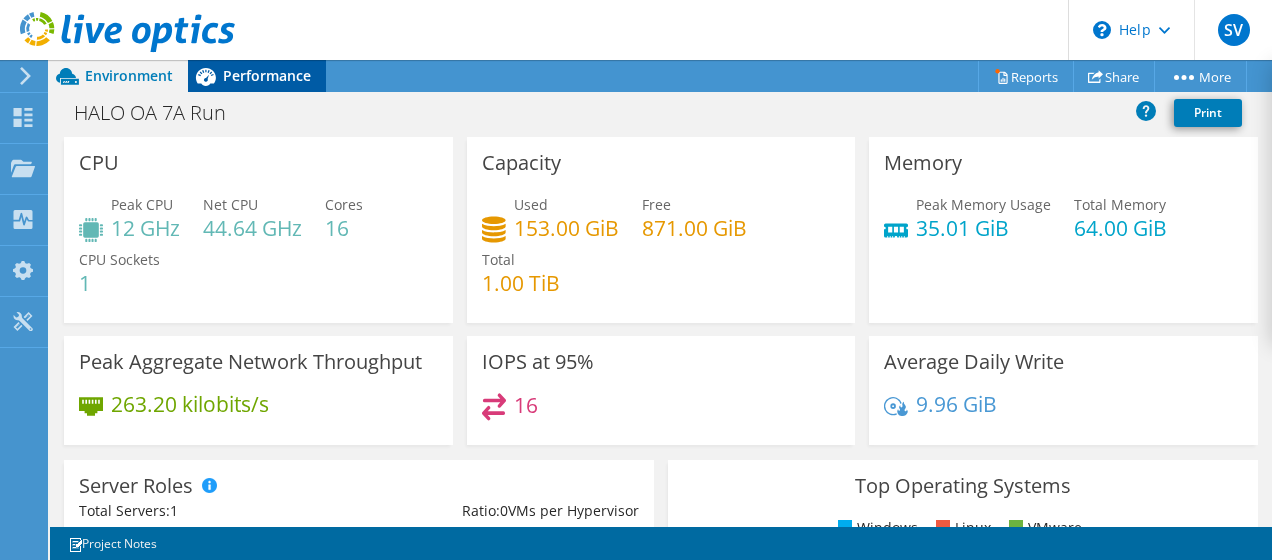 click on "Performance" at bounding box center [267, 75] 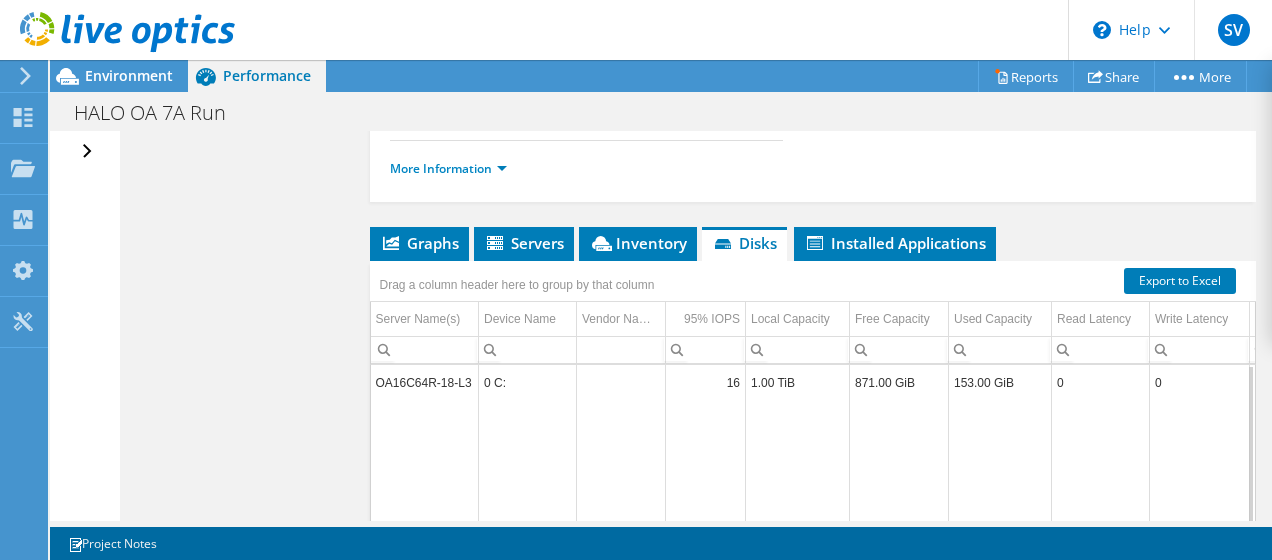 scroll, scrollTop: 510, scrollLeft: 0, axis: vertical 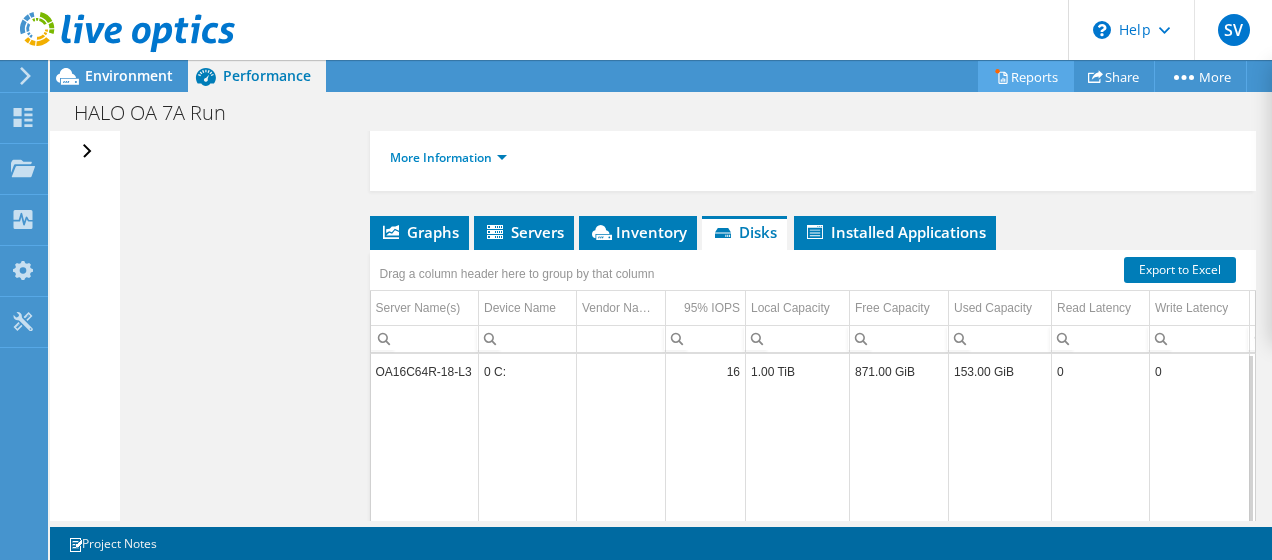 click on "Reports" at bounding box center [1026, 76] 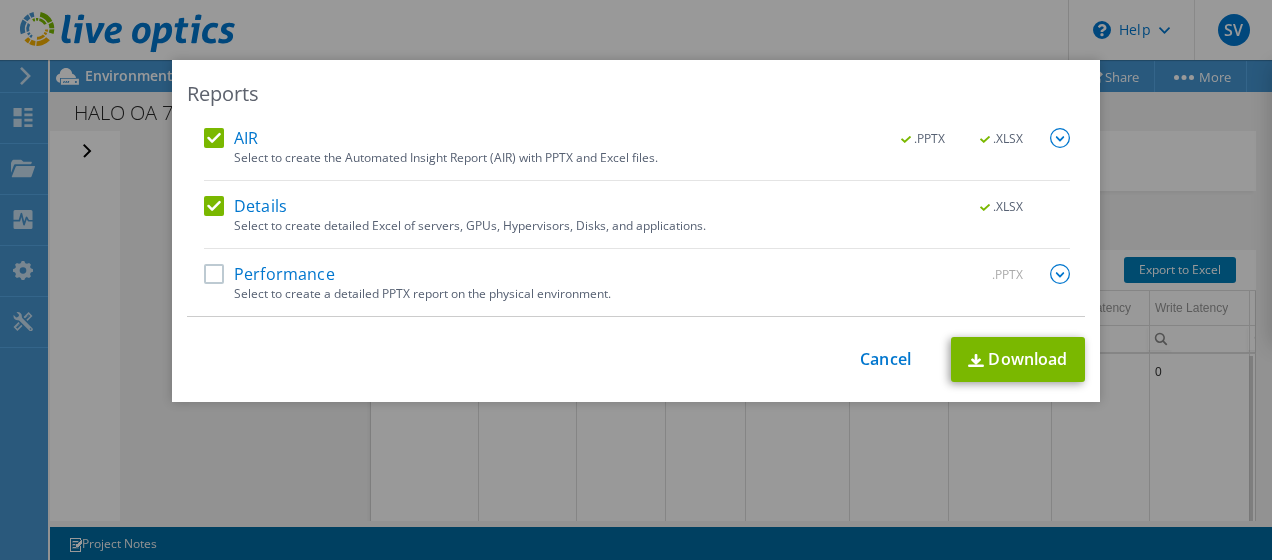 click on "Performance" at bounding box center (269, 274) 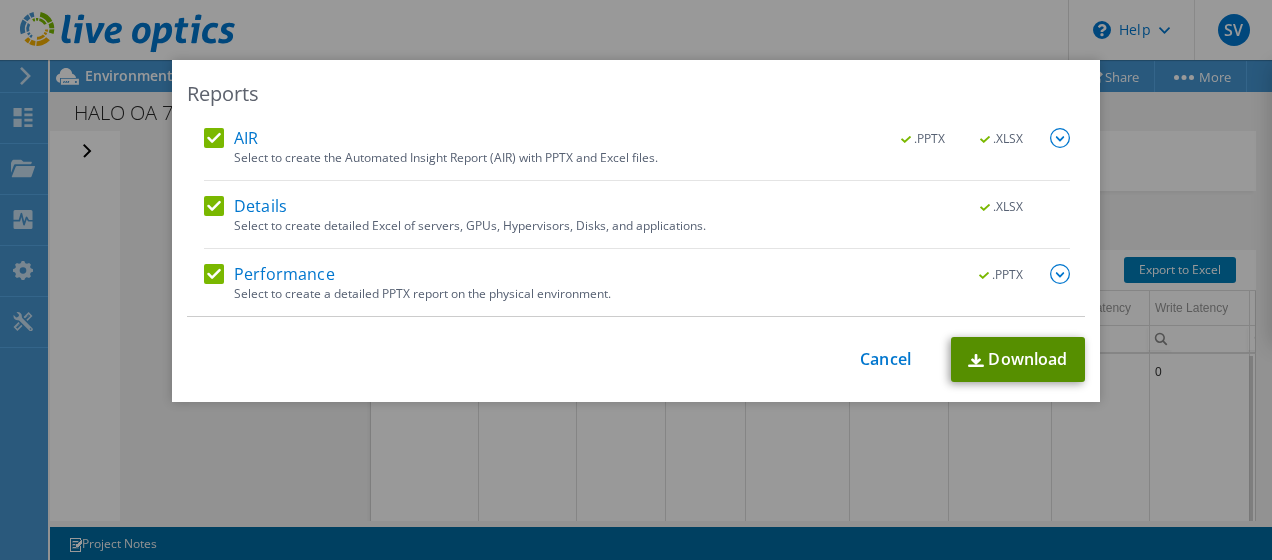 click on "Download" at bounding box center (1018, 359) 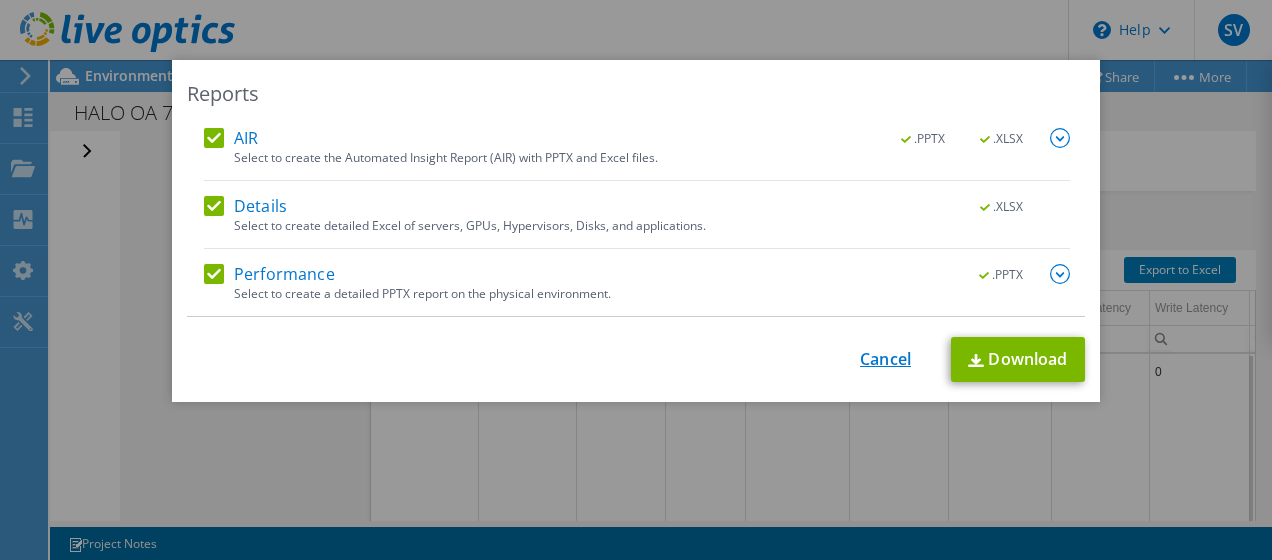 click on "Cancel" at bounding box center (885, 359) 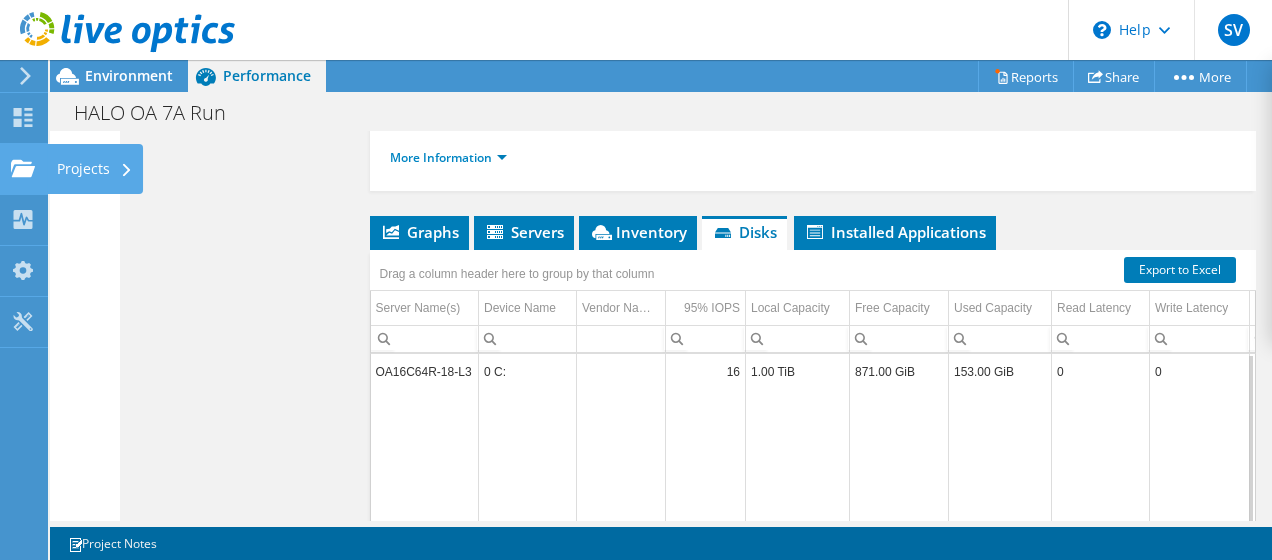 click on "Projects" at bounding box center (95, 169) 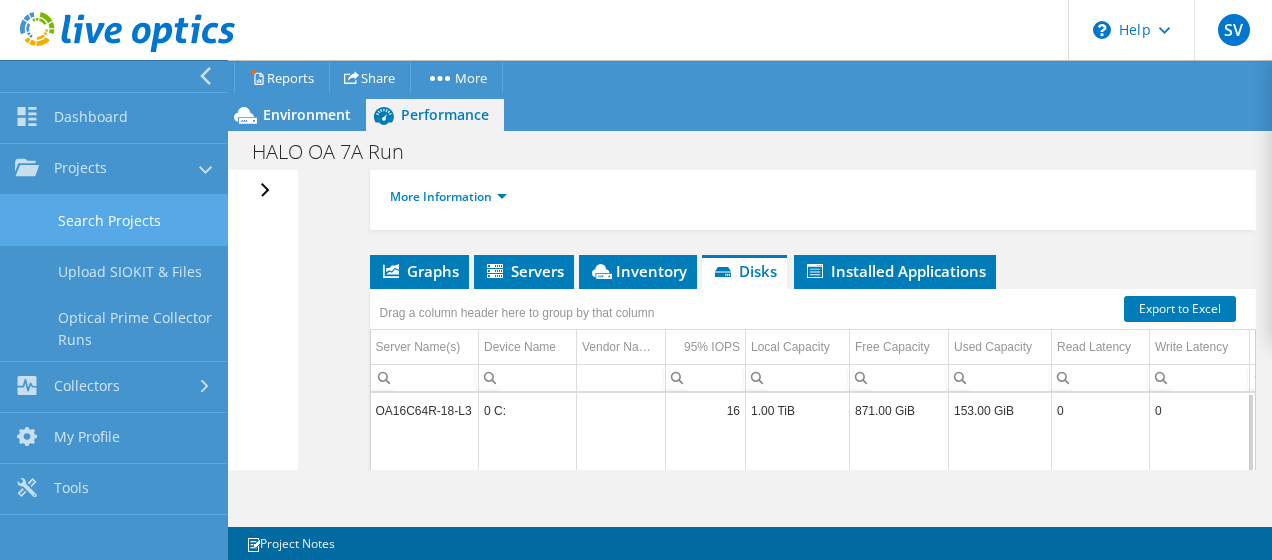 click on "Search Projects" at bounding box center (114, 220) 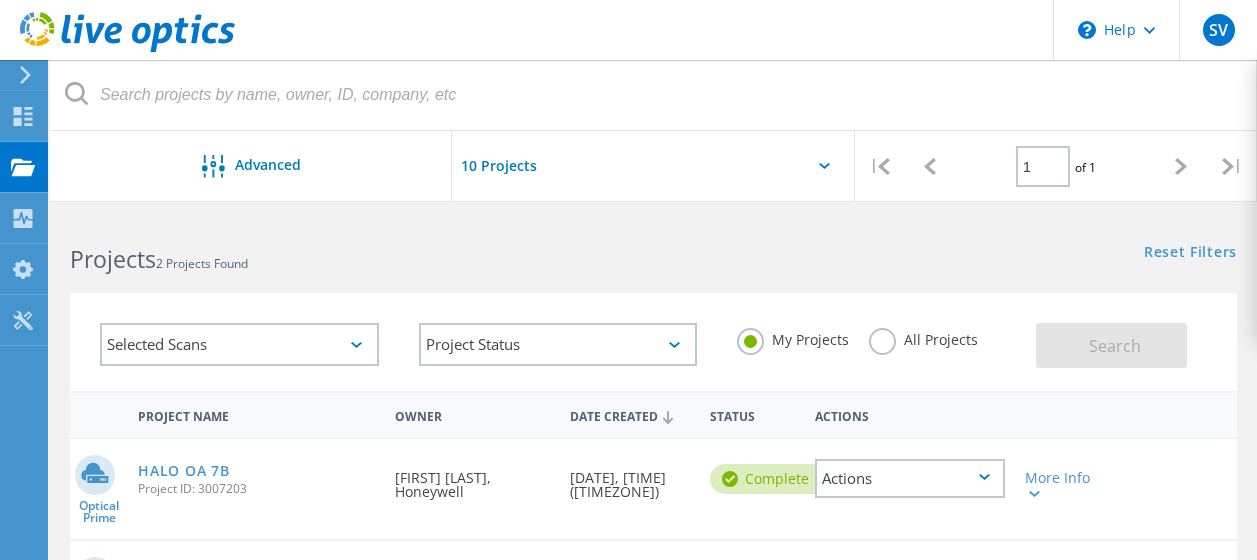 scroll, scrollTop: 0, scrollLeft: 0, axis: both 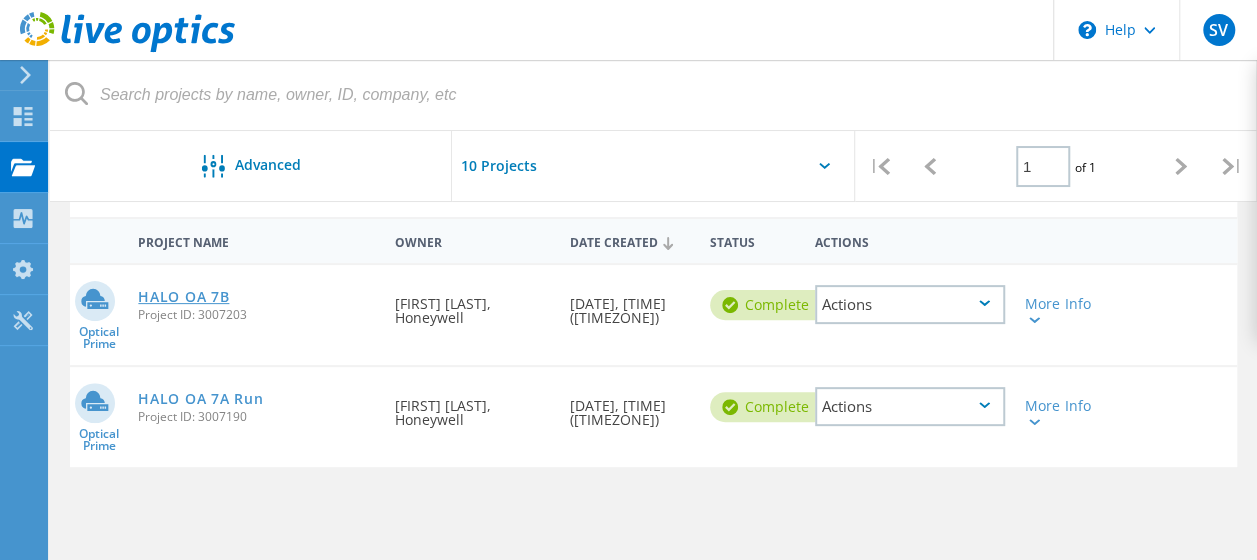 click on "HALO OA 7B" 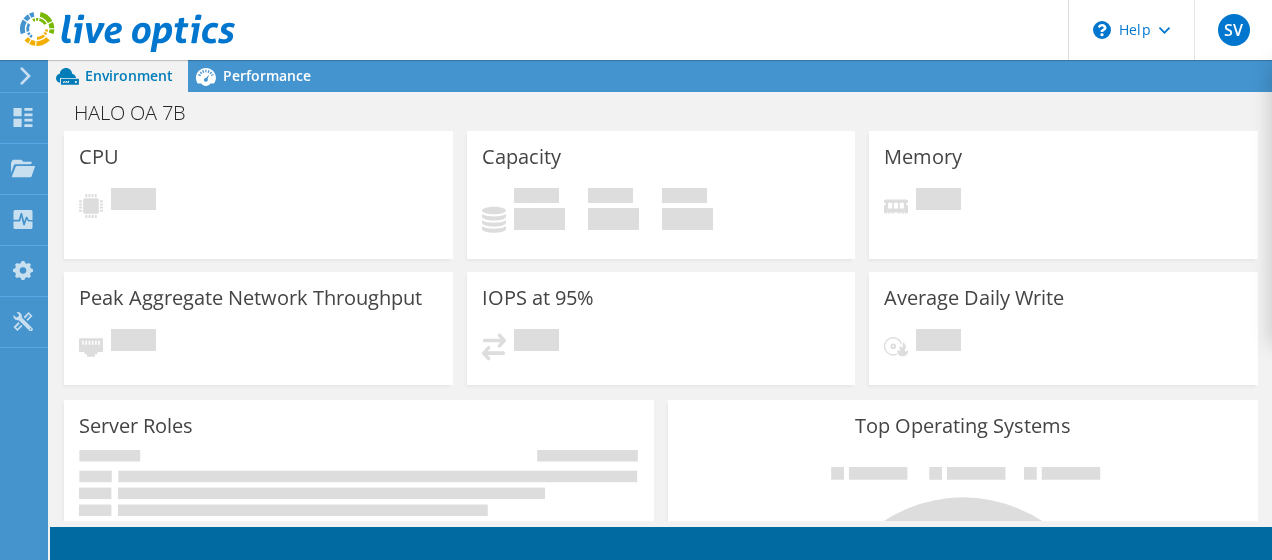 scroll, scrollTop: 0, scrollLeft: 0, axis: both 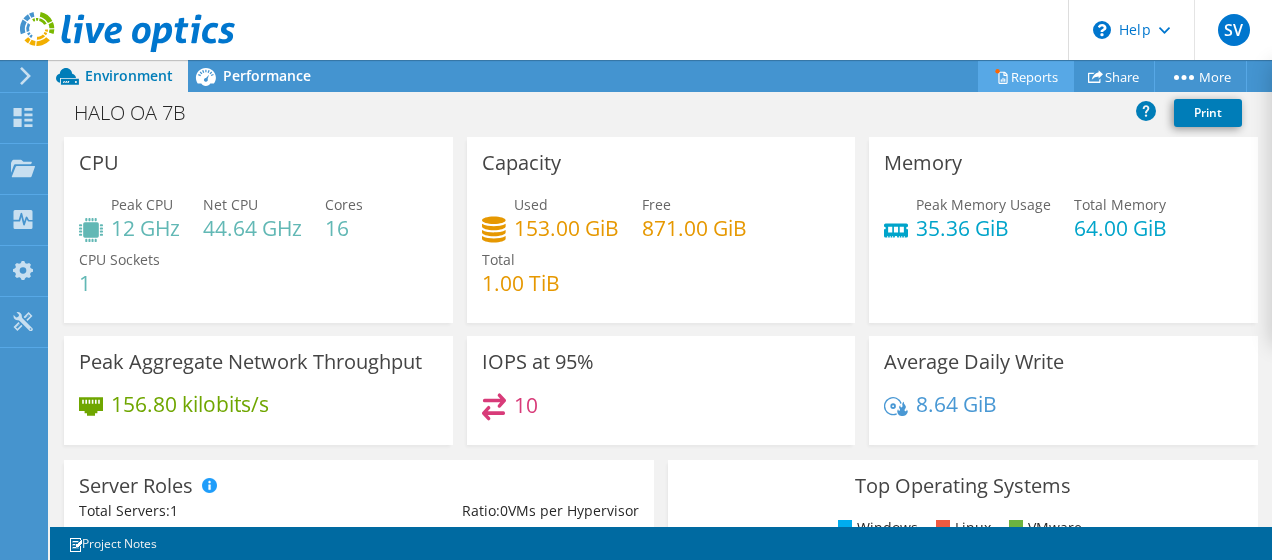 click on "Reports" at bounding box center (1026, 76) 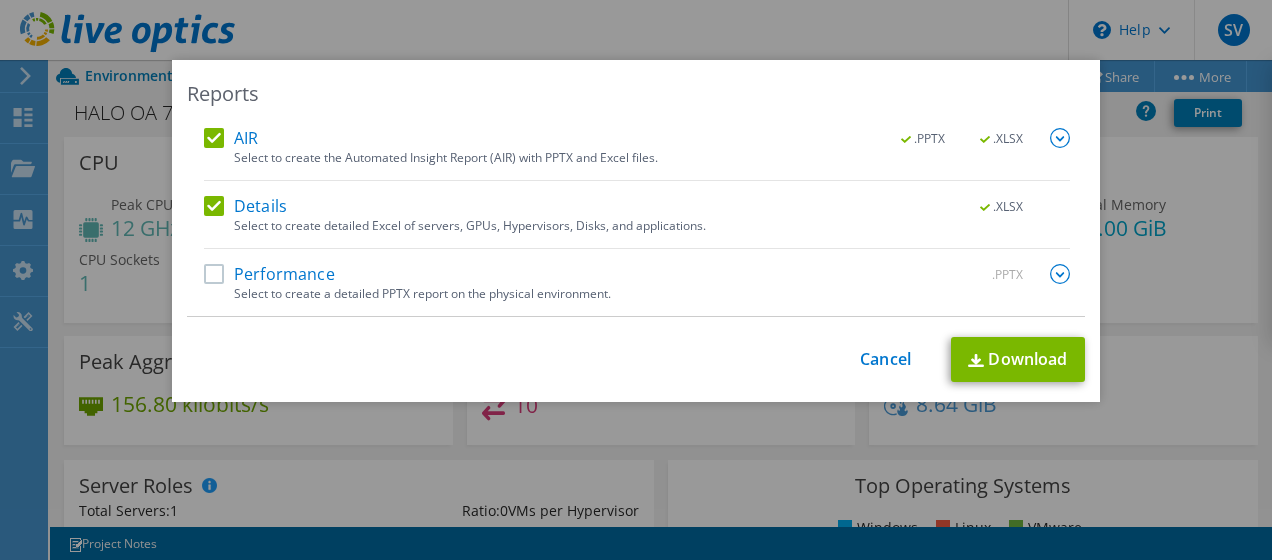 click on "Performance" at bounding box center [269, 274] 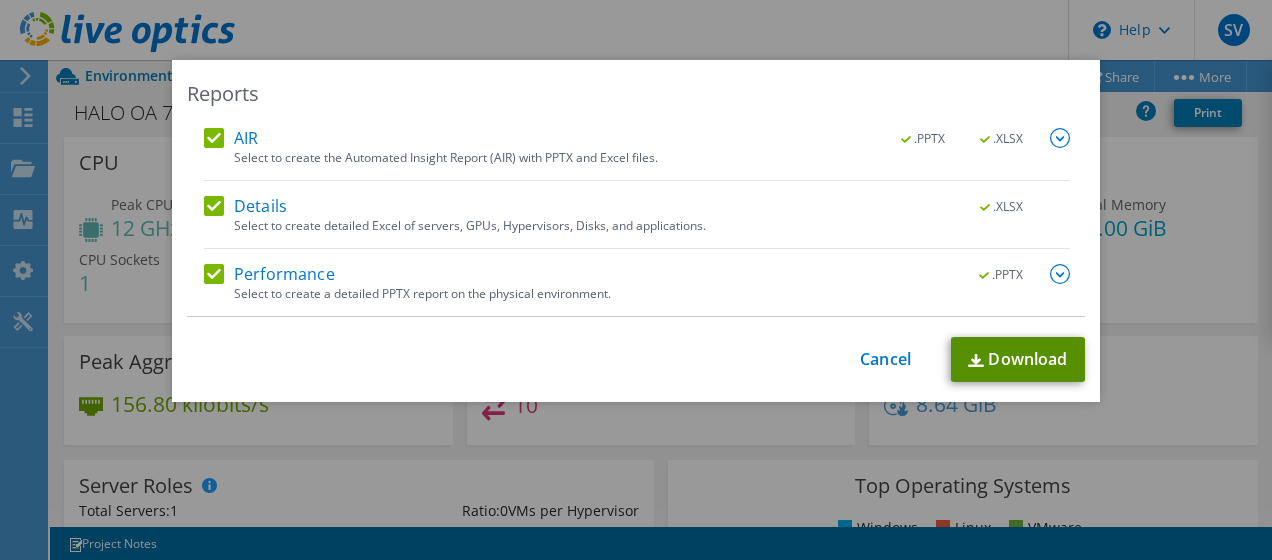 click on "Download" at bounding box center [1018, 359] 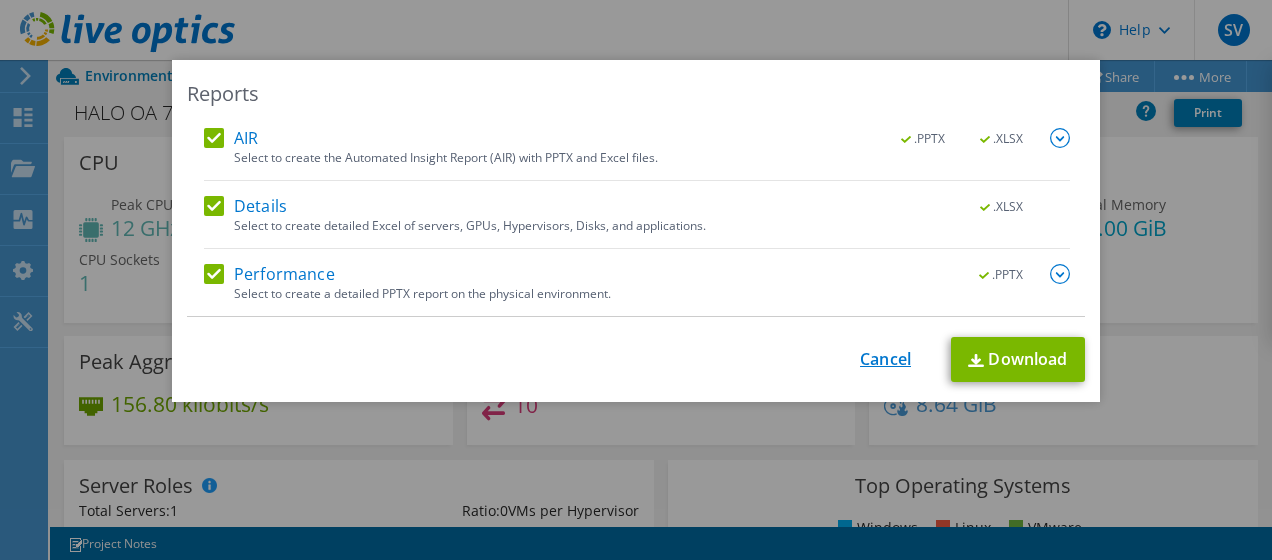 click on "Cancel" at bounding box center [885, 359] 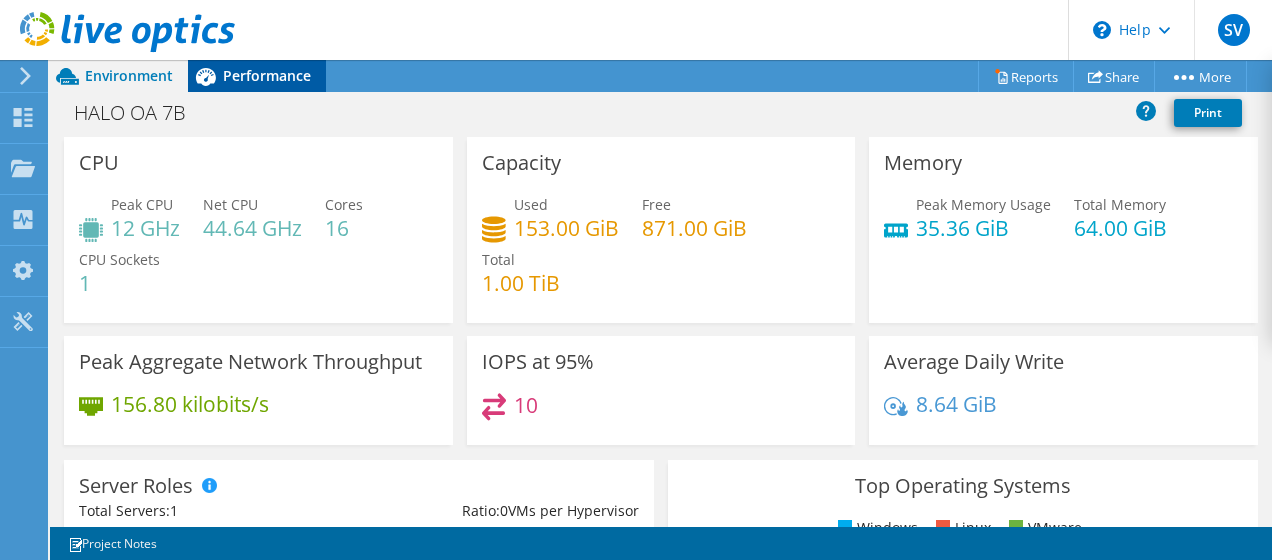 click on "Performance" at bounding box center (267, 75) 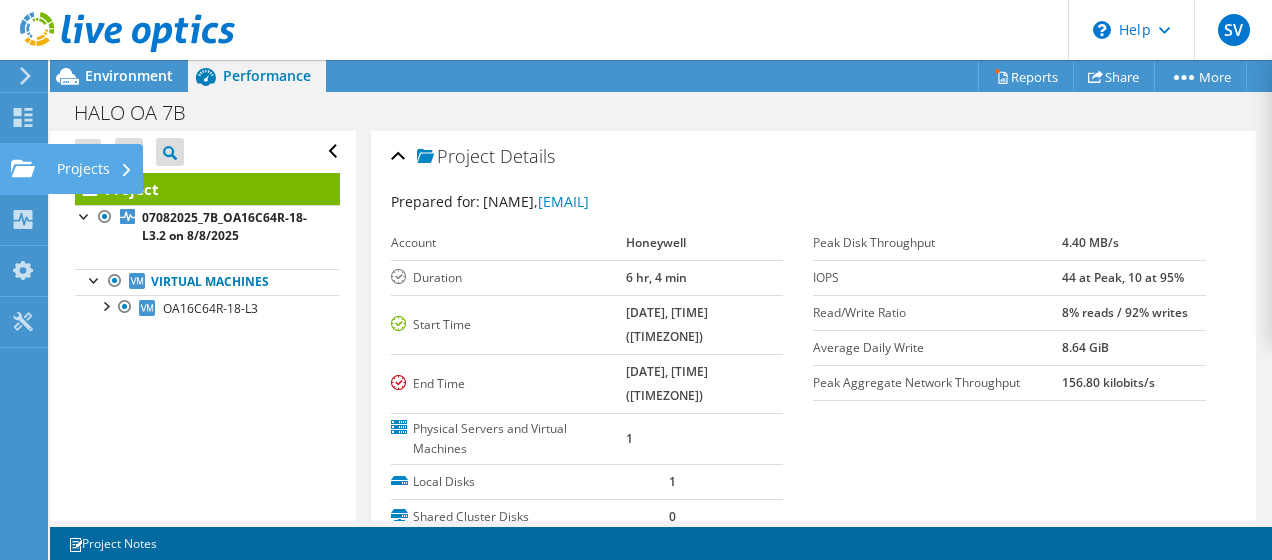 click on "Projects" at bounding box center (95, 169) 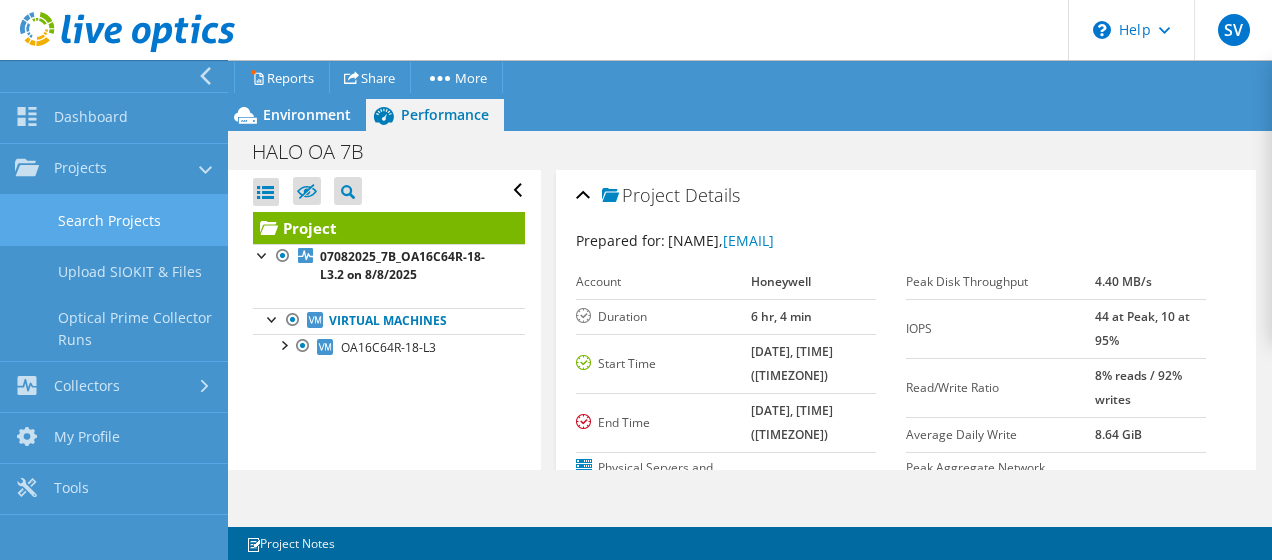 click on "Search Projects" at bounding box center (114, 220) 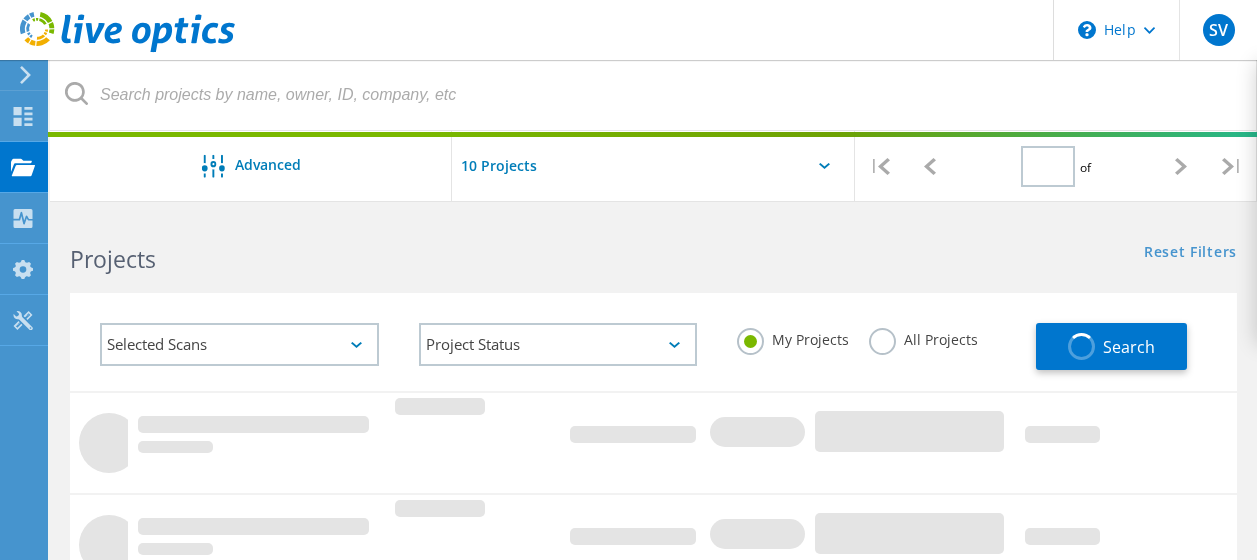 scroll, scrollTop: 0, scrollLeft: 0, axis: both 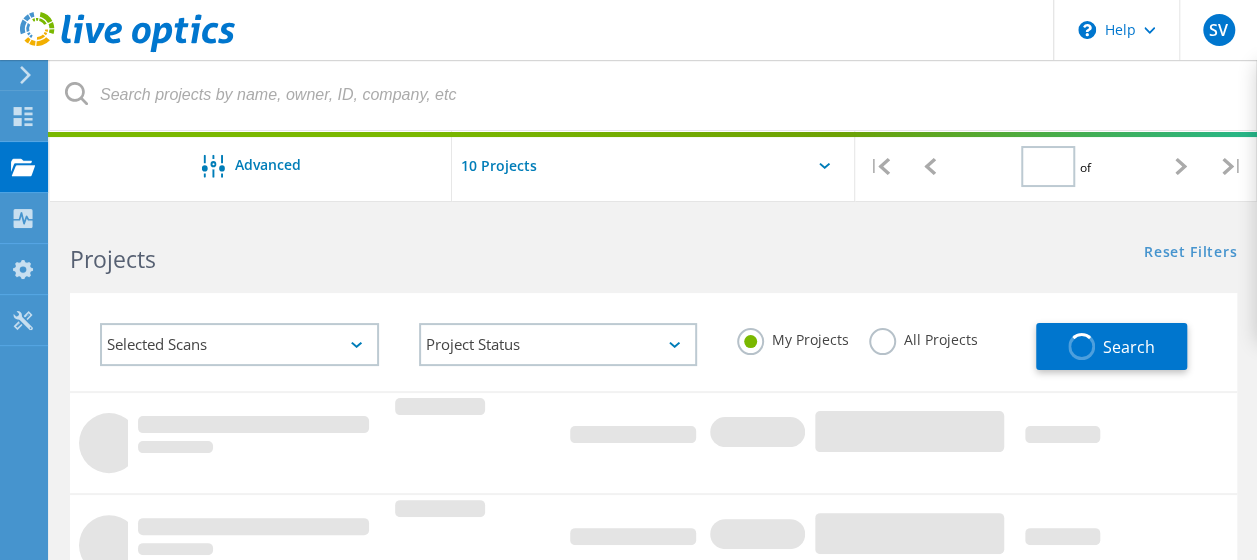 type on "1" 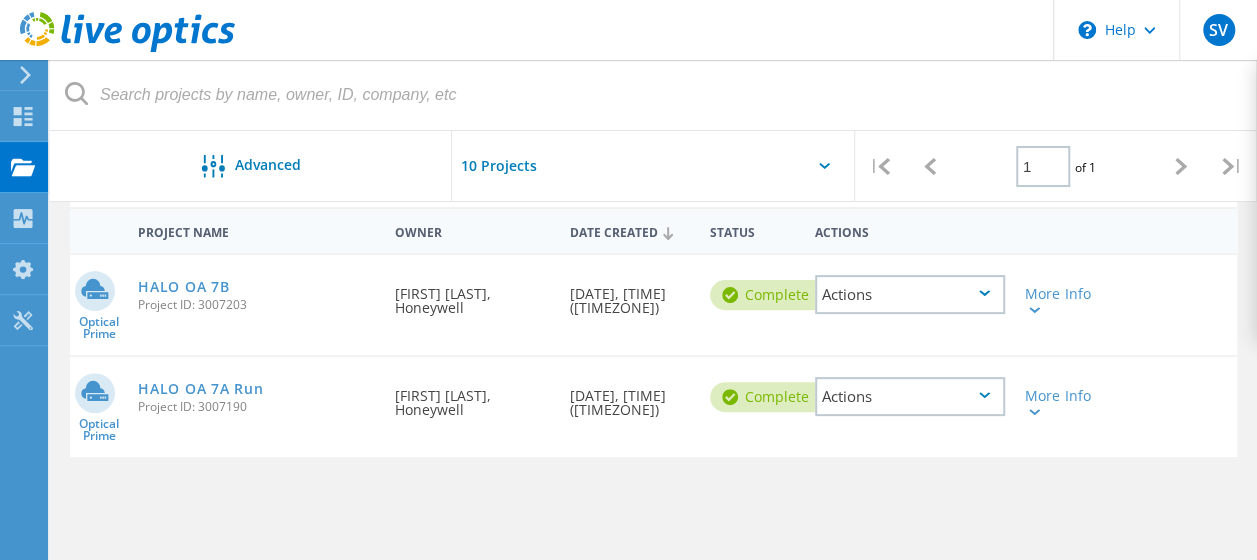 scroll, scrollTop: 208, scrollLeft: 0, axis: vertical 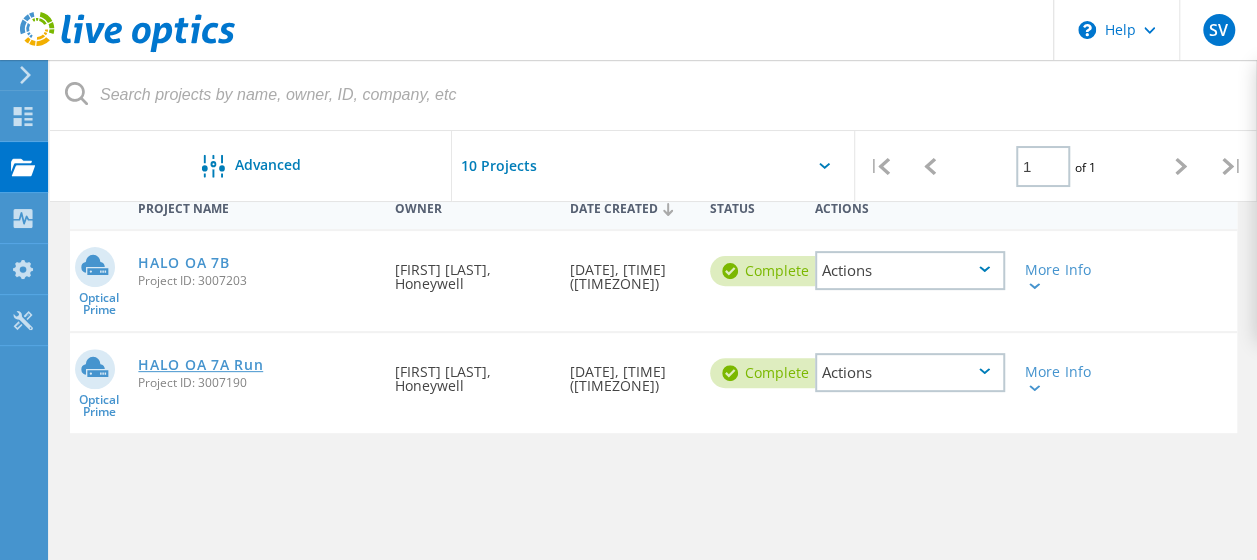click on "HALO OA 7A Run" 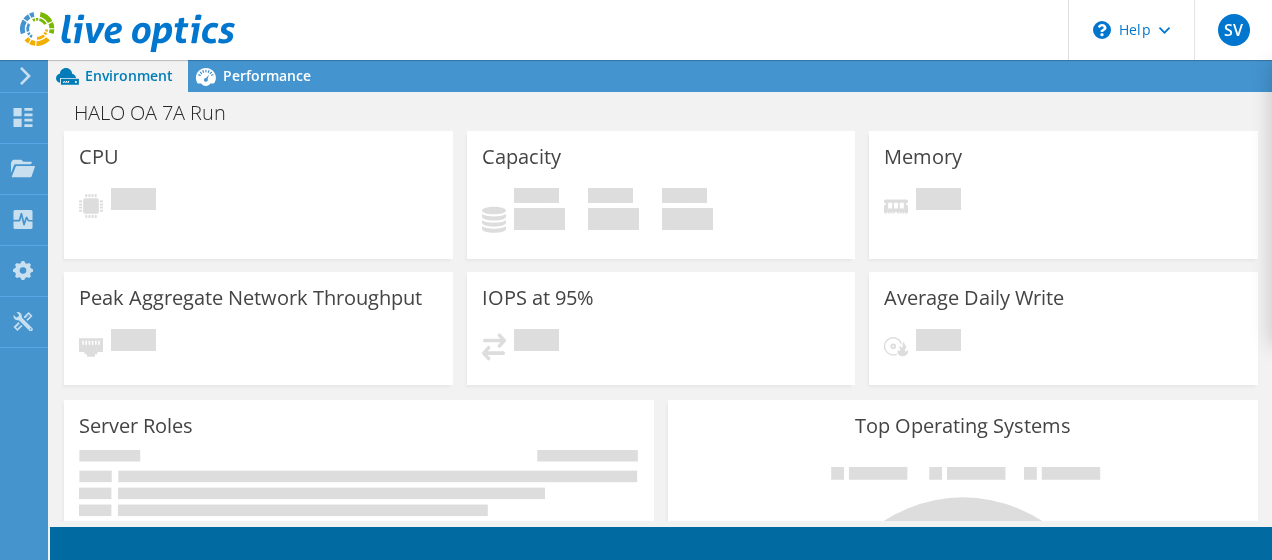 scroll, scrollTop: 0, scrollLeft: 0, axis: both 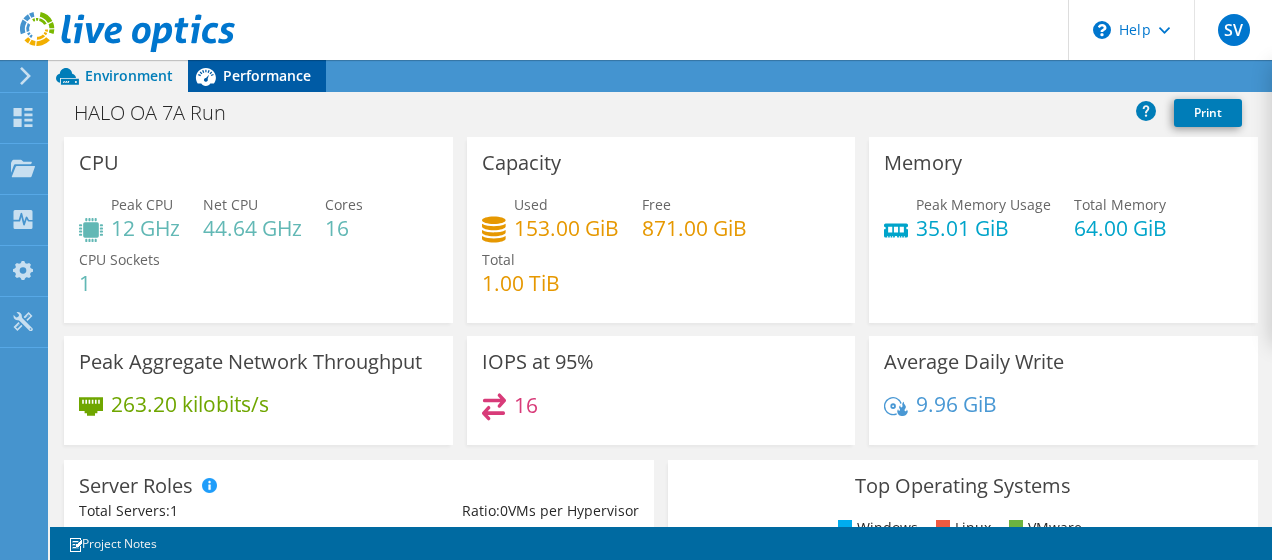 click on "Performance" at bounding box center (267, 75) 